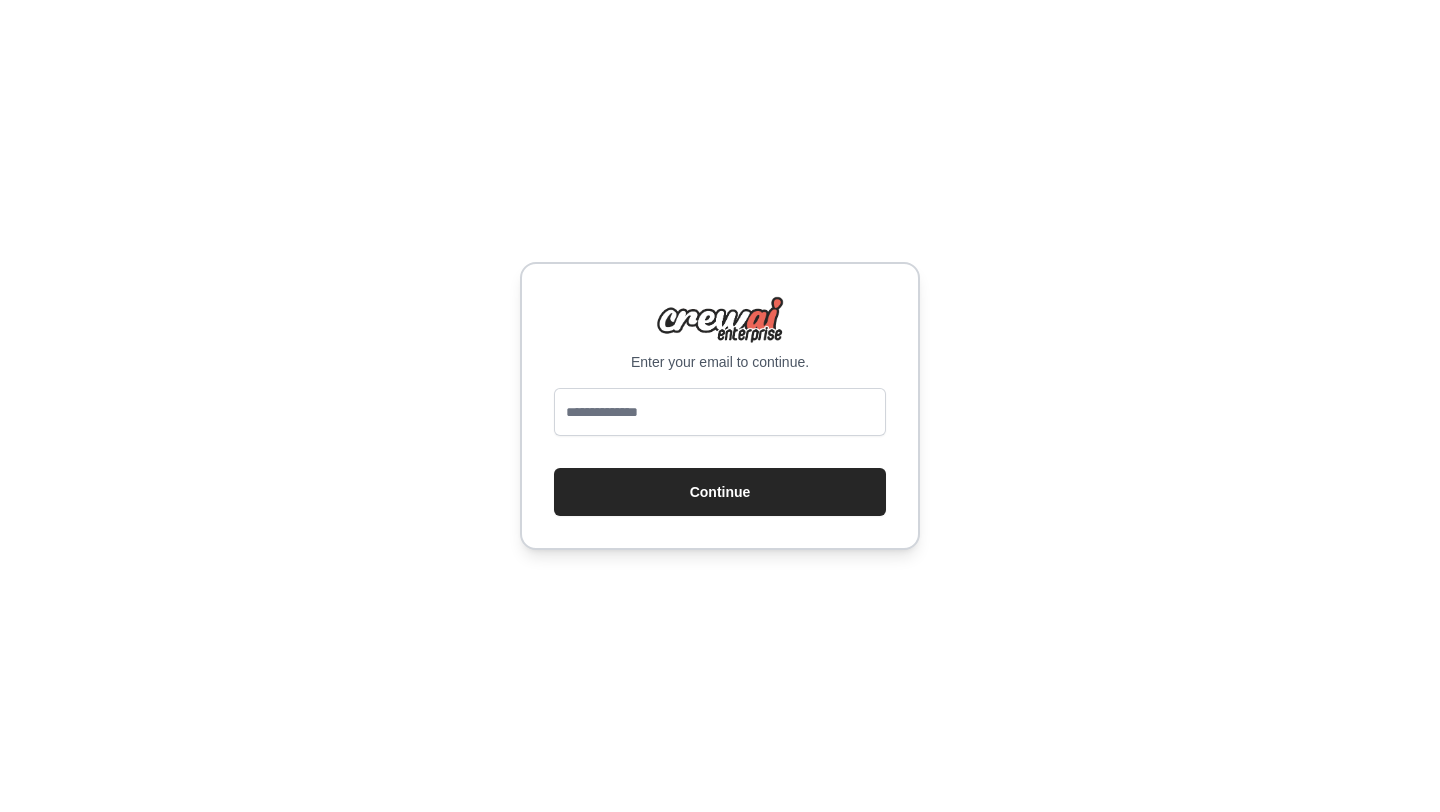 scroll, scrollTop: 0, scrollLeft: 0, axis: both 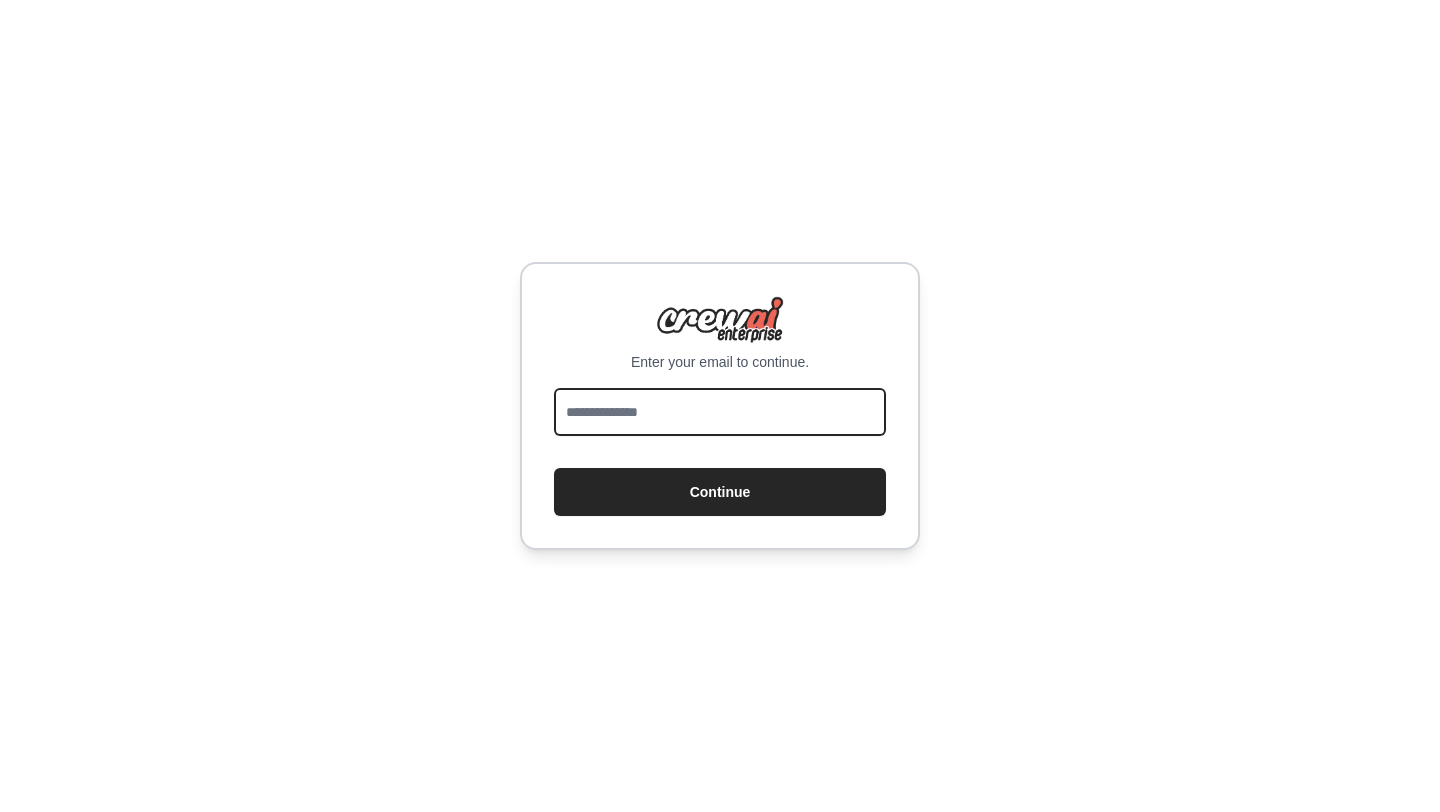 click at bounding box center [720, 412] 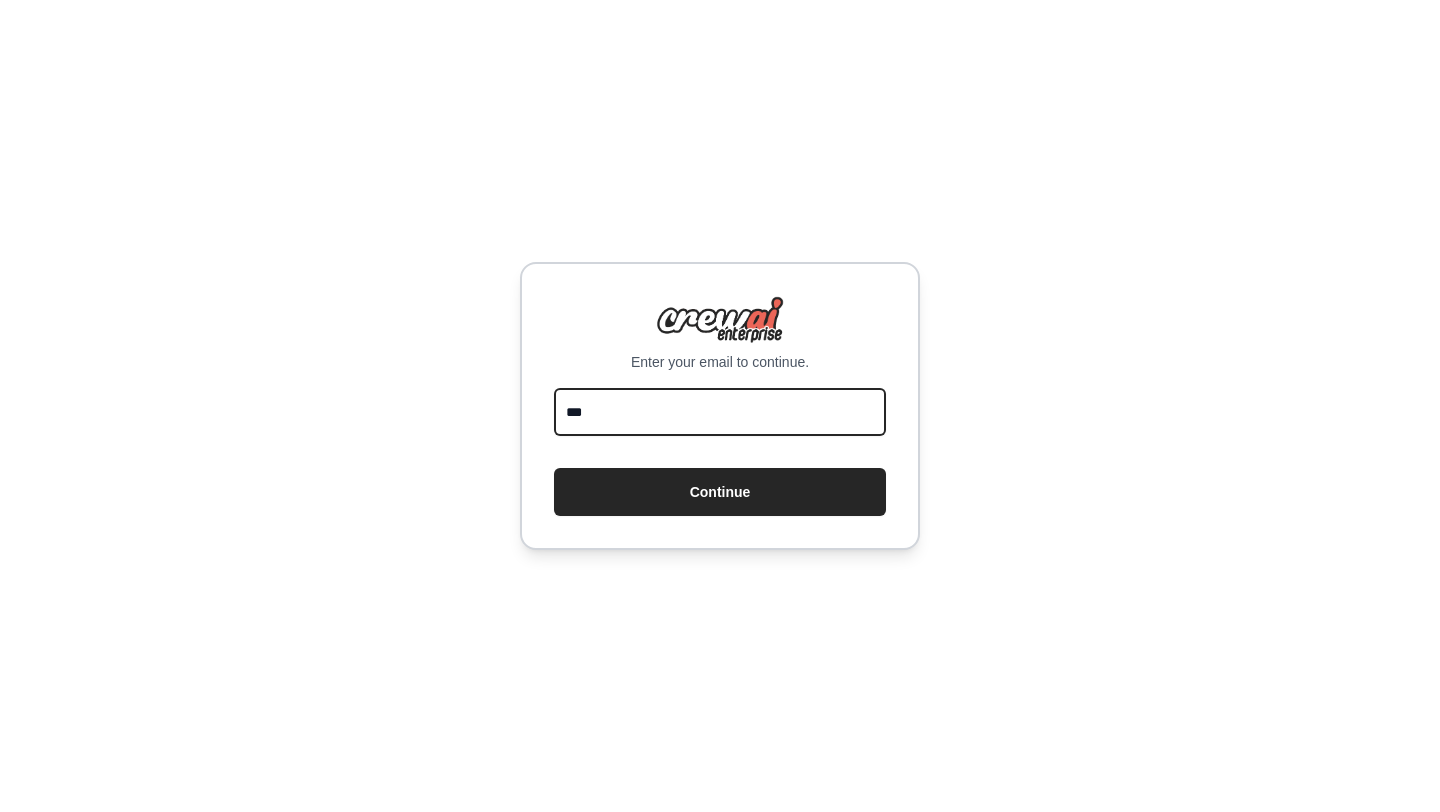 type on "**********" 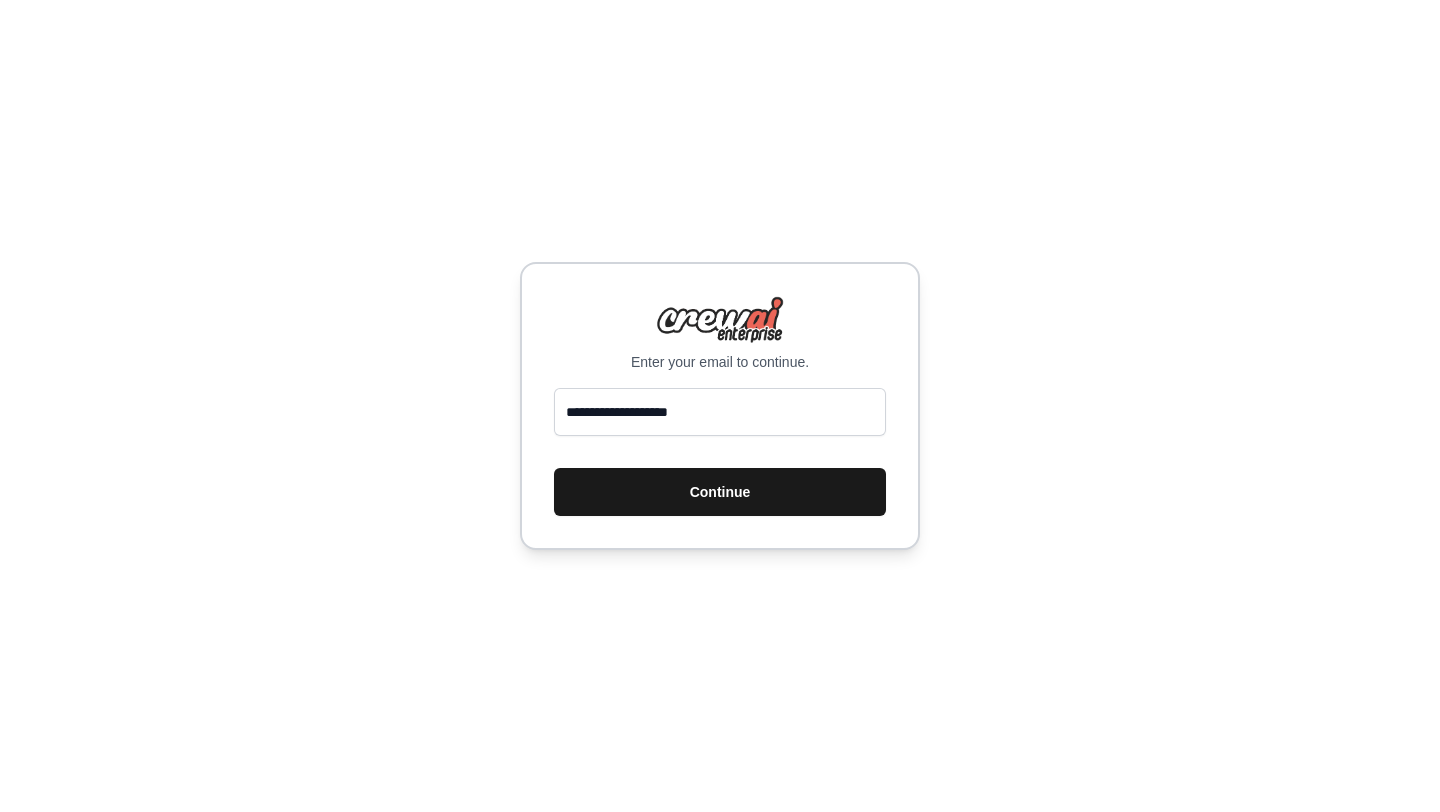 click on "Continue" at bounding box center (720, 492) 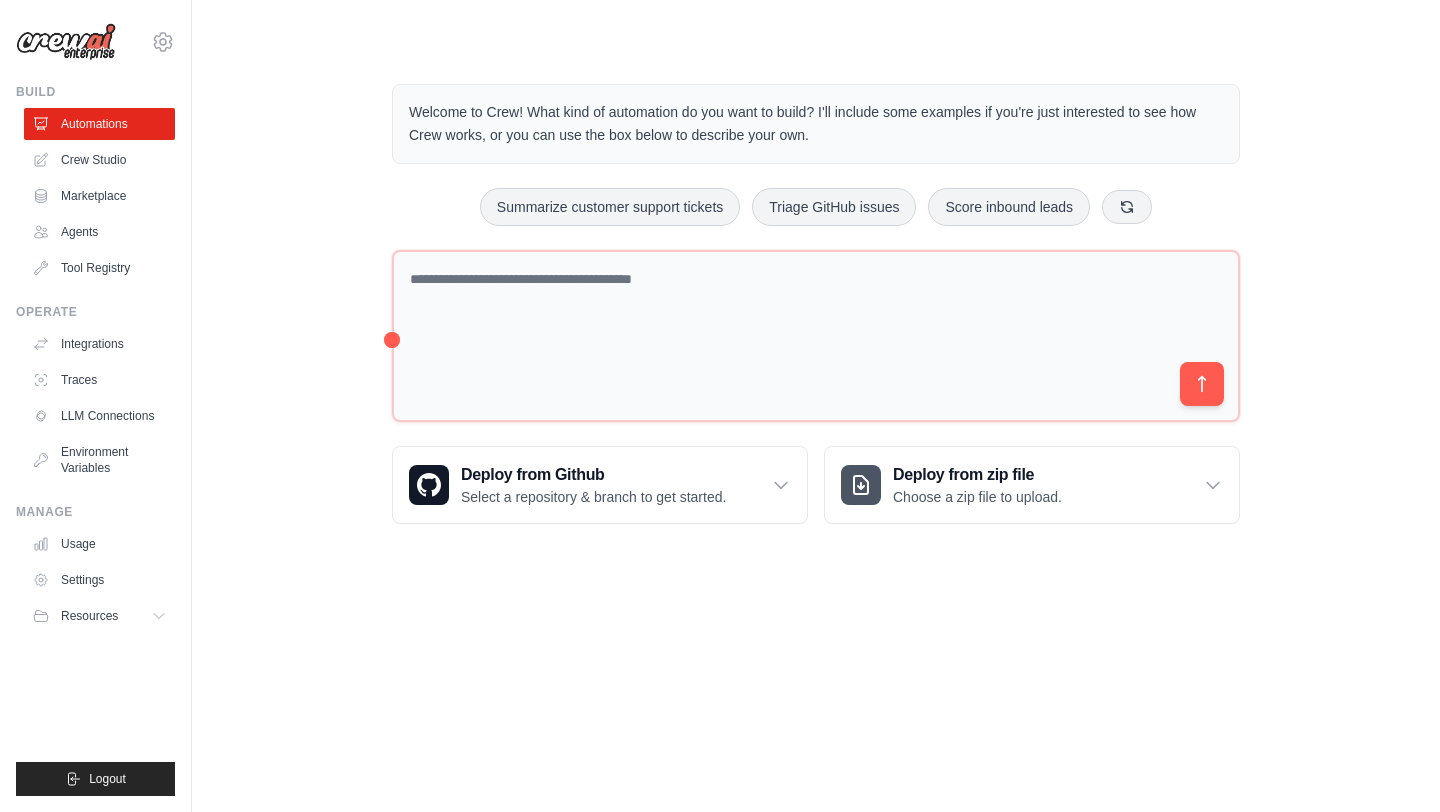 scroll, scrollTop: 0, scrollLeft: 0, axis: both 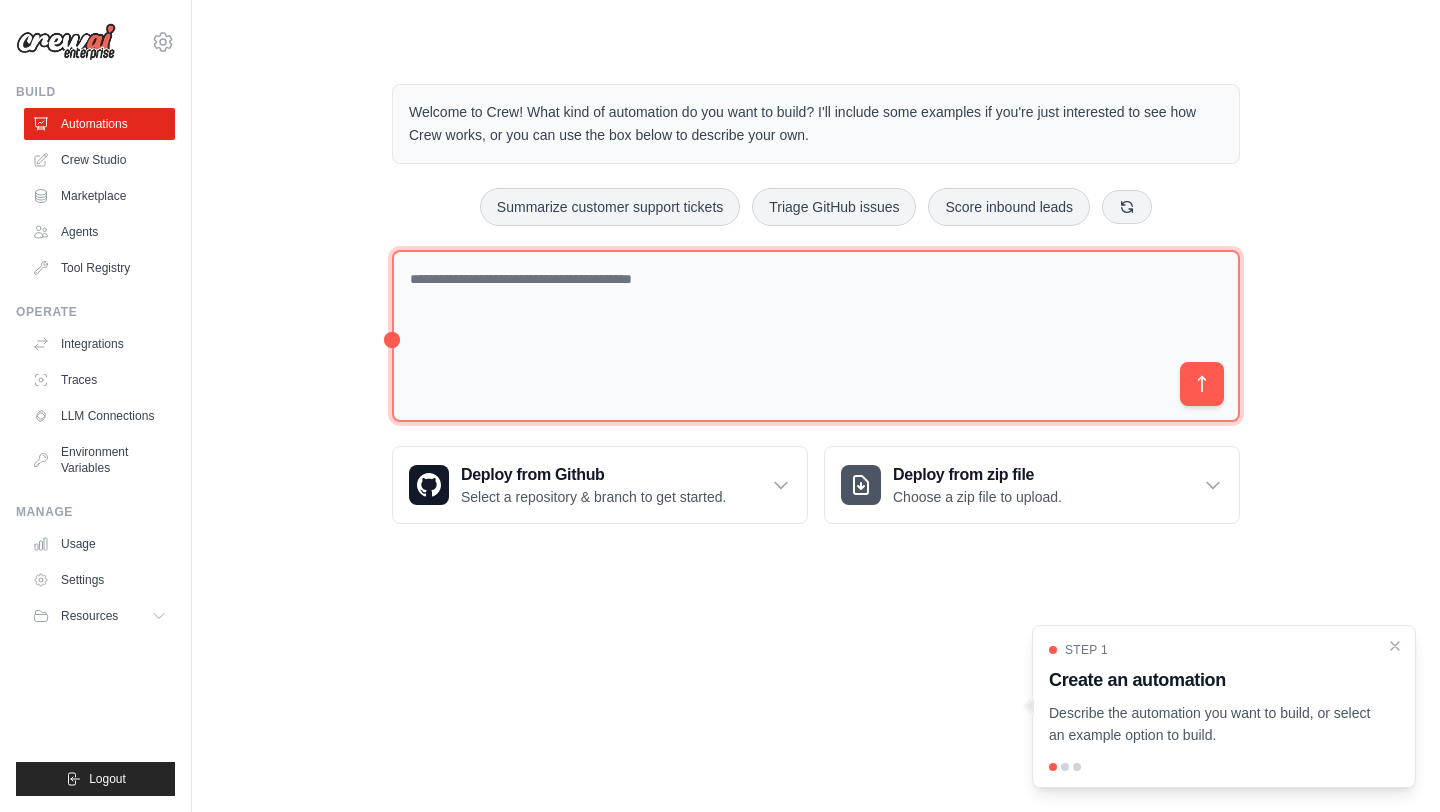 click at bounding box center (816, 336) 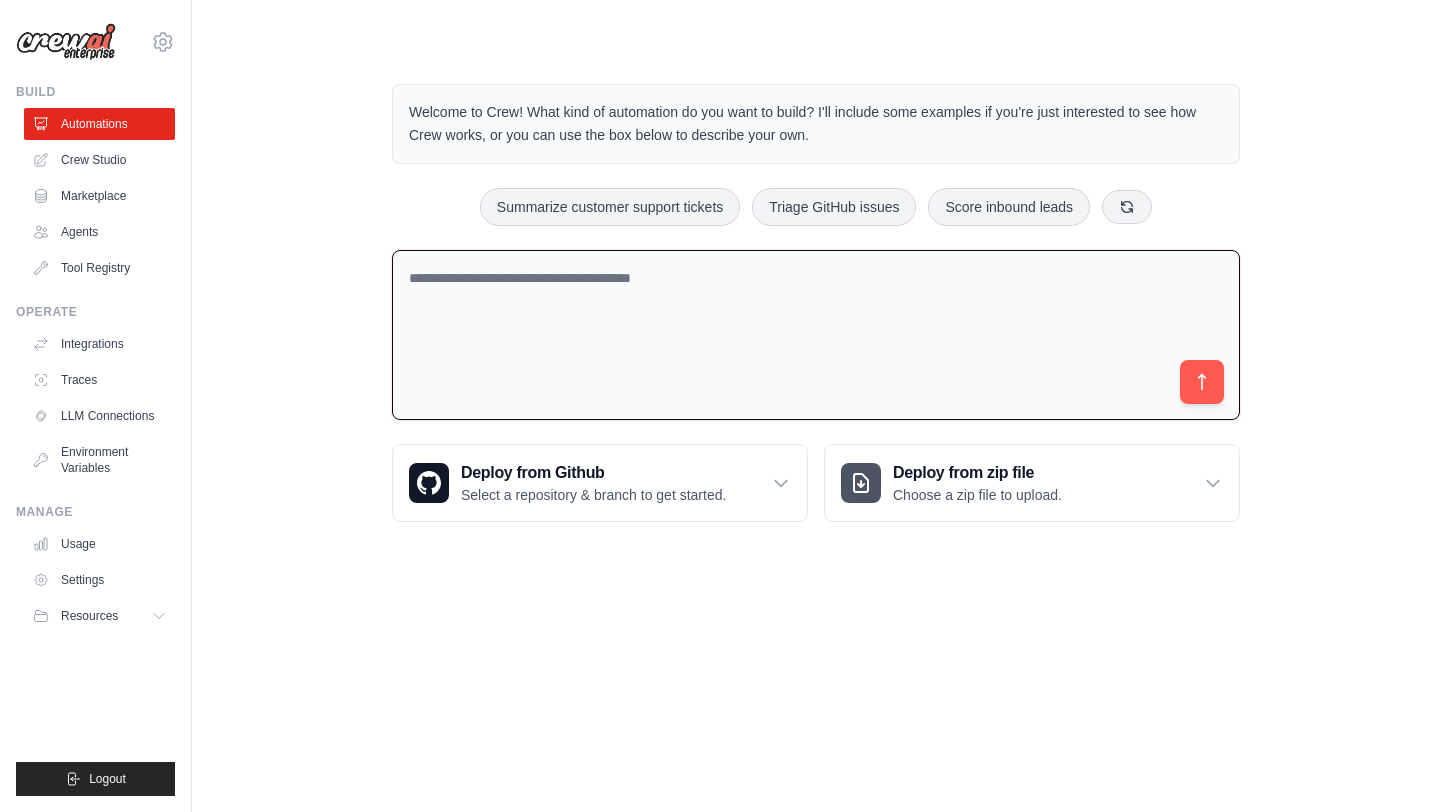 paste on "**********" 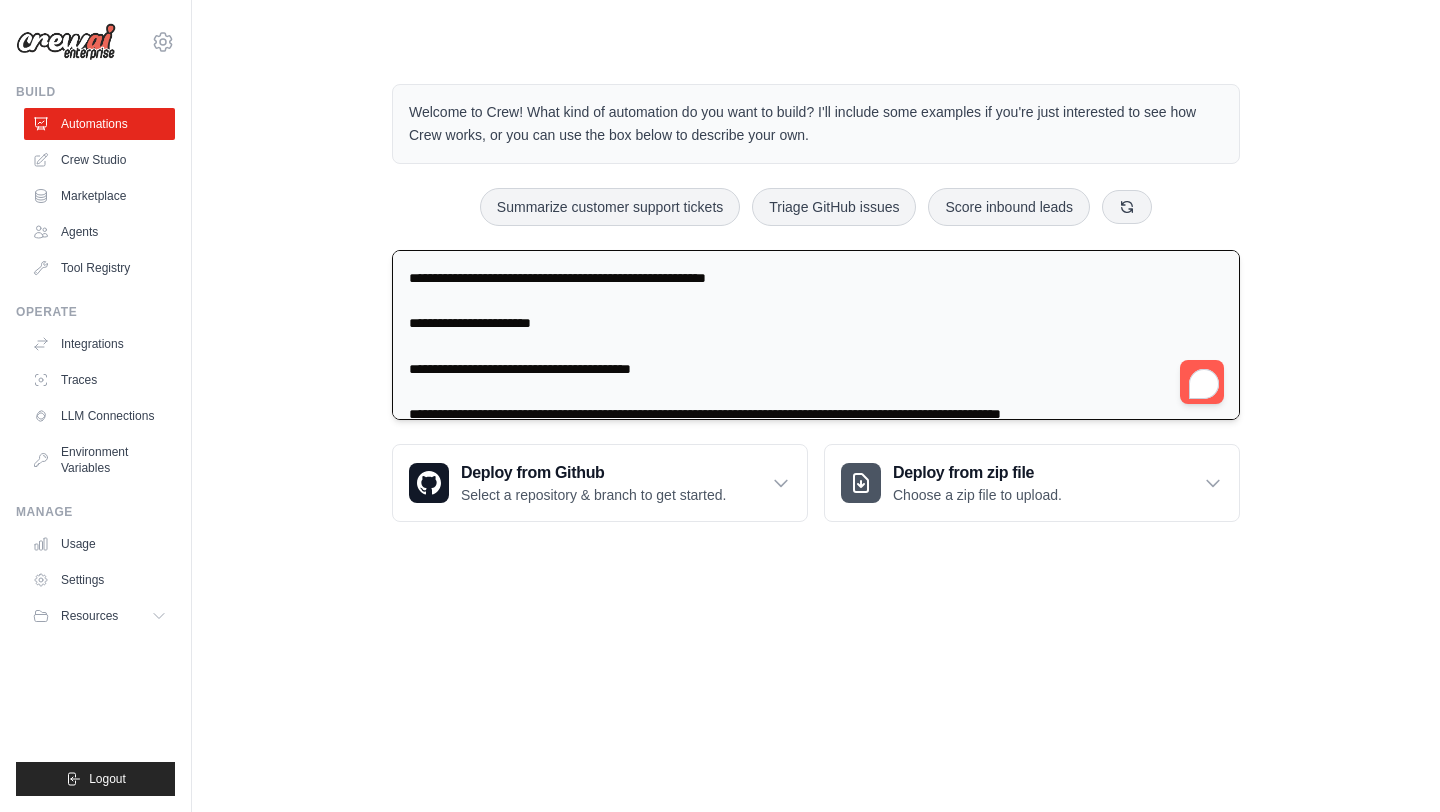 scroll, scrollTop: 822, scrollLeft: 0, axis: vertical 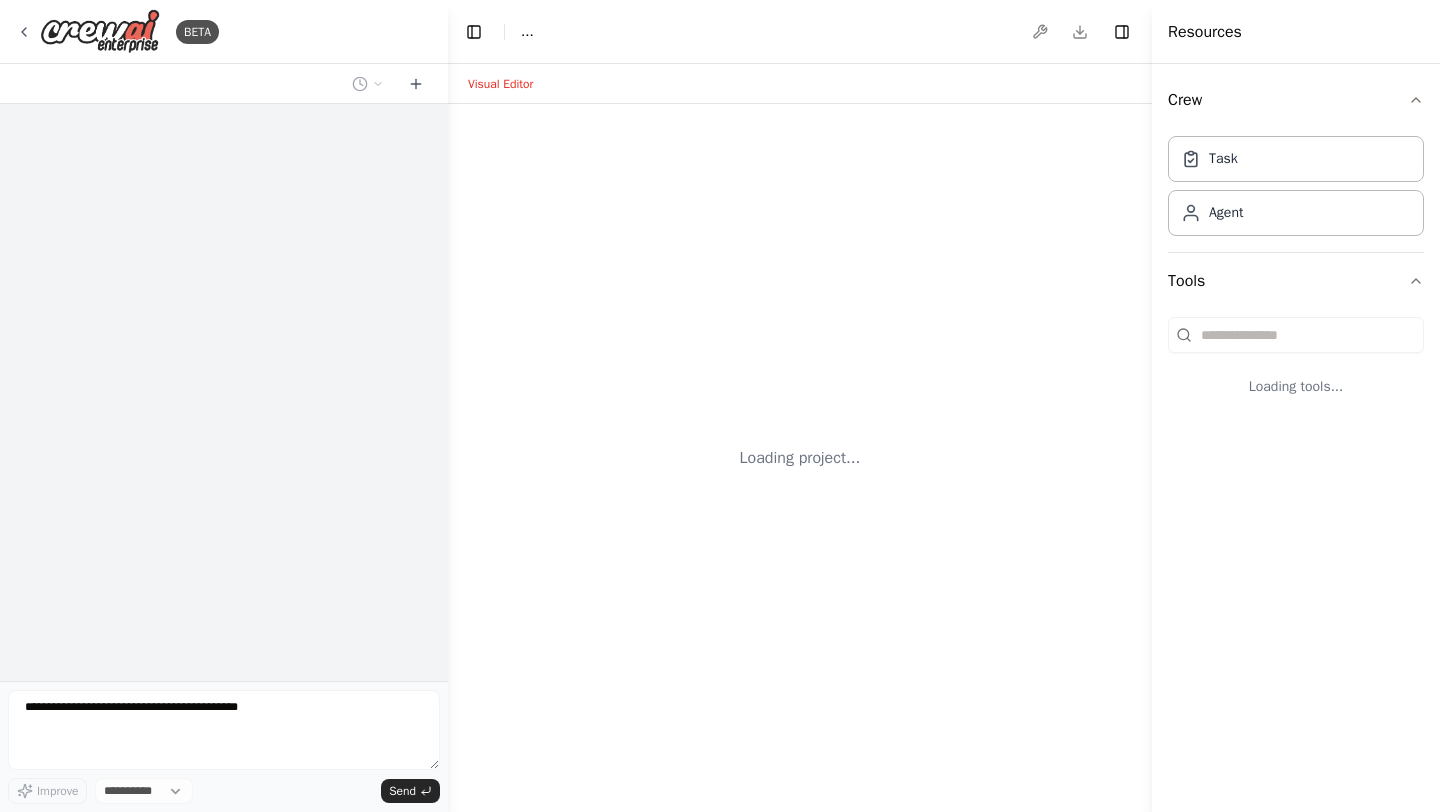 select on "****" 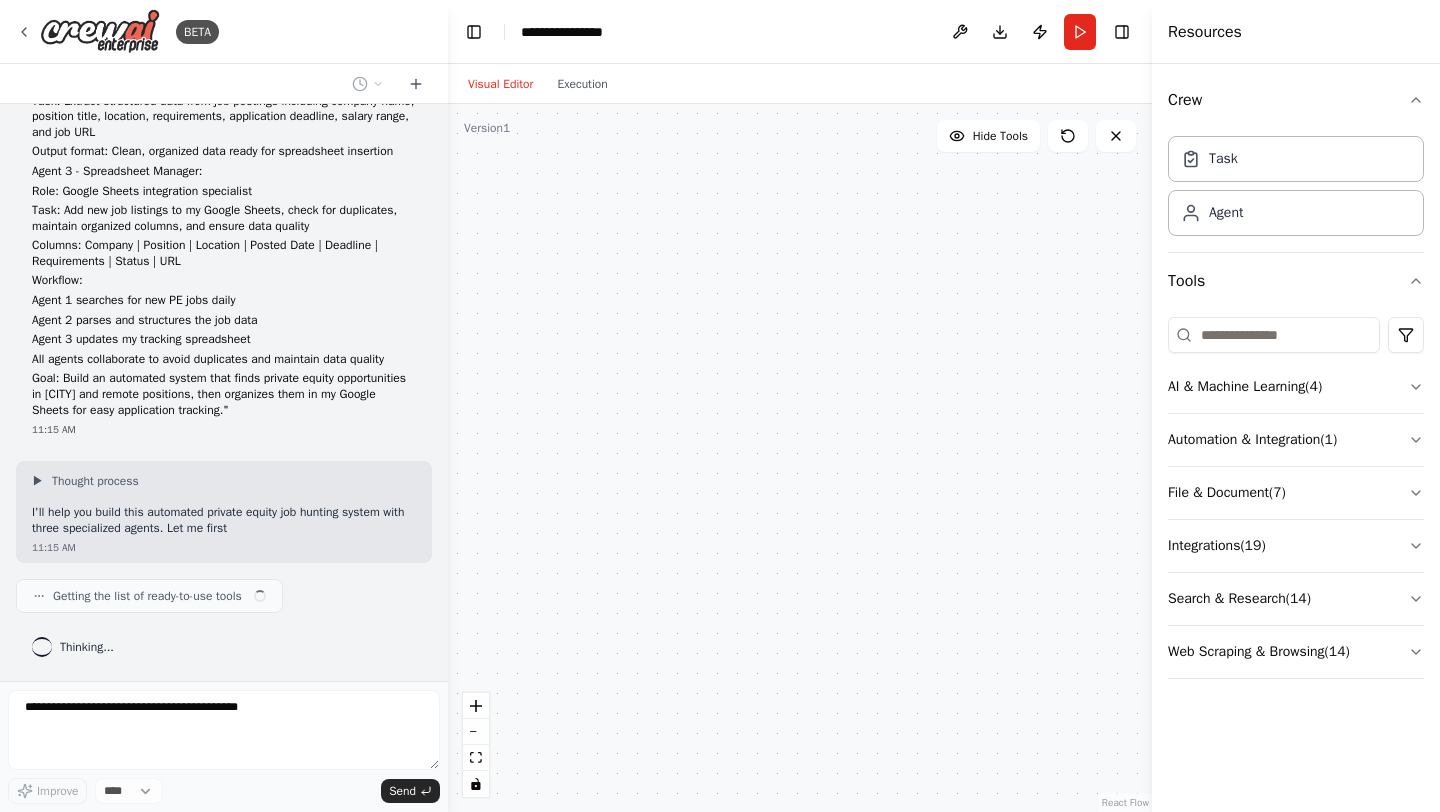 scroll, scrollTop: 269, scrollLeft: 0, axis: vertical 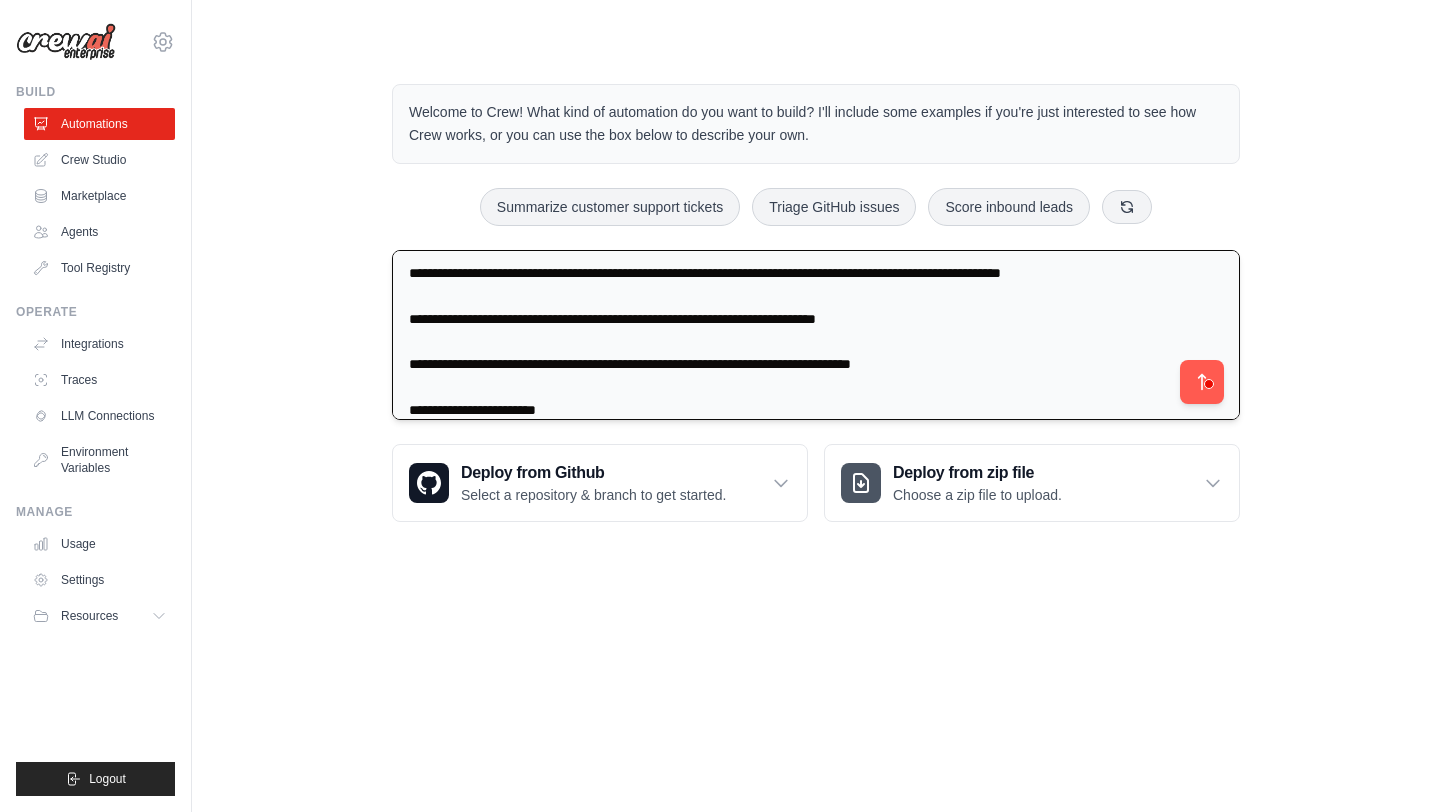 click at bounding box center [816, 335] 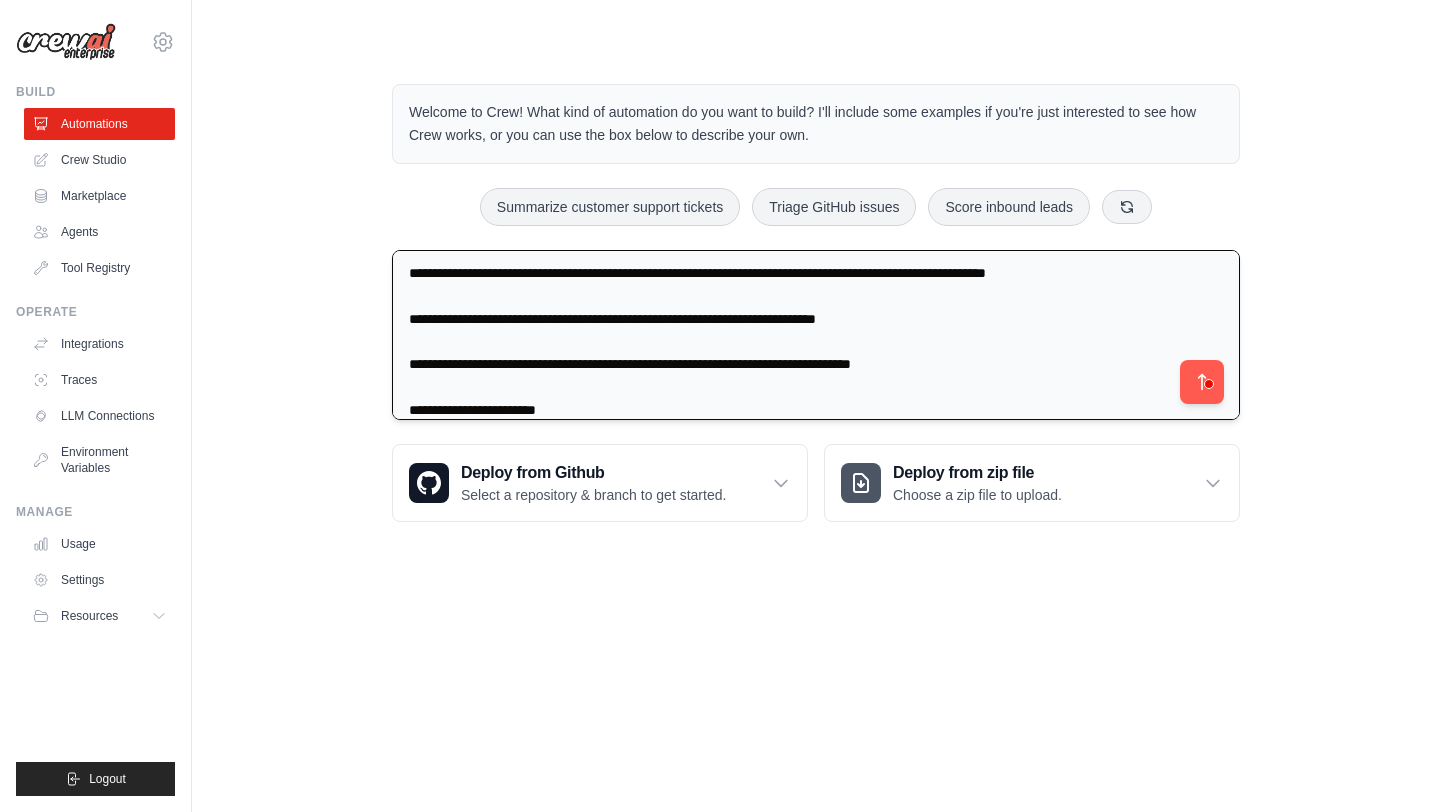 scroll, scrollTop: 168, scrollLeft: 0, axis: vertical 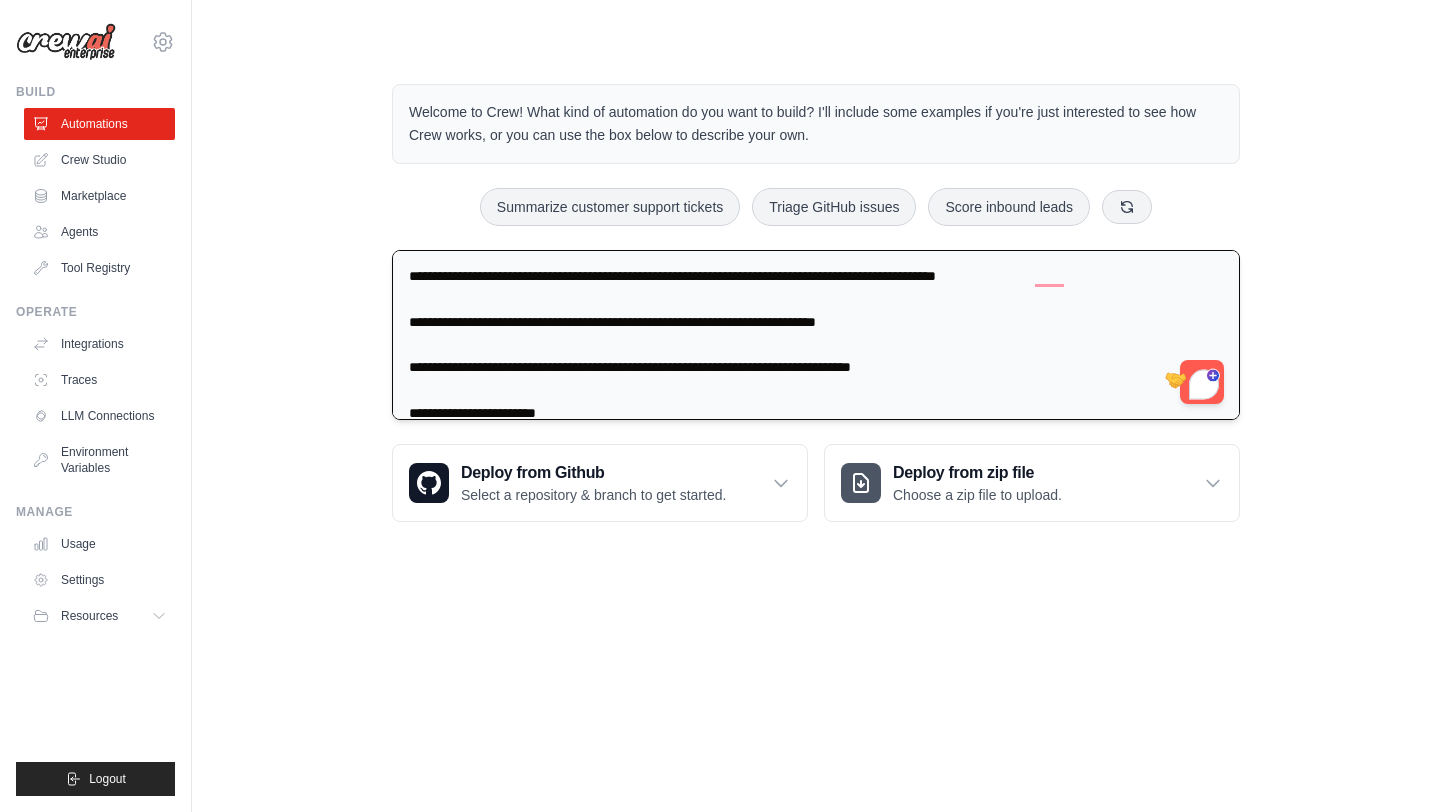 click at bounding box center (816, 335) 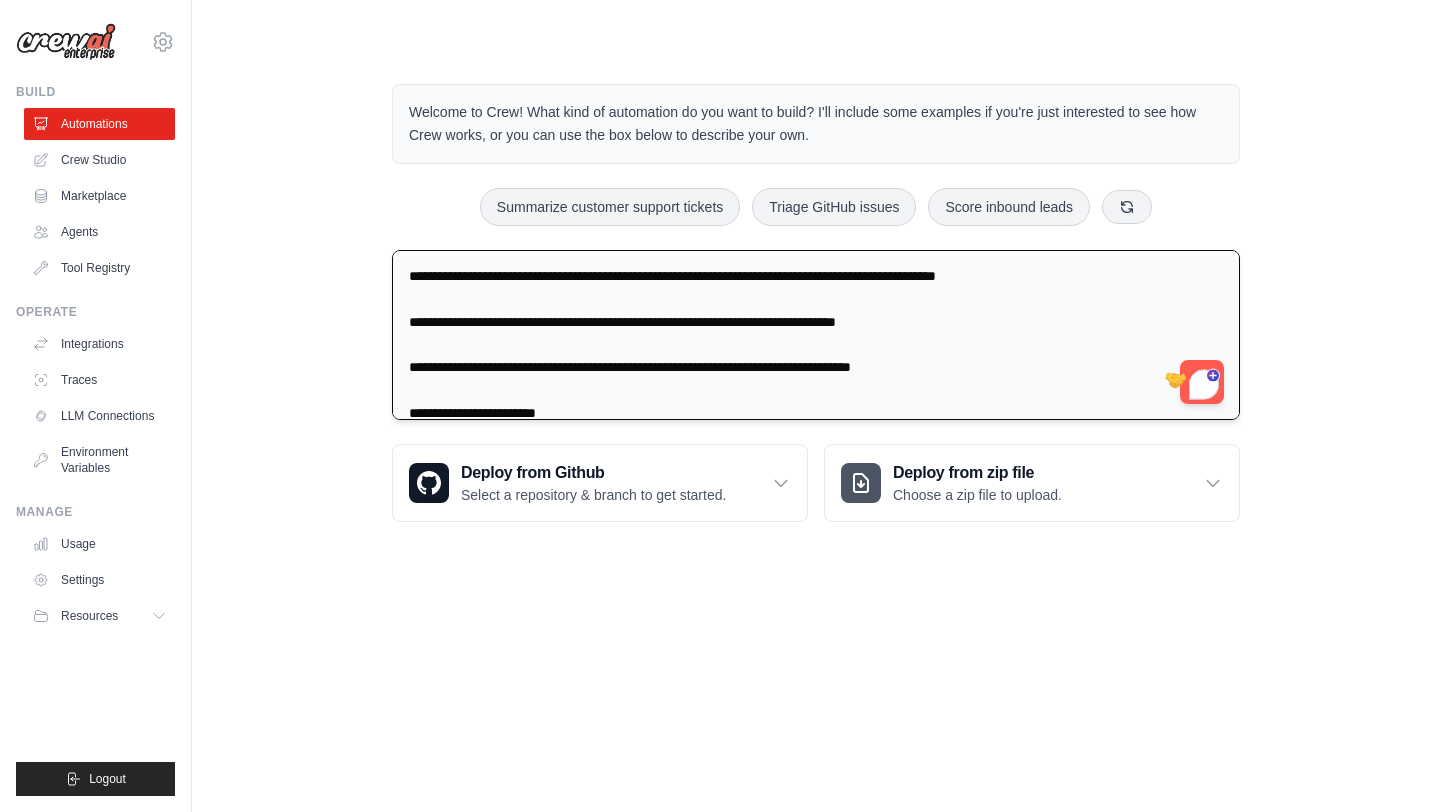 drag, startPoint x: 983, startPoint y: 367, endPoint x: 680, endPoint y: 364, distance: 303.01486 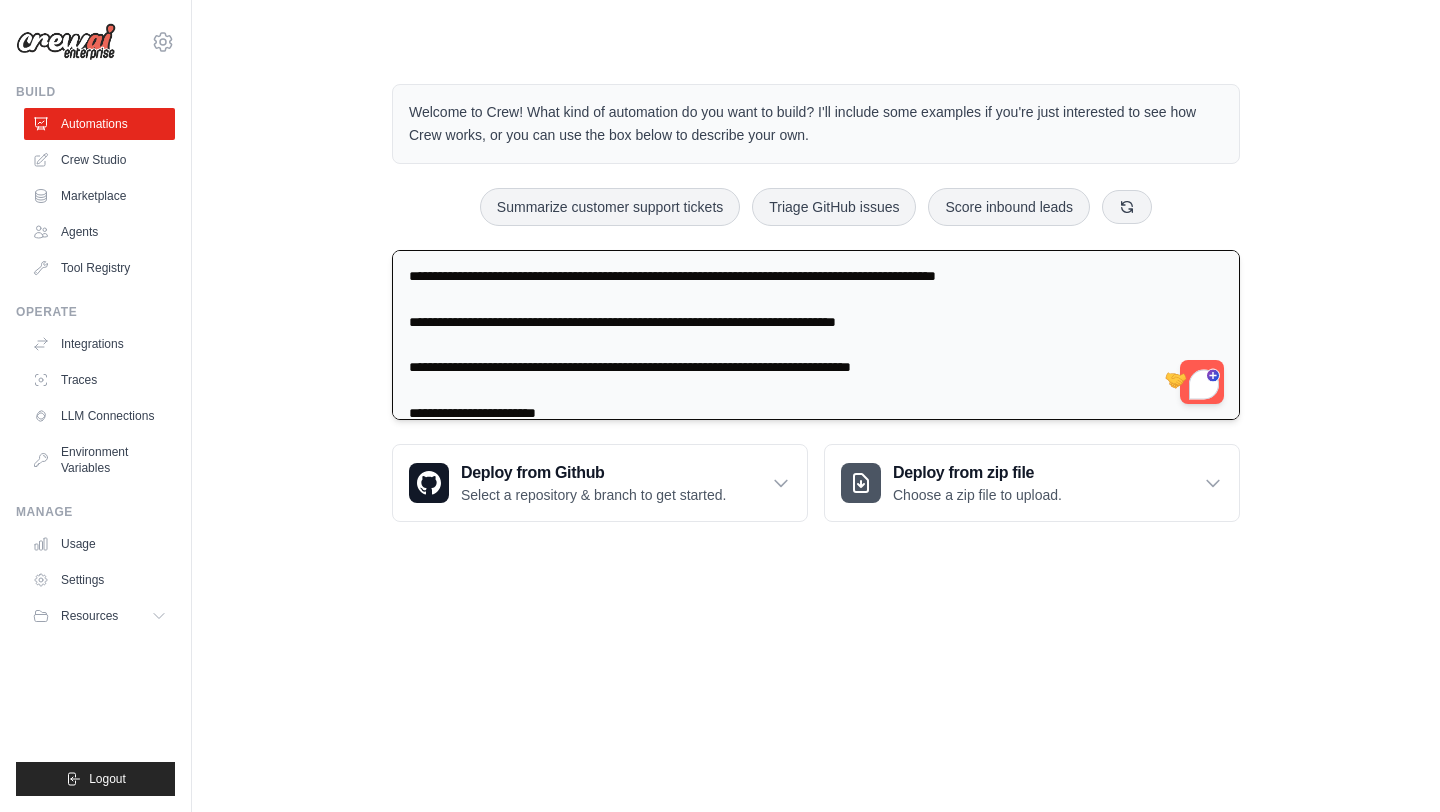 drag, startPoint x: 689, startPoint y: 368, endPoint x: 537, endPoint y: 360, distance: 152.21039 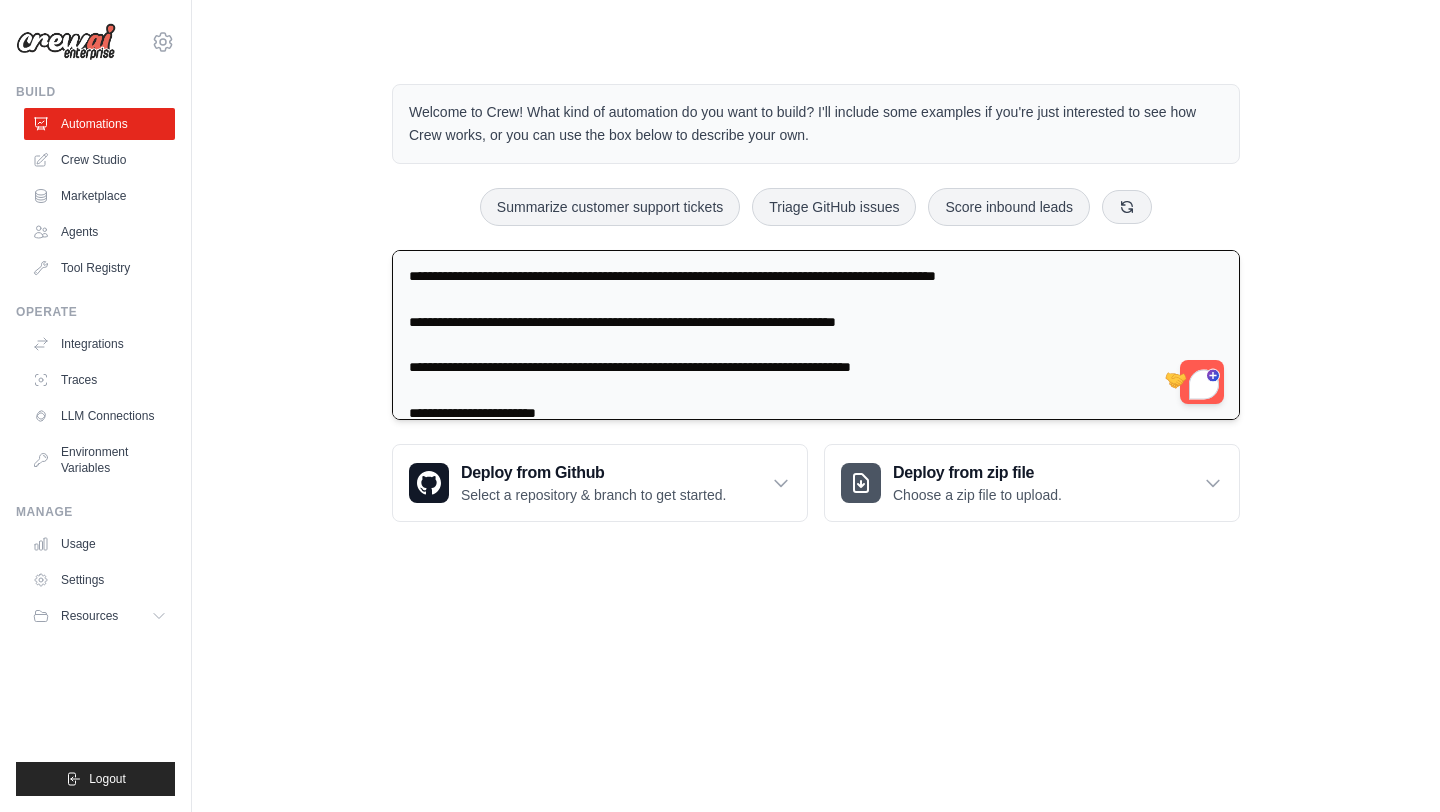 click at bounding box center (816, 335) 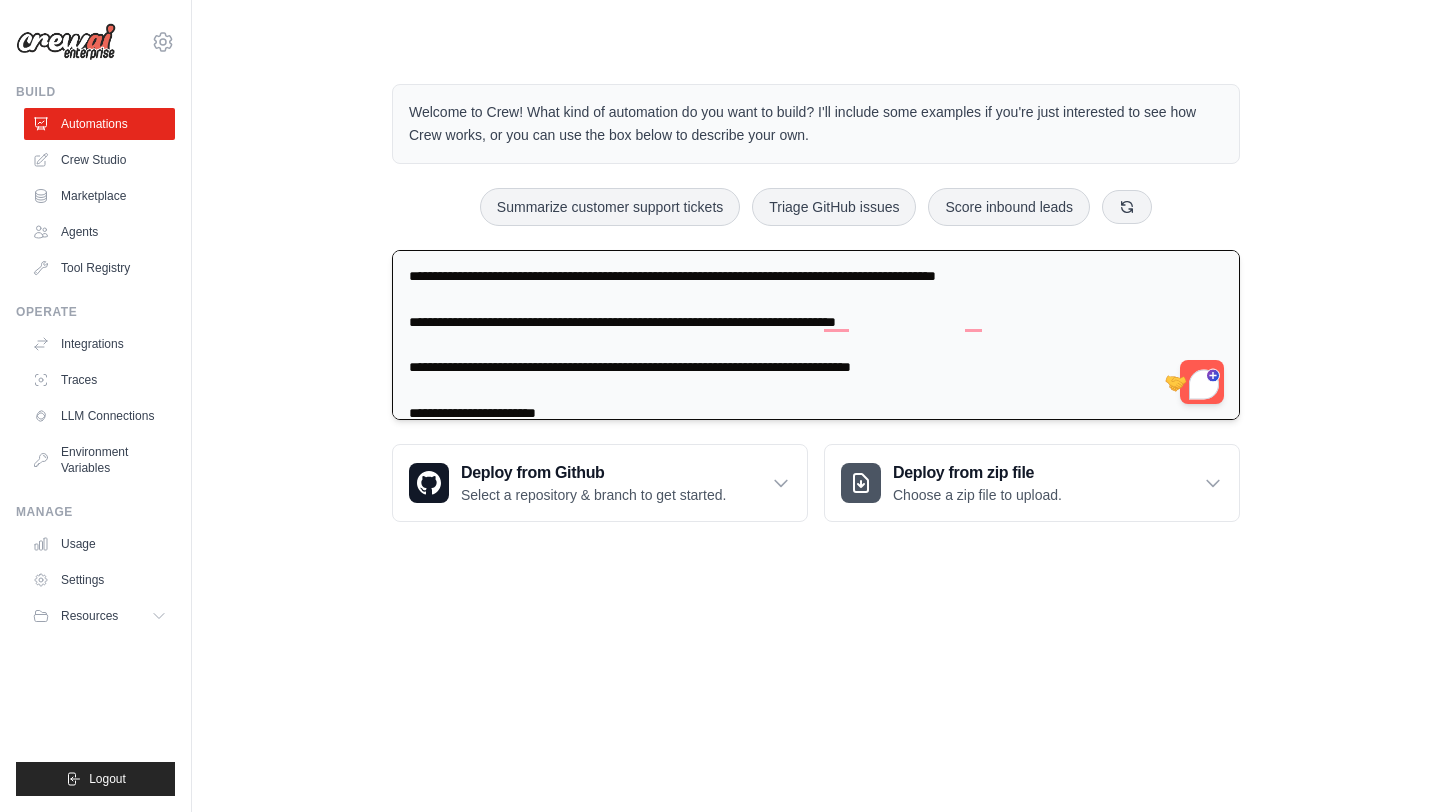 drag, startPoint x: 587, startPoint y: 368, endPoint x: 534, endPoint y: 366, distance: 53.037724 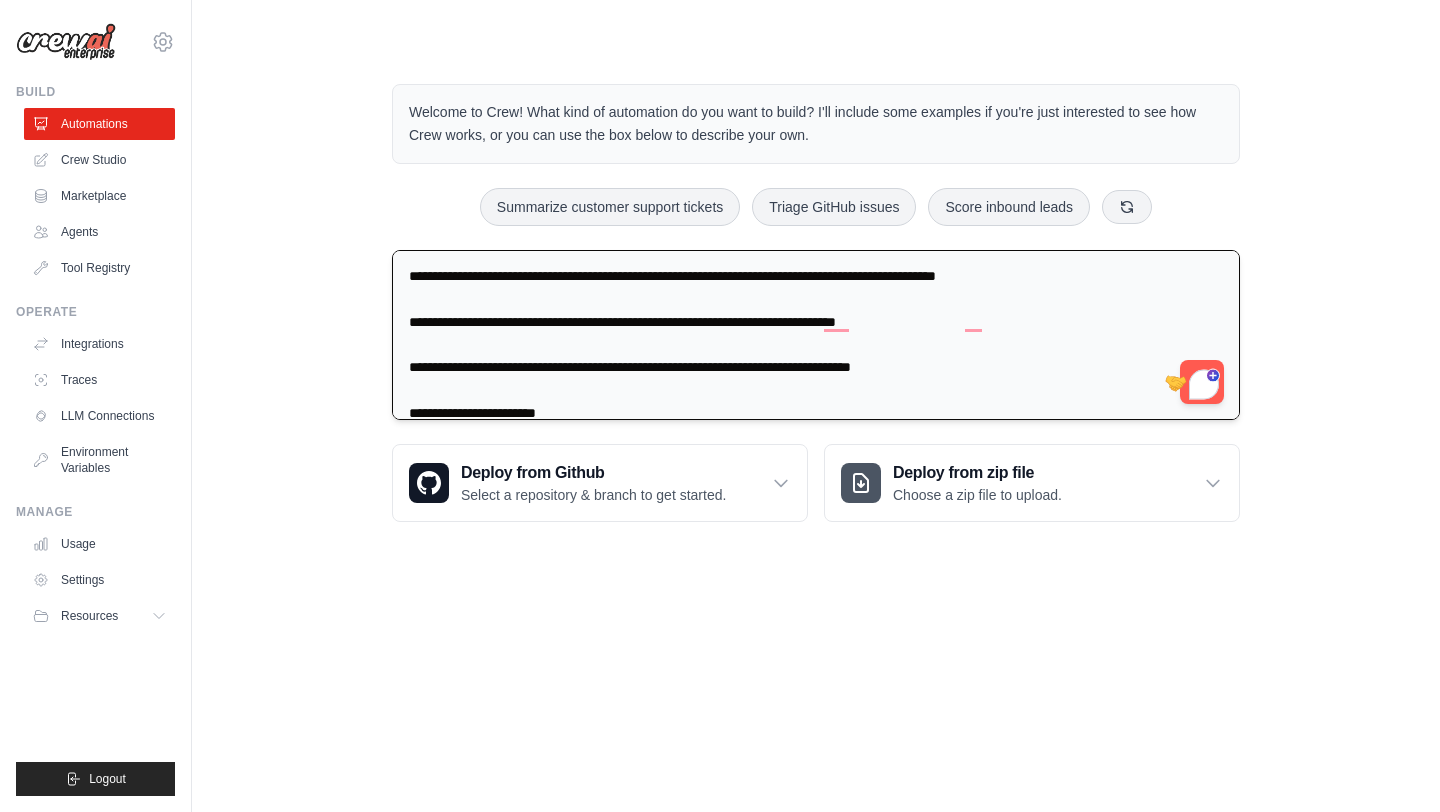 click at bounding box center (816, 335) 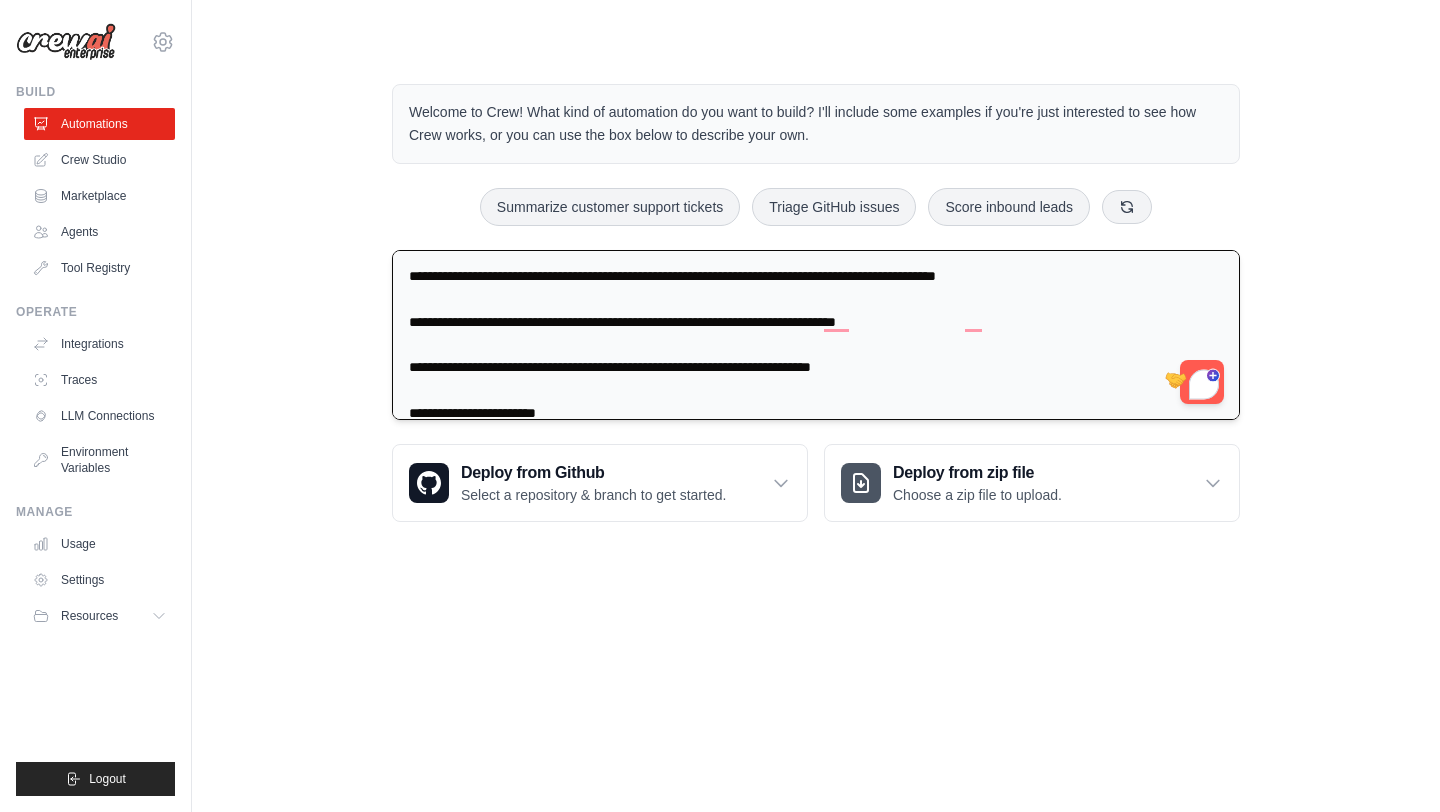 type on "**********" 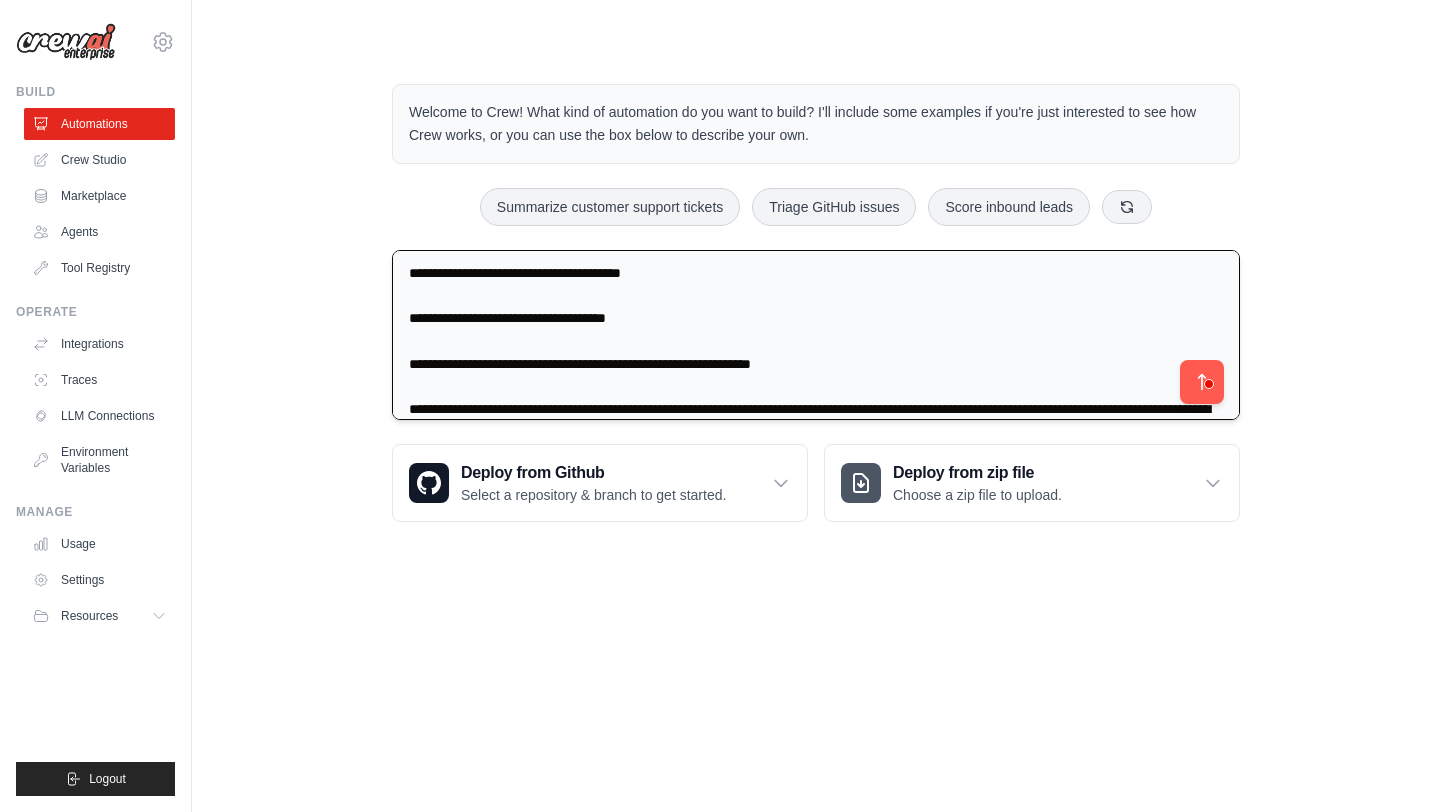 click at bounding box center [816, 335] 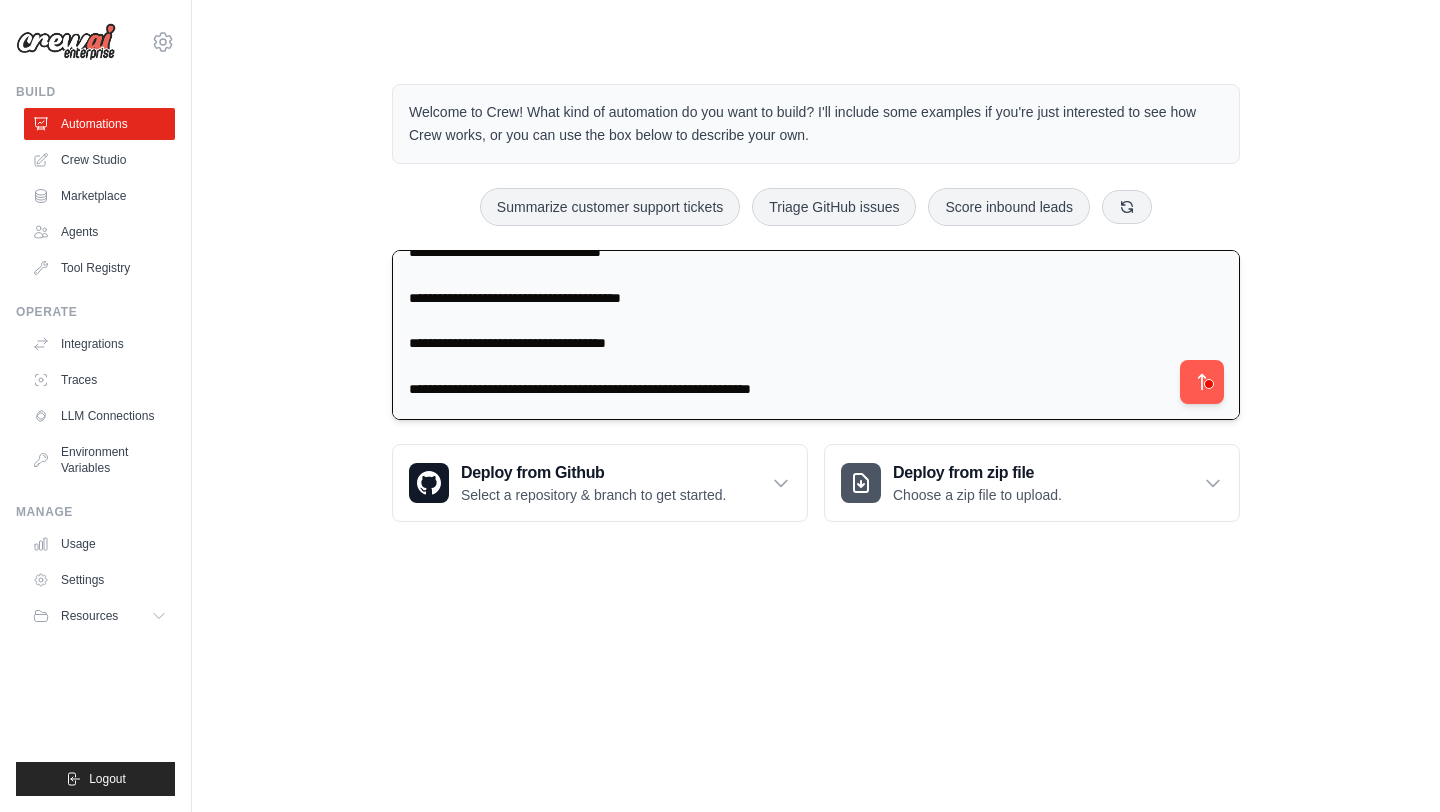 click at bounding box center [816, 335] 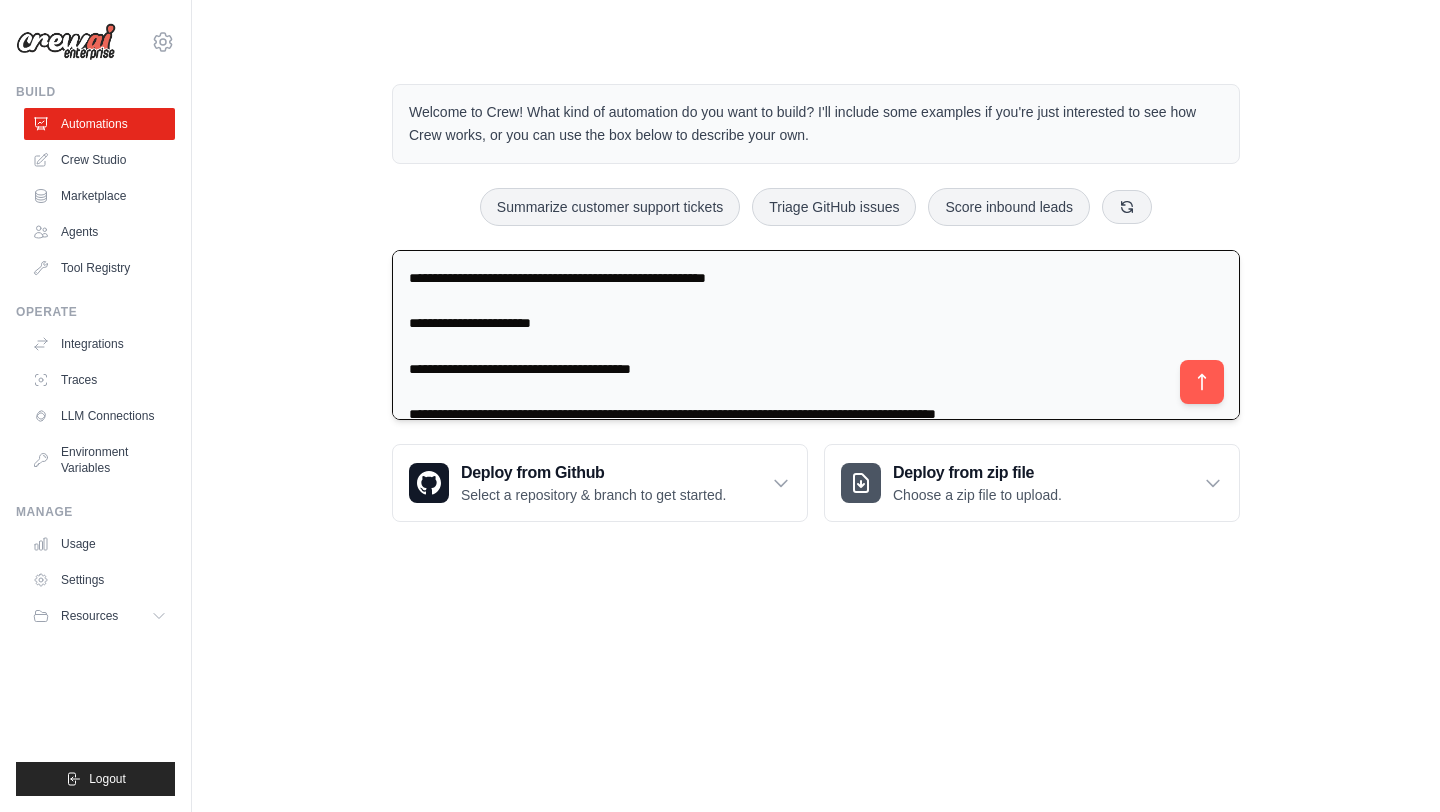 scroll, scrollTop: 0, scrollLeft: 0, axis: both 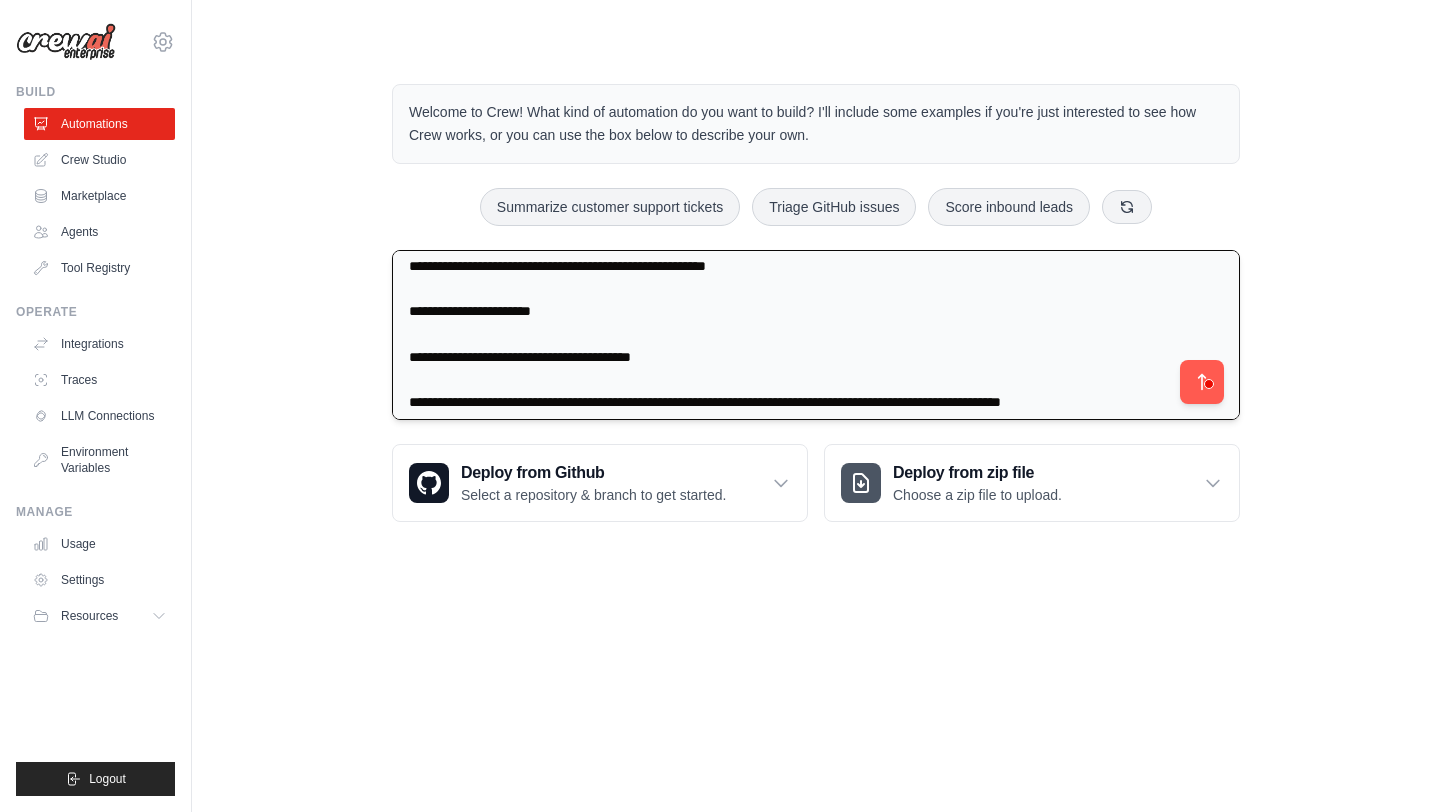 click at bounding box center [816, 335] 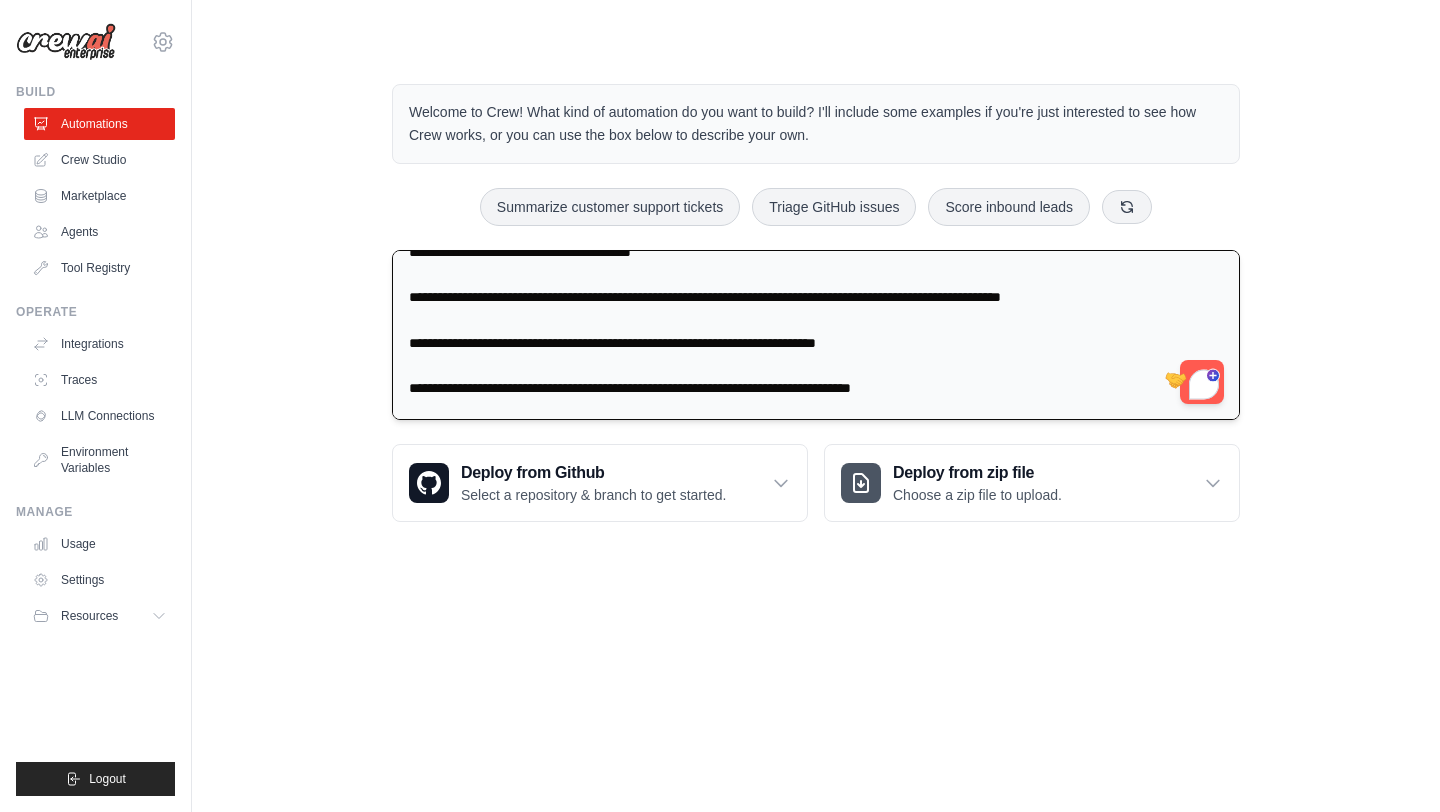 click at bounding box center [816, 335] 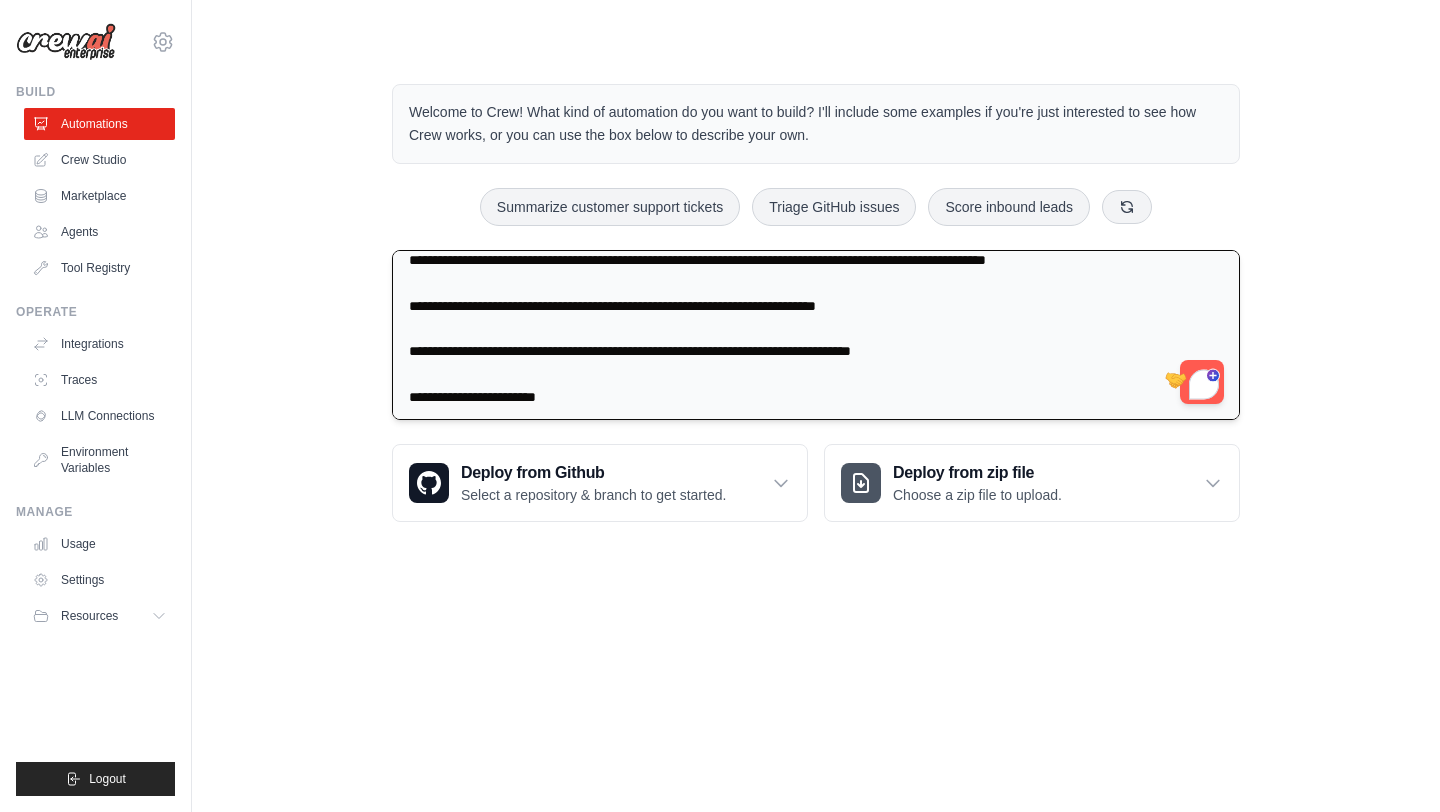 click at bounding box center [816, 335] 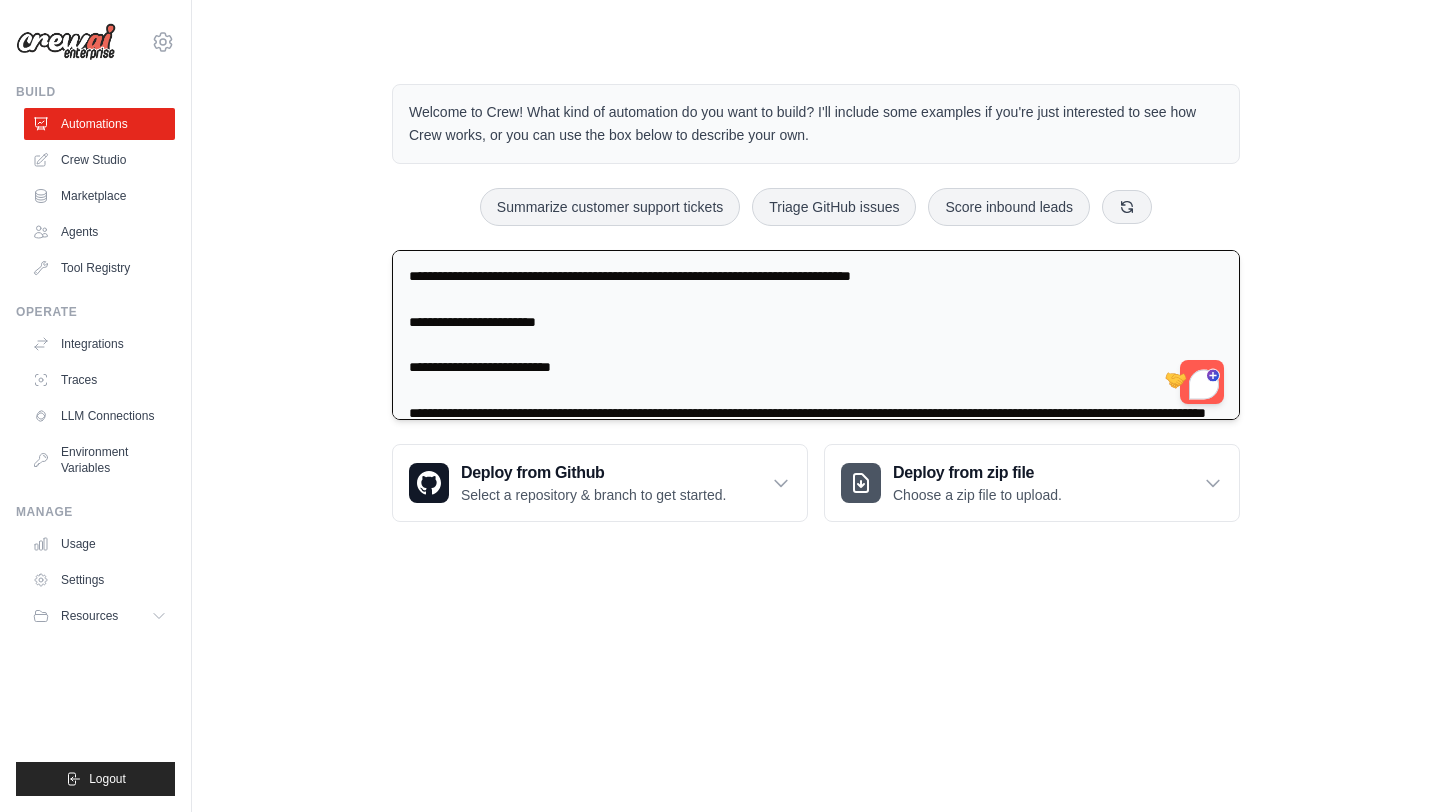 drag, startPoint x: 586, startPoint y: 279, endPoint x: 537, endPoint y: 279, distance: 49 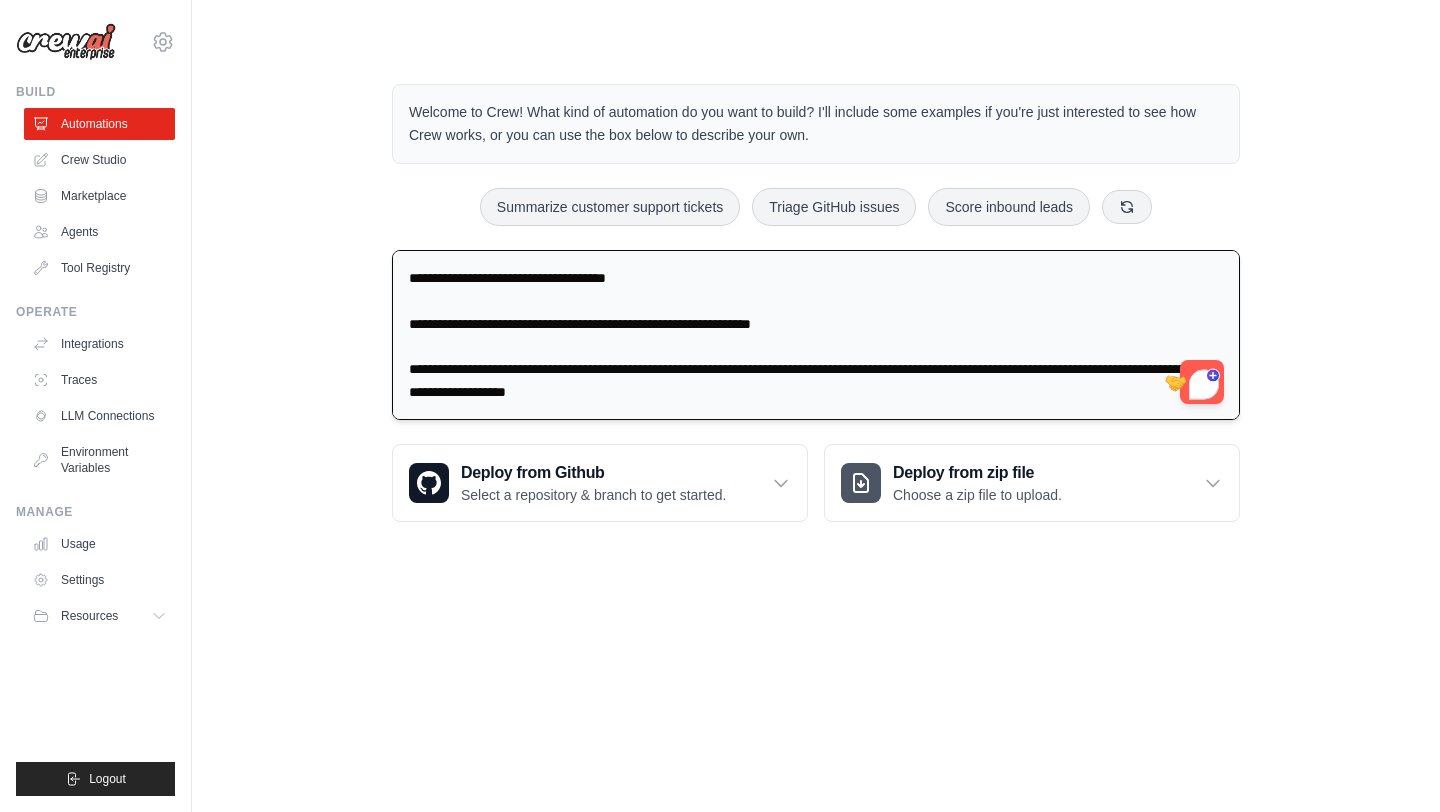 click at bounding box center (816, 335) 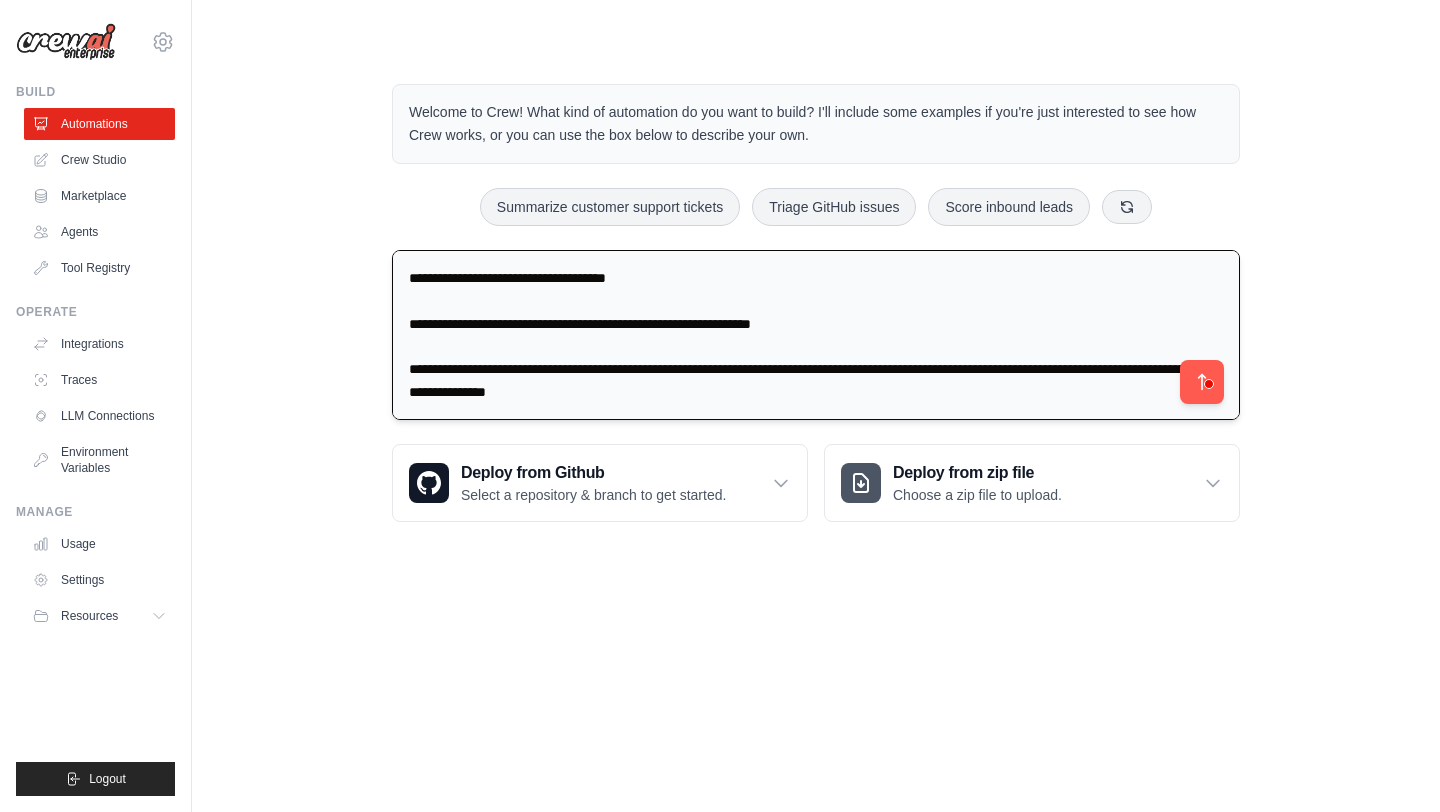 type on "**********" 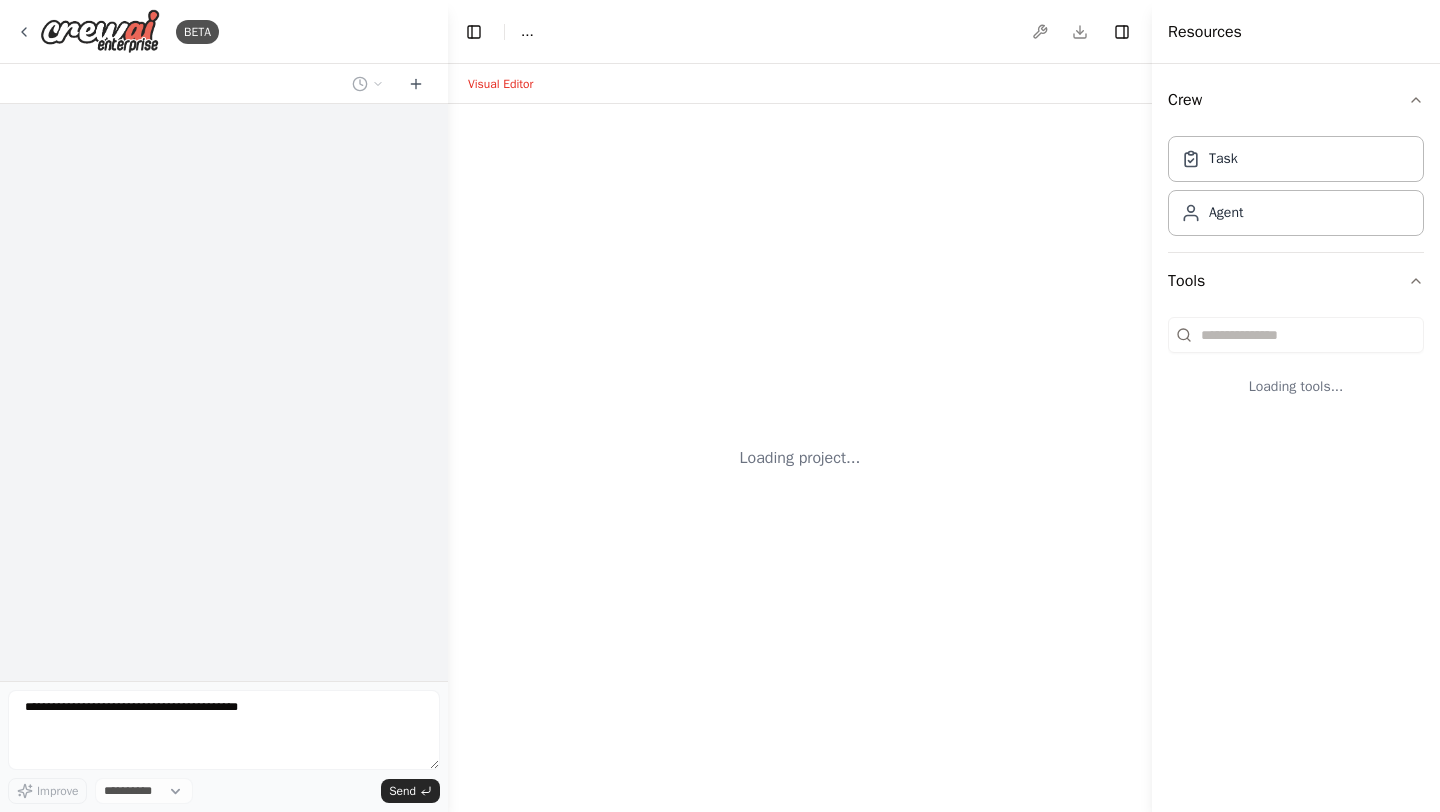 scroll, scrollTop: 0, scrollLeft: 0, axis: both 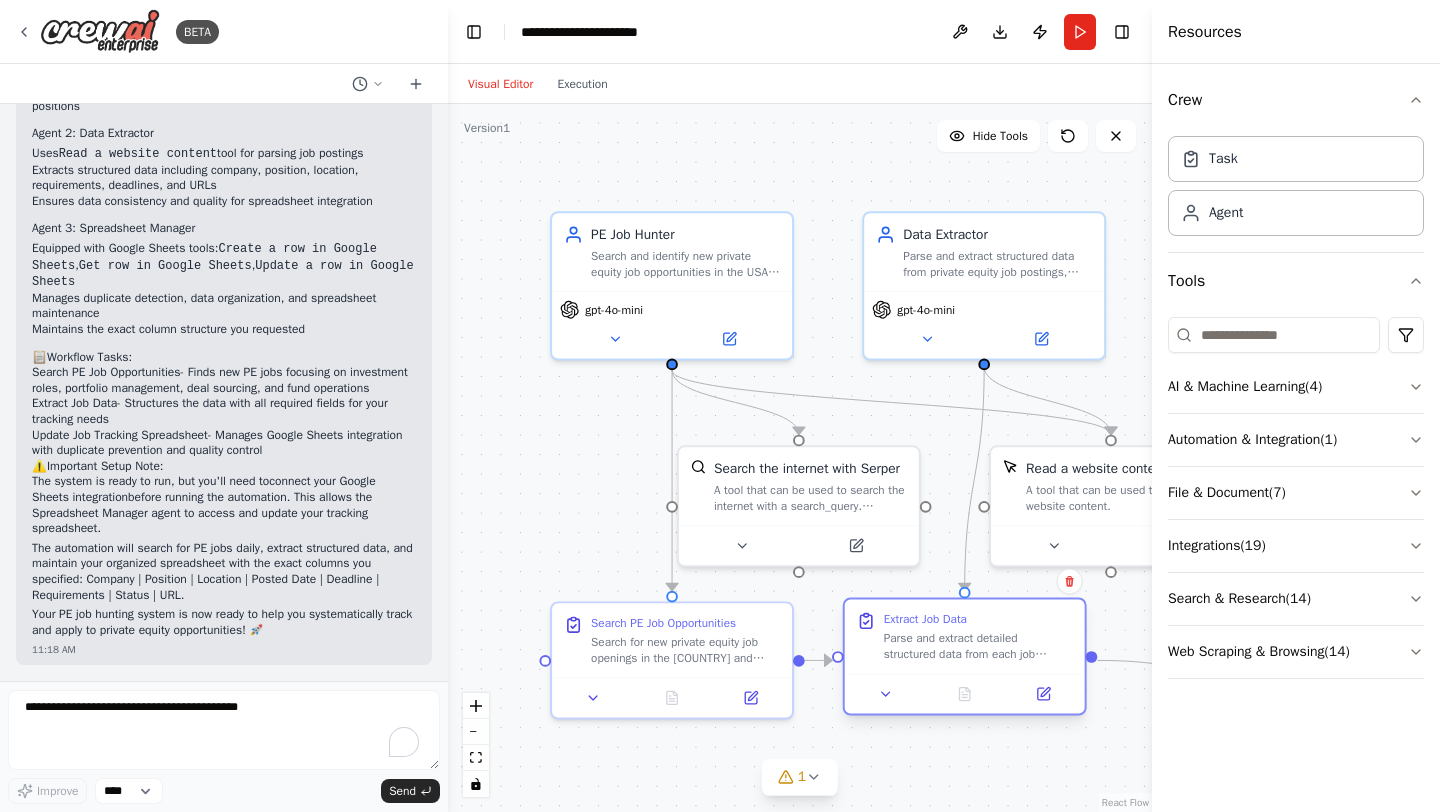 drag, startPoint x: 989, startPoint y: 611, endPoint x: 941, endPoint y: 615, distance: 48.166378 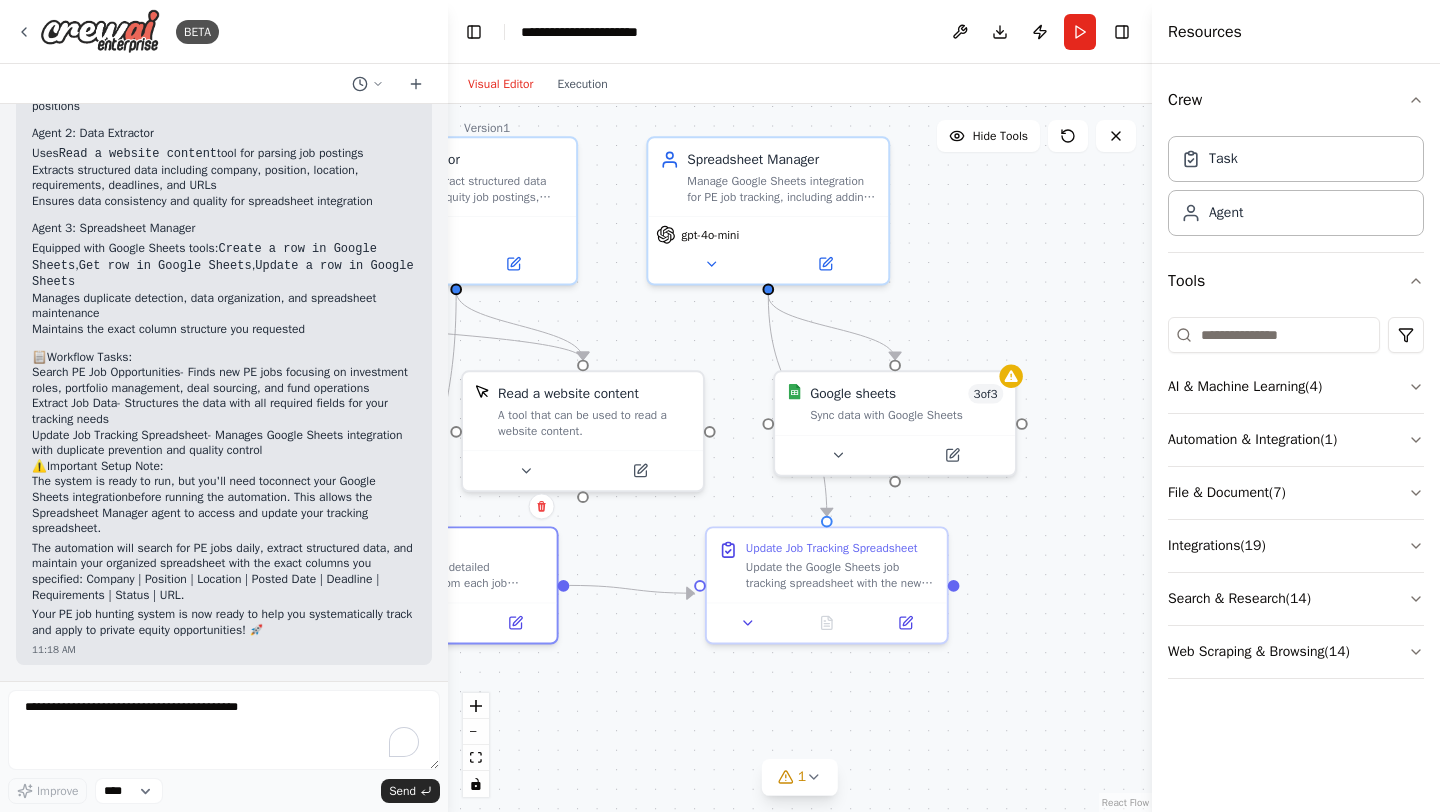 drag, startPoint x: 926, startPoint y: 421, endPoint x: 398, endPoint y: 346, distance: 533.3001 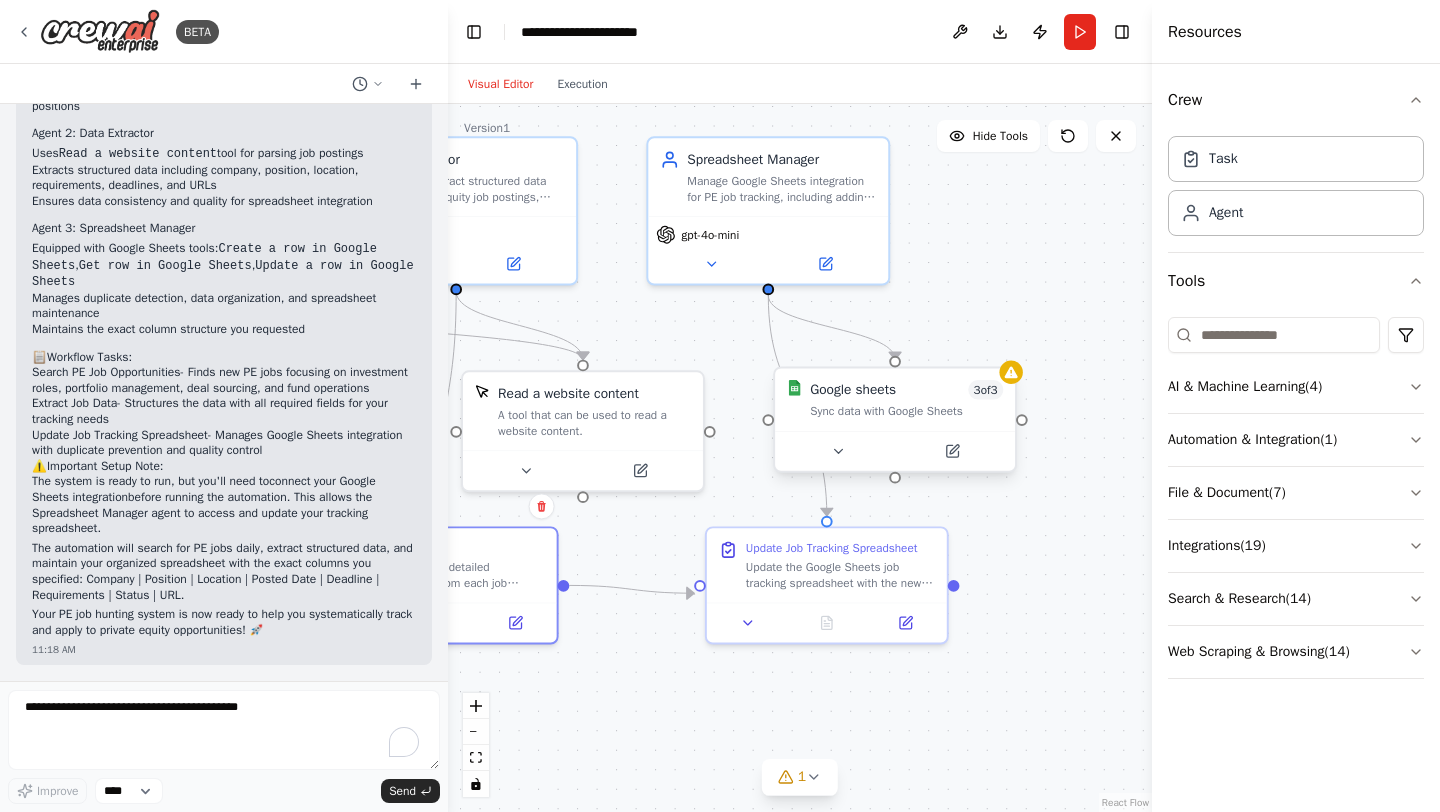 click on "Google sheets 3  of  3 Sync data with Google Sheets" at bounding box center (895, 399) 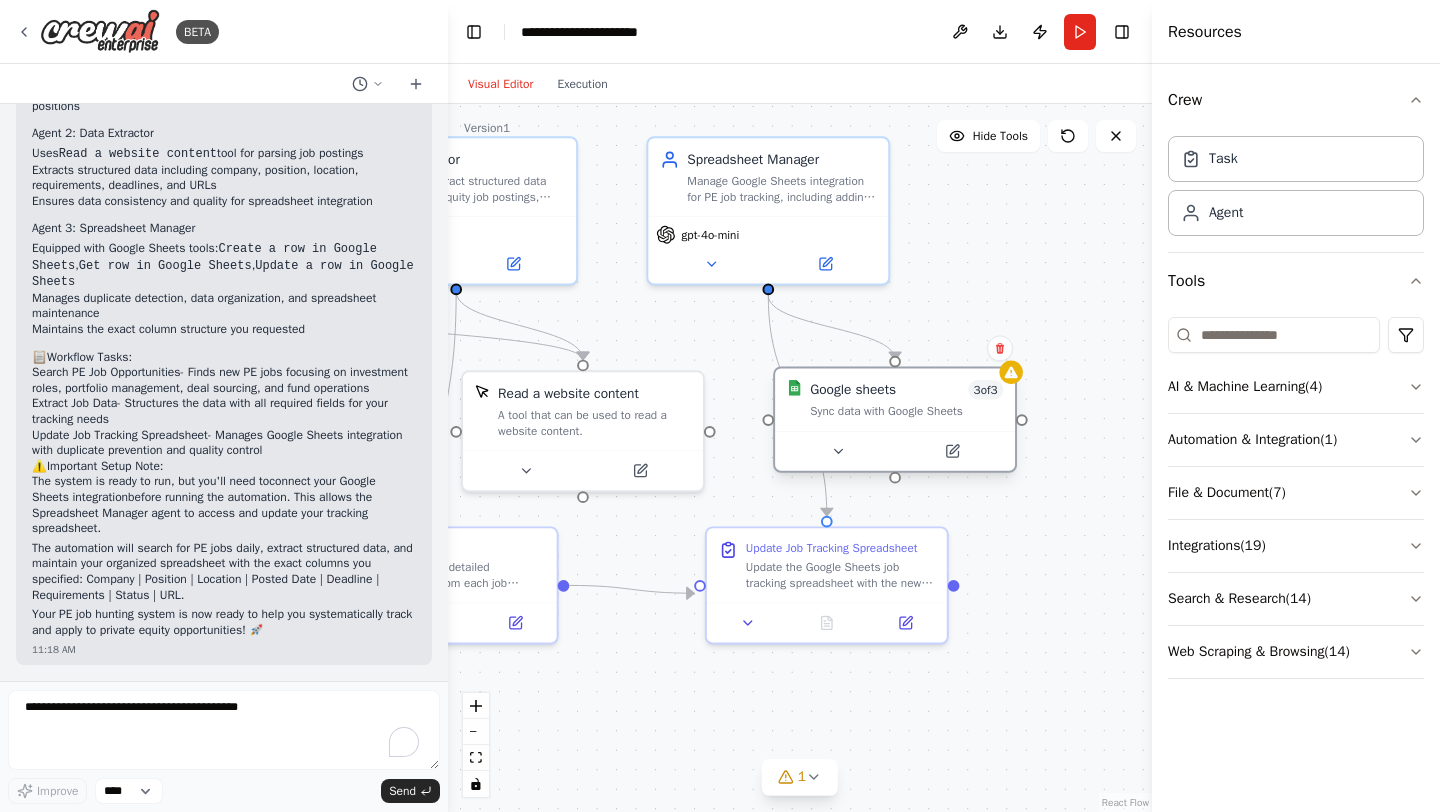 click on "Google sheets 3  of  3 Sync data with Google Sheets" at bounding box center [895, 399] 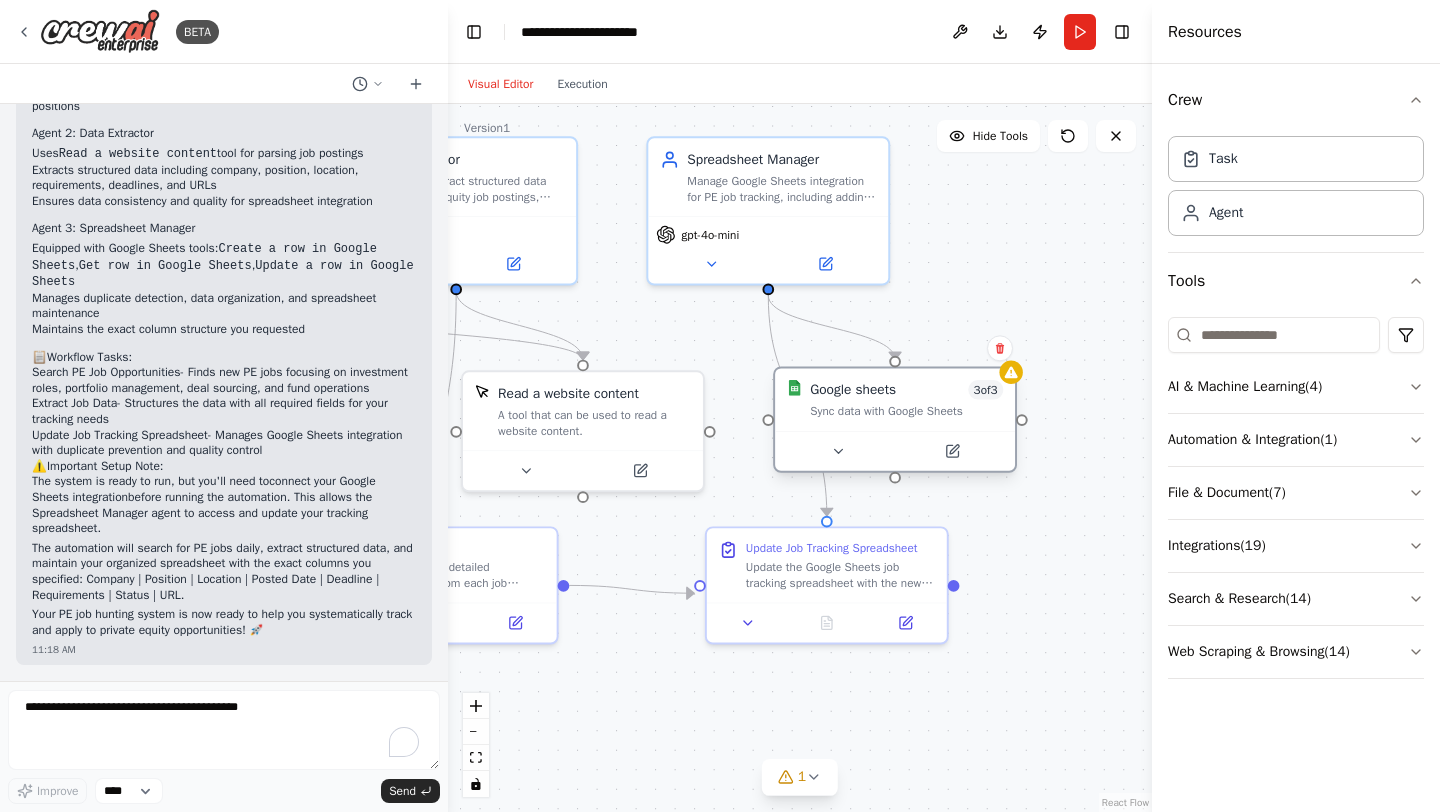 click on "Google sheets 3  of  3 Sync data with Google Sheets" at bounding box center [895, 399] 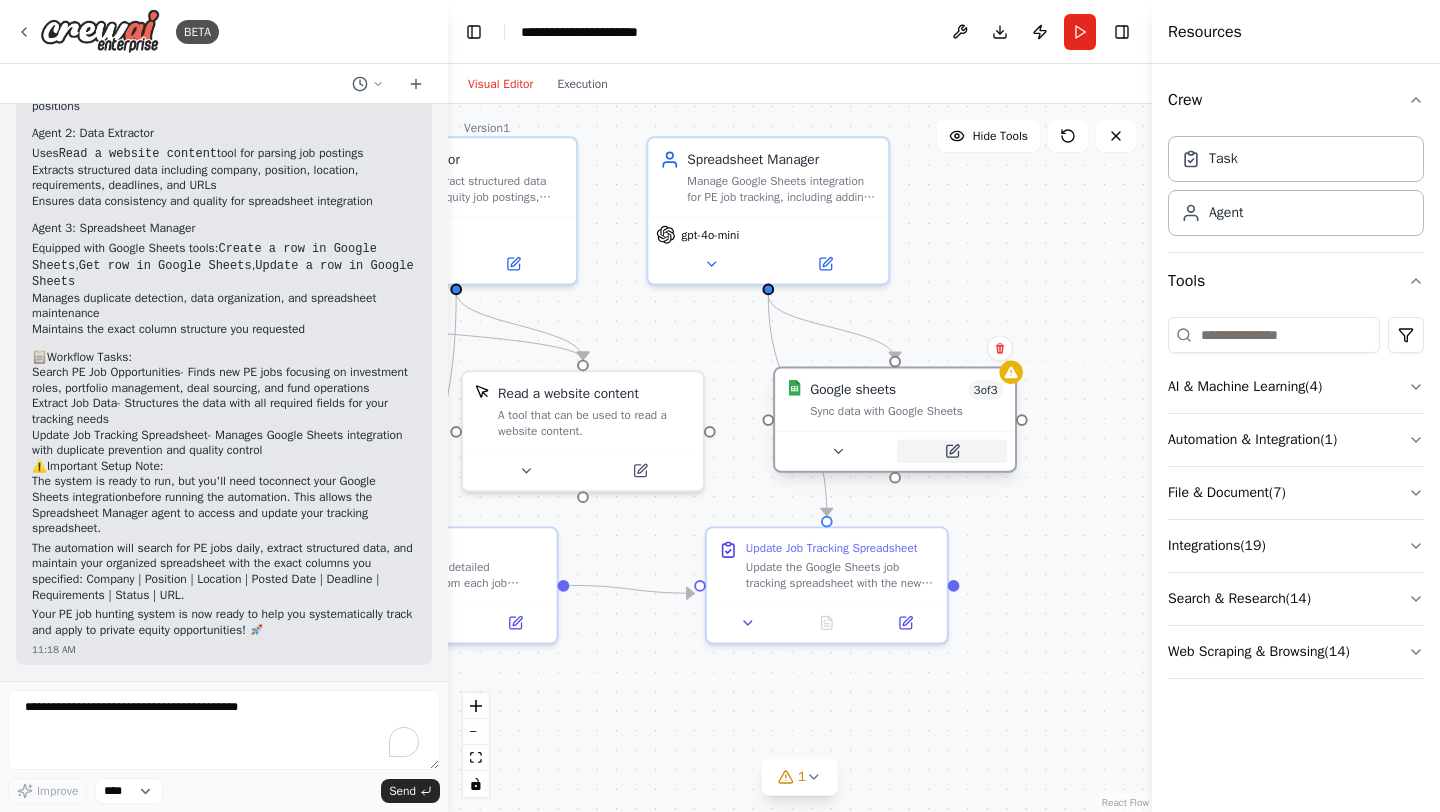 click 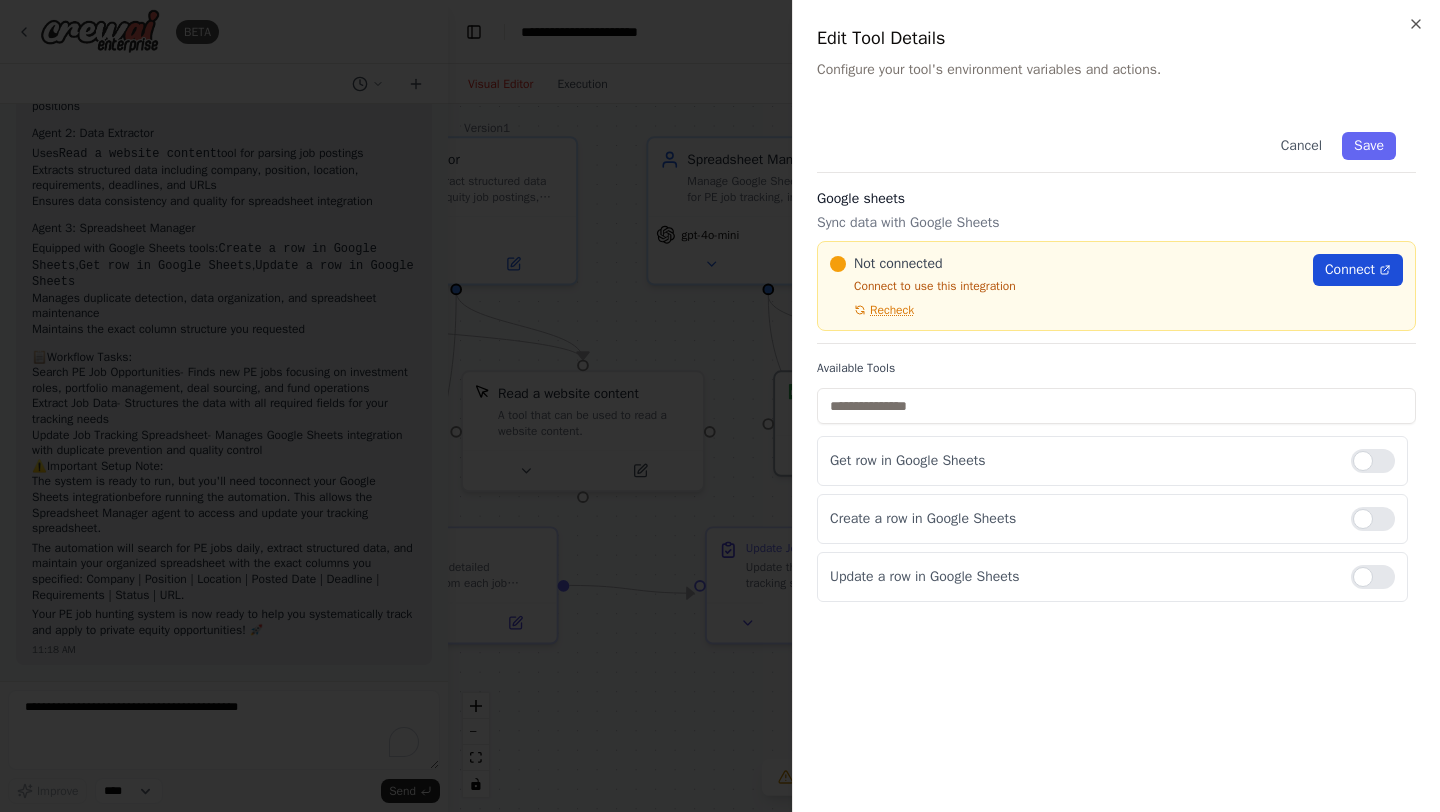 click on "Connect" at bounding box center [1350, 270] 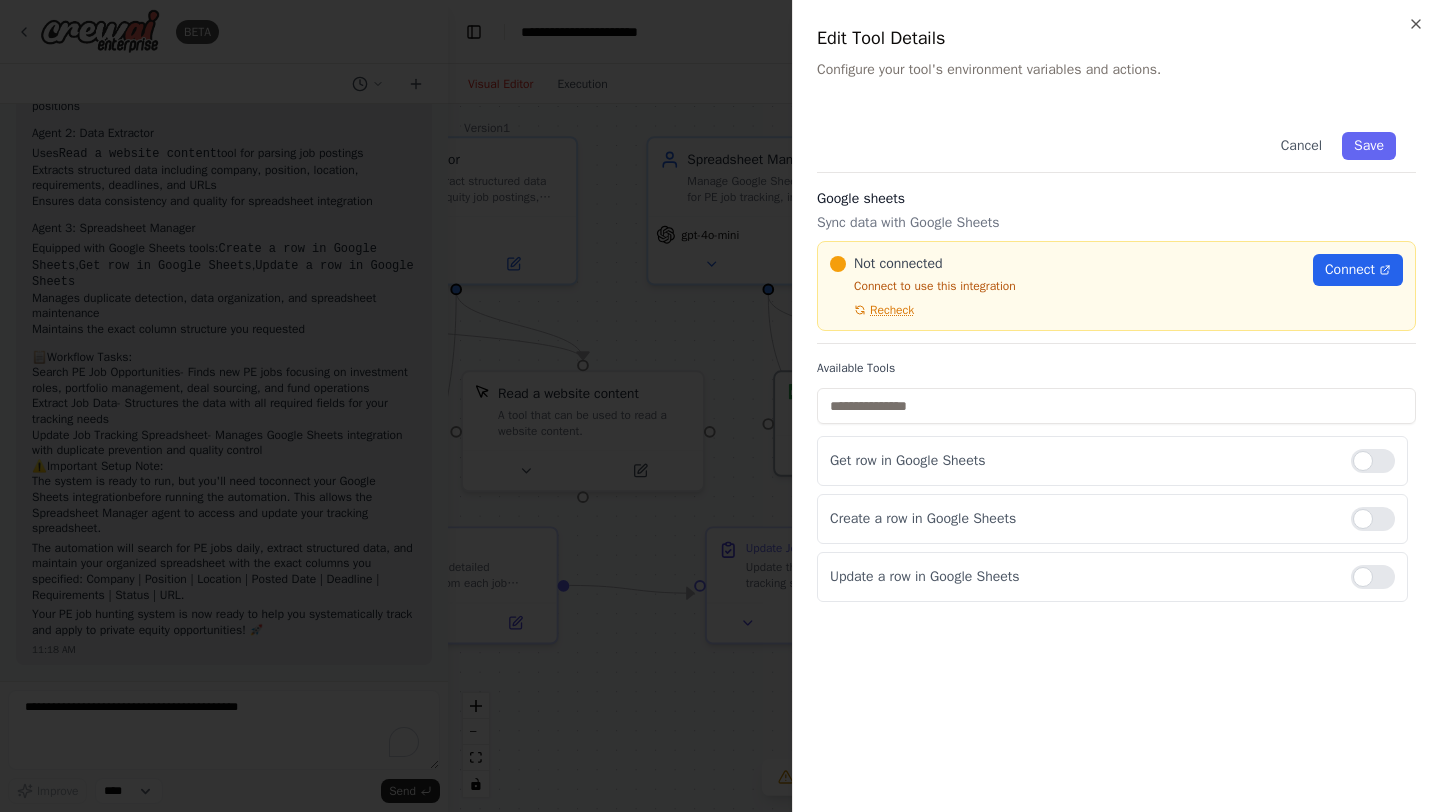 click at bounding box center [720, 406] 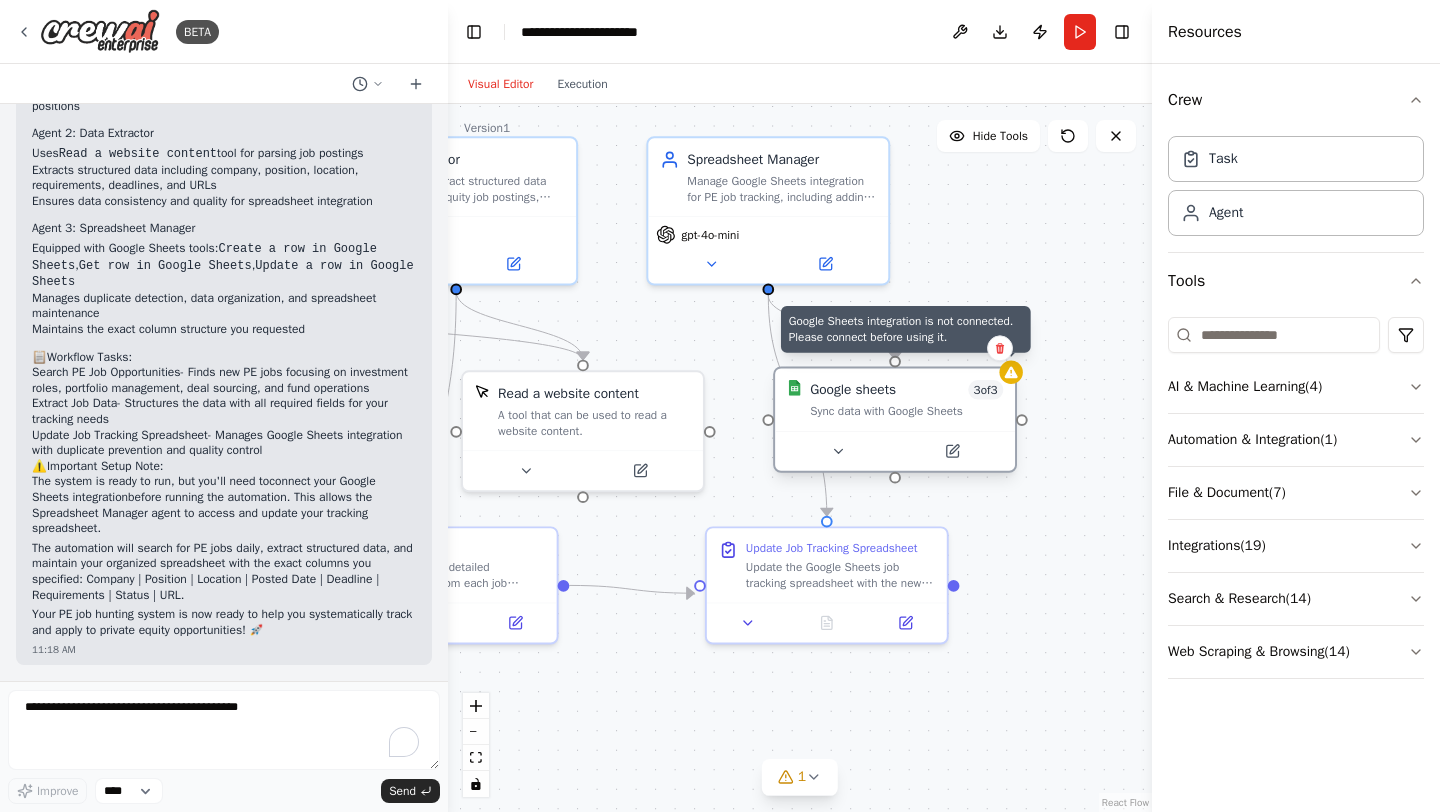 click on "Google Sheets integration is not connected. Please connect before using it. Google sheets 3  of  3 Sync data with Google Sheets" at bounding box center (895, 419) 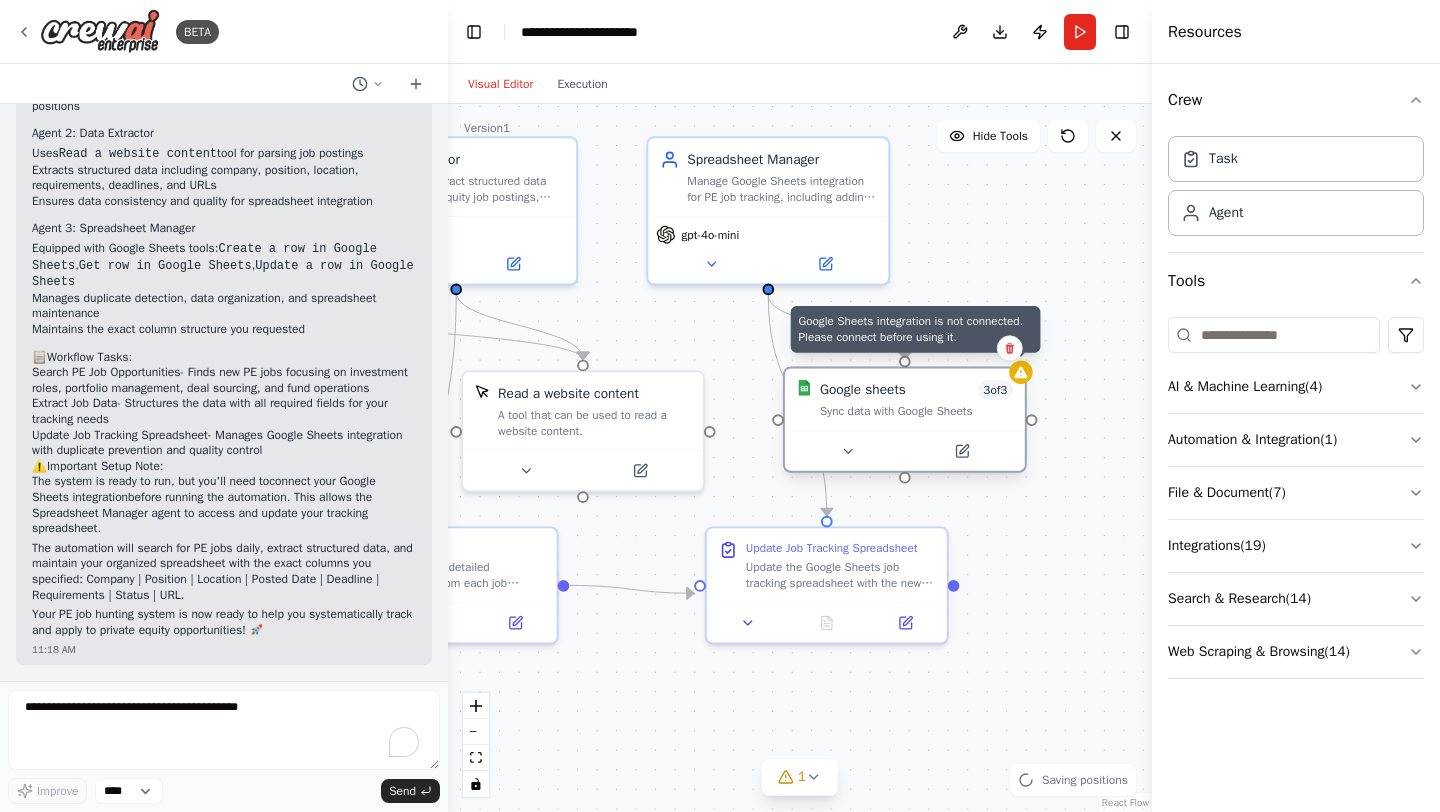 click at bounding box center (1020, 372) 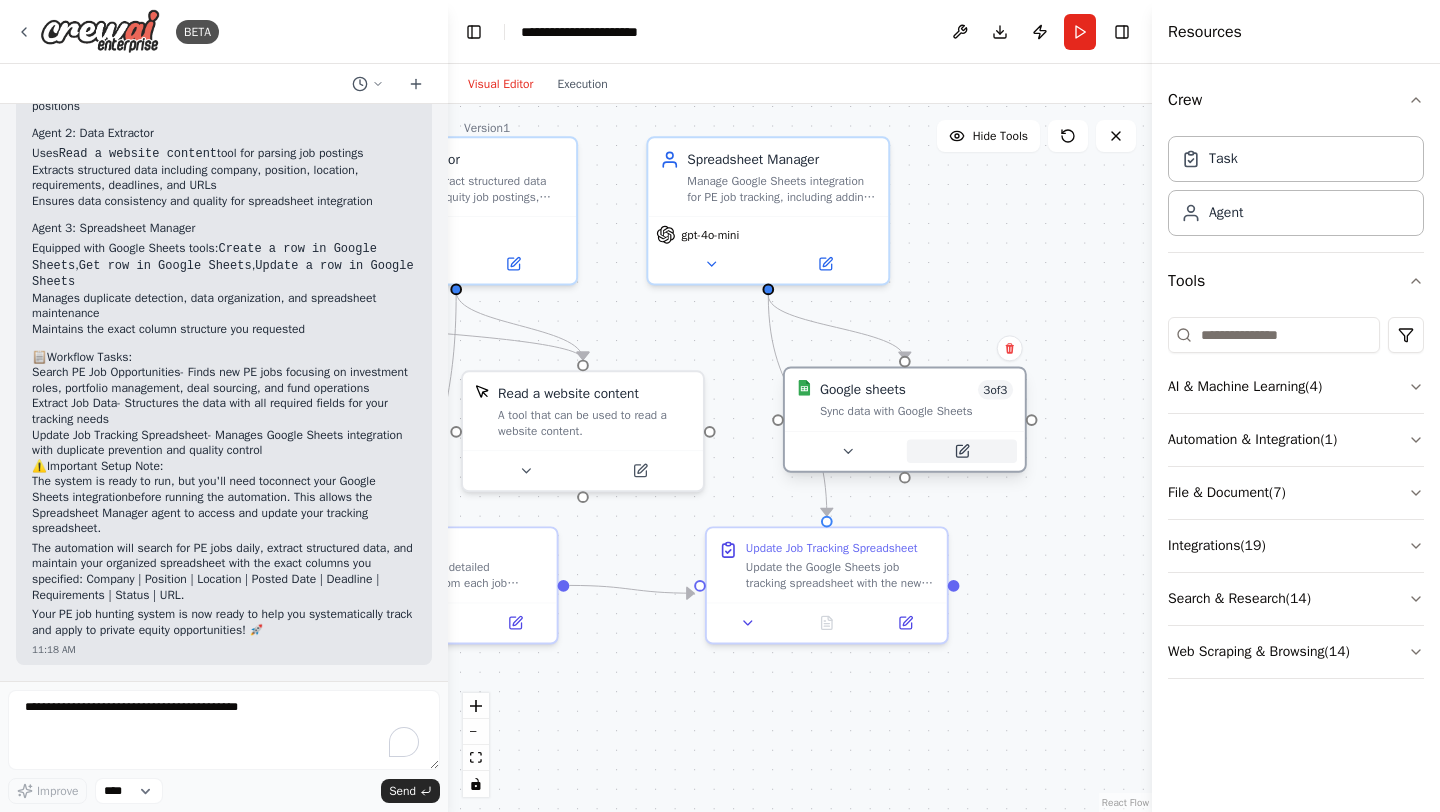 click at bounding box center [962, 451] 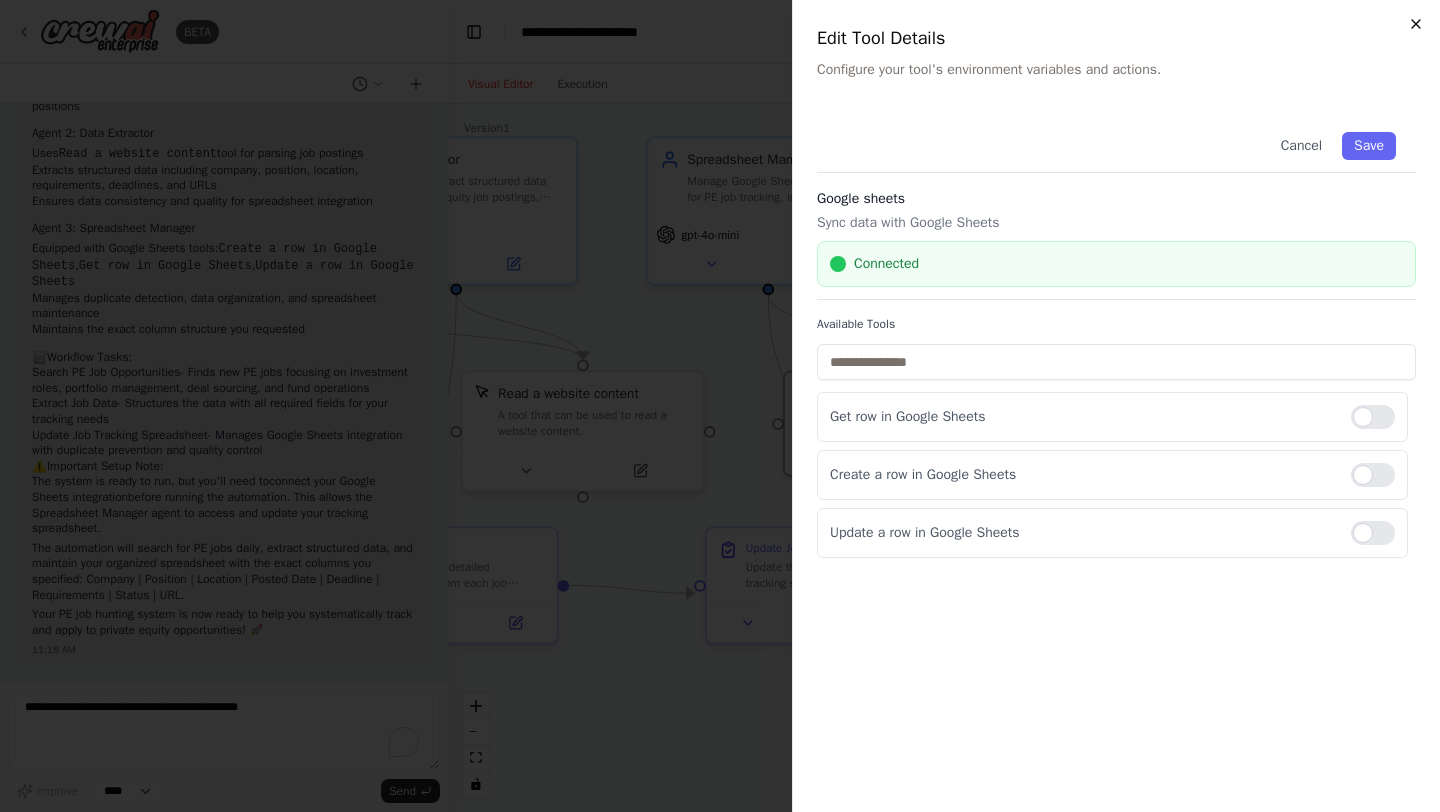 click 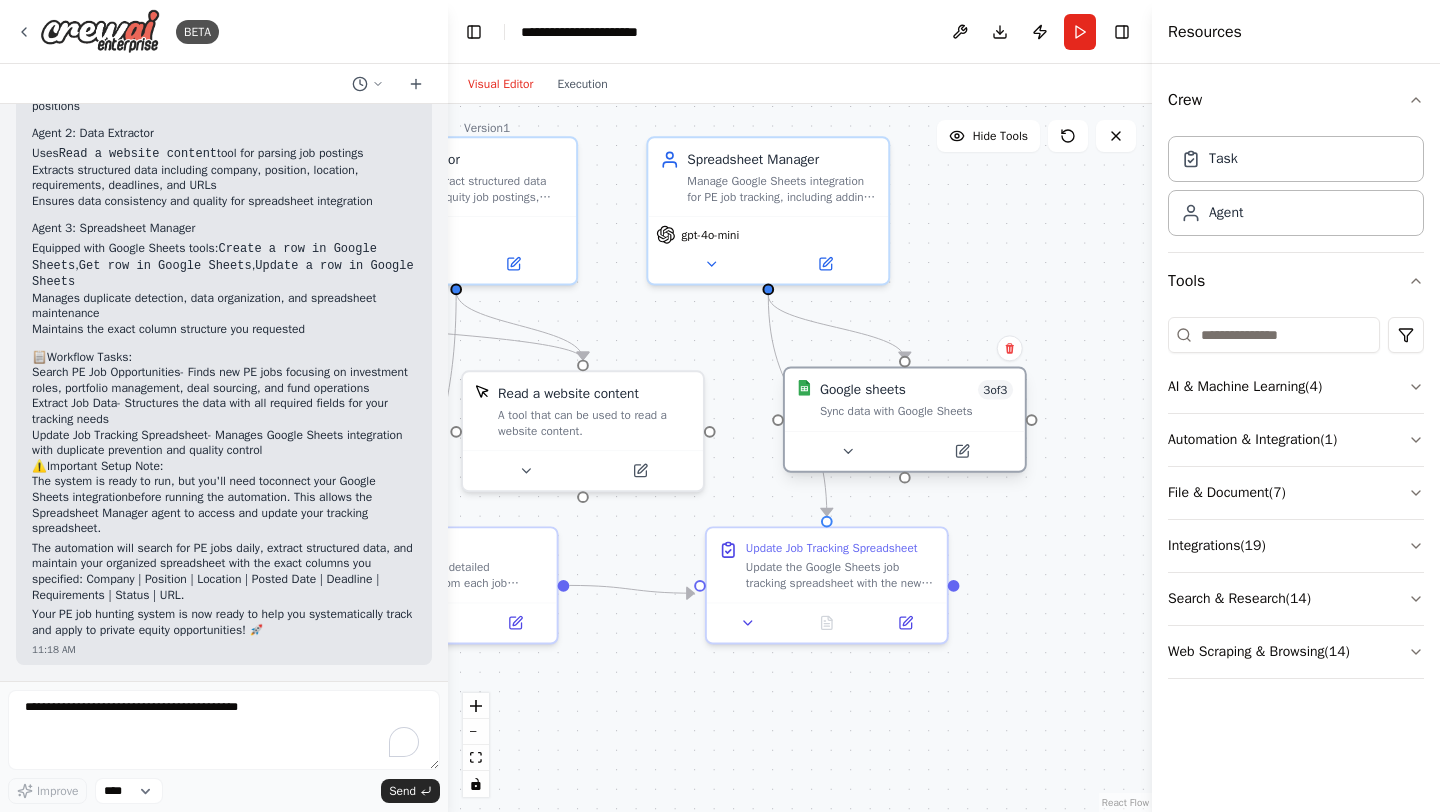 click on "Google sheets 3  of  3" at bounding box center (916, 390) 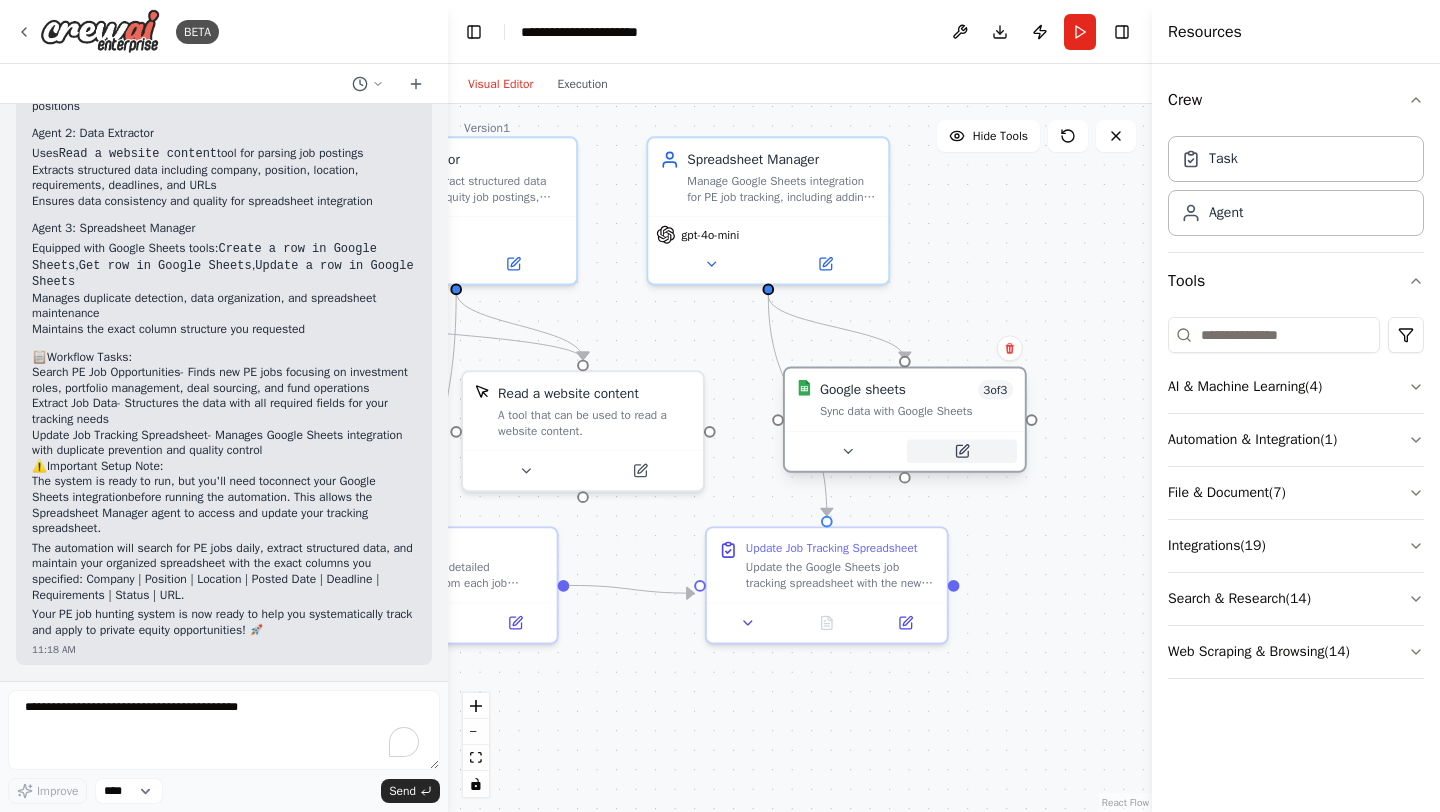 click 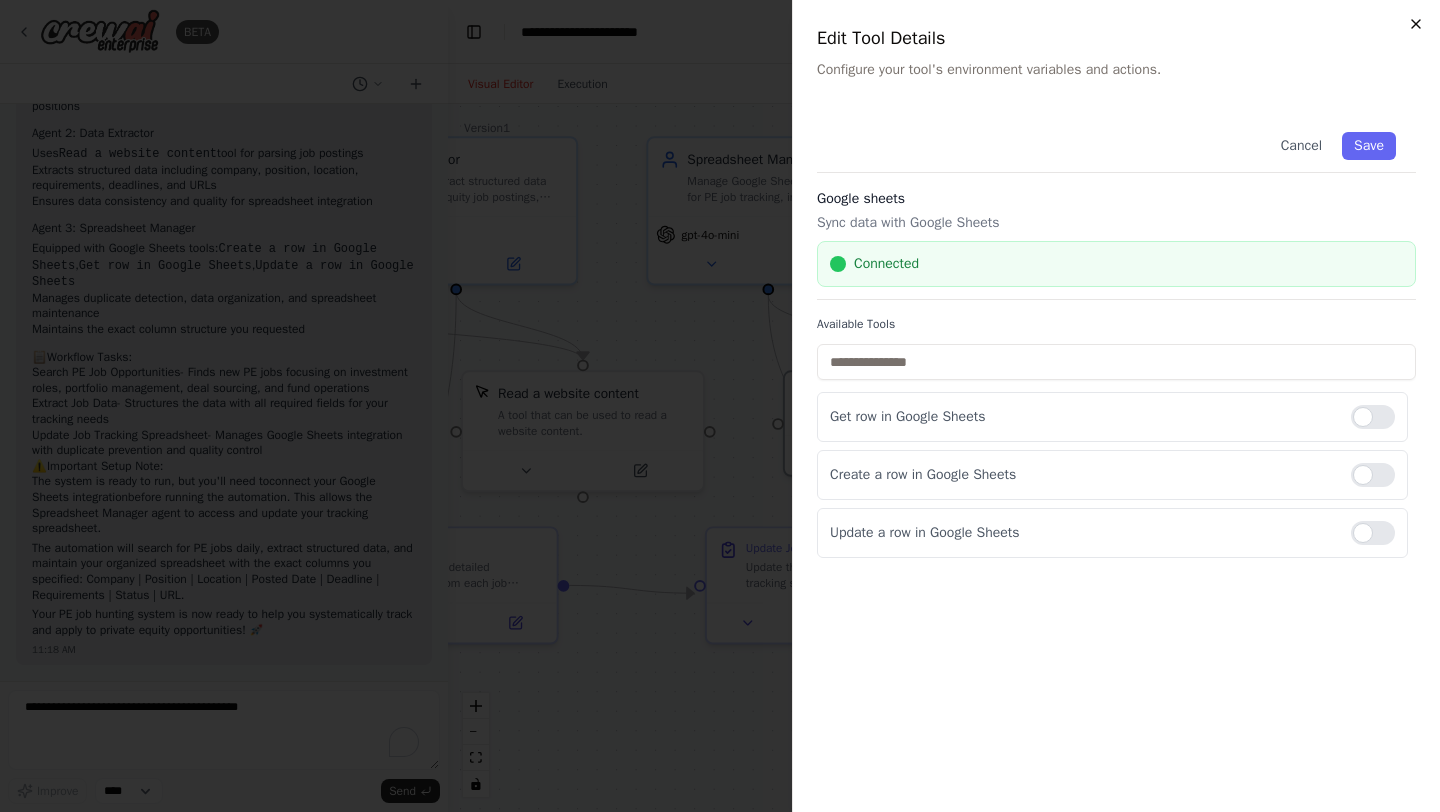 click 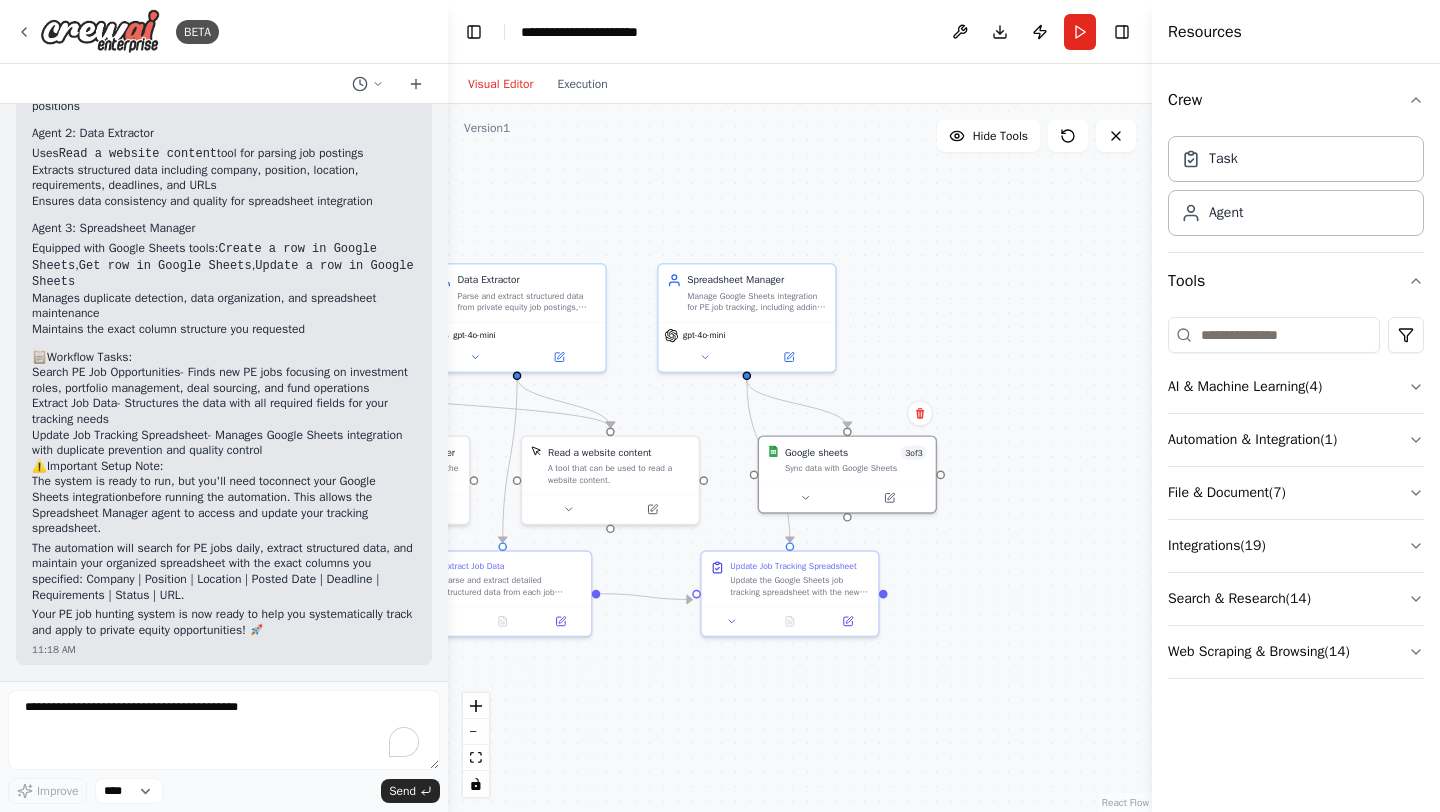 click on ".deletable-edge-delete-btn {
width: 20px;
height: 20px;
border: 0px solid #ffffff;
color: #6b7280;
background-color: #f8fafc;
cursor: pointer;
border-radius: 50%;
font-size: 12px;
padding: 3px;
display: flex;
align-items: center;
justify-content: center;
transition: all 0.2s cubic-bezier(0.4, 0, 0.2, 1);
box-shadow: 0 2px 4px rgba(0, 0, 0, 0.1);
}
.deletable-edge-delete-btn:hover {
background-color: #ef4444;
color: #ffffff;
border-color: #dc2626;
transform: scale(1.1);
box-shadow: 0 4px 12px rgba(239, 68, 68, 0.4);
}
.deletable-edge-delete-btn:active {
transform: scale(0.95);
box-shadow: 0 2px 4px rgba(239, 68, 68, 0.3);
}
PE Job Hunter gpt-4o-mini Search the internet with Serper gpt-4o-mini" at bounding box center [800, 458] 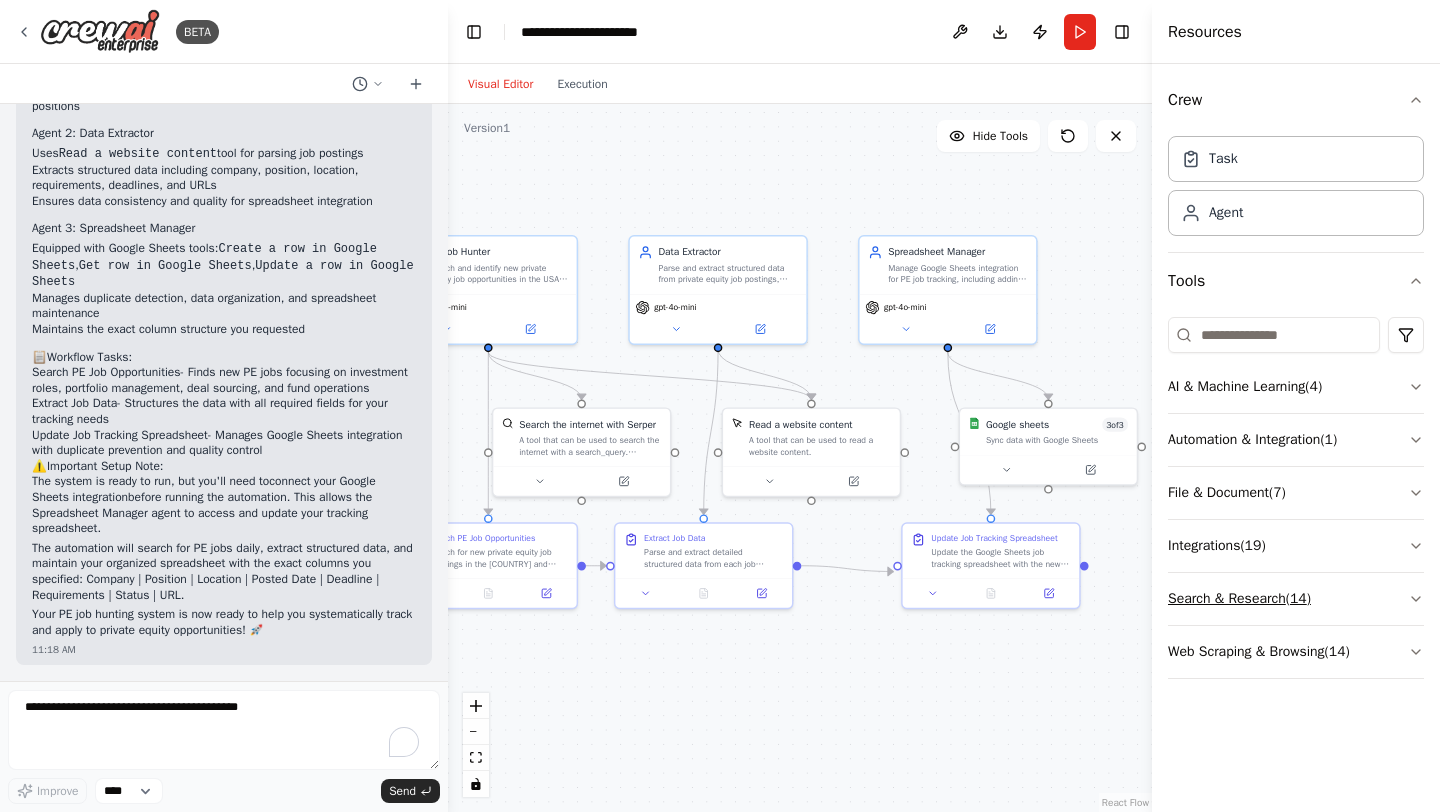 drag, startPoint x: 987, startPoint y: 633, endPoint x: 1188, endPoint y: 605, distance: 202.94087 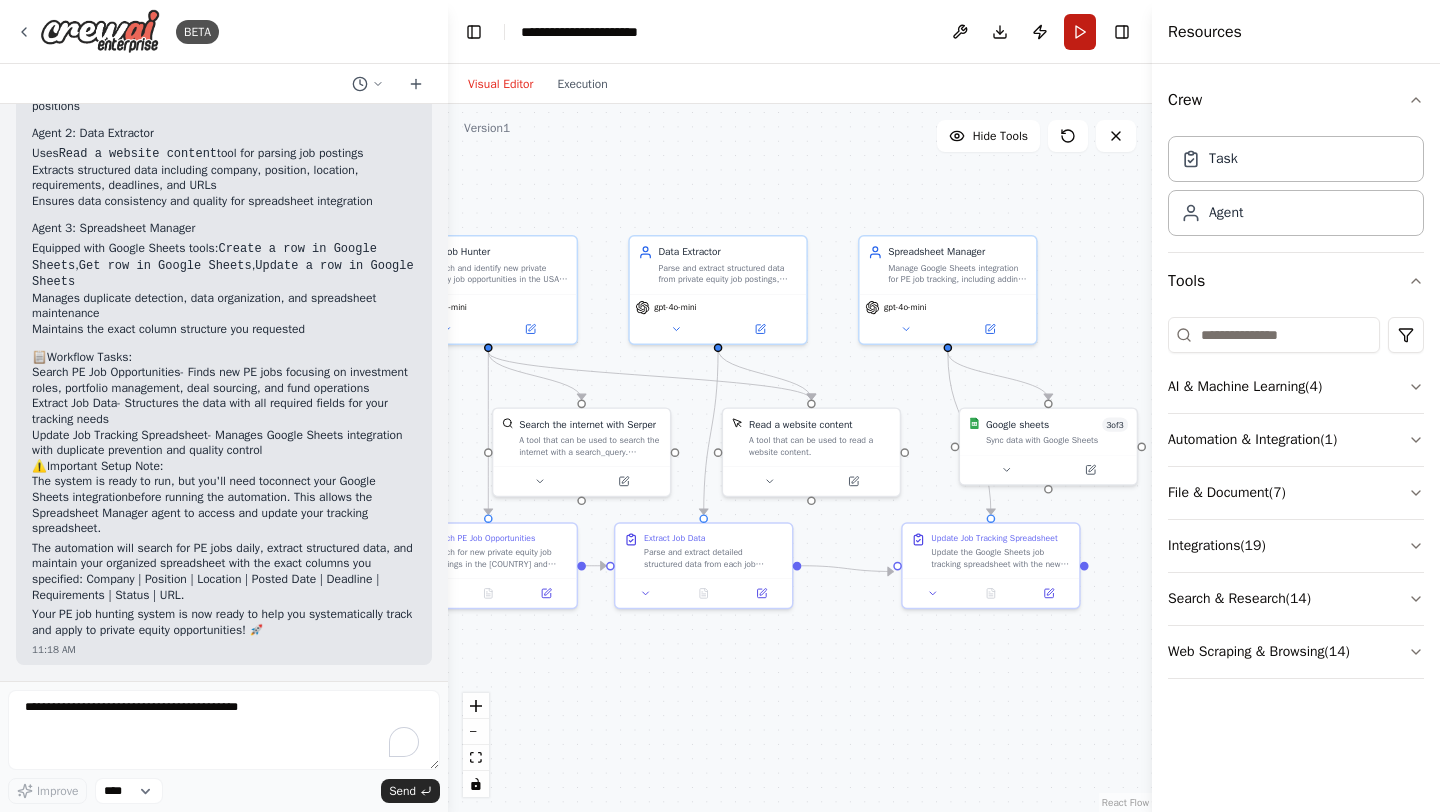 click on "Run" at bounding box center [1080, 32] 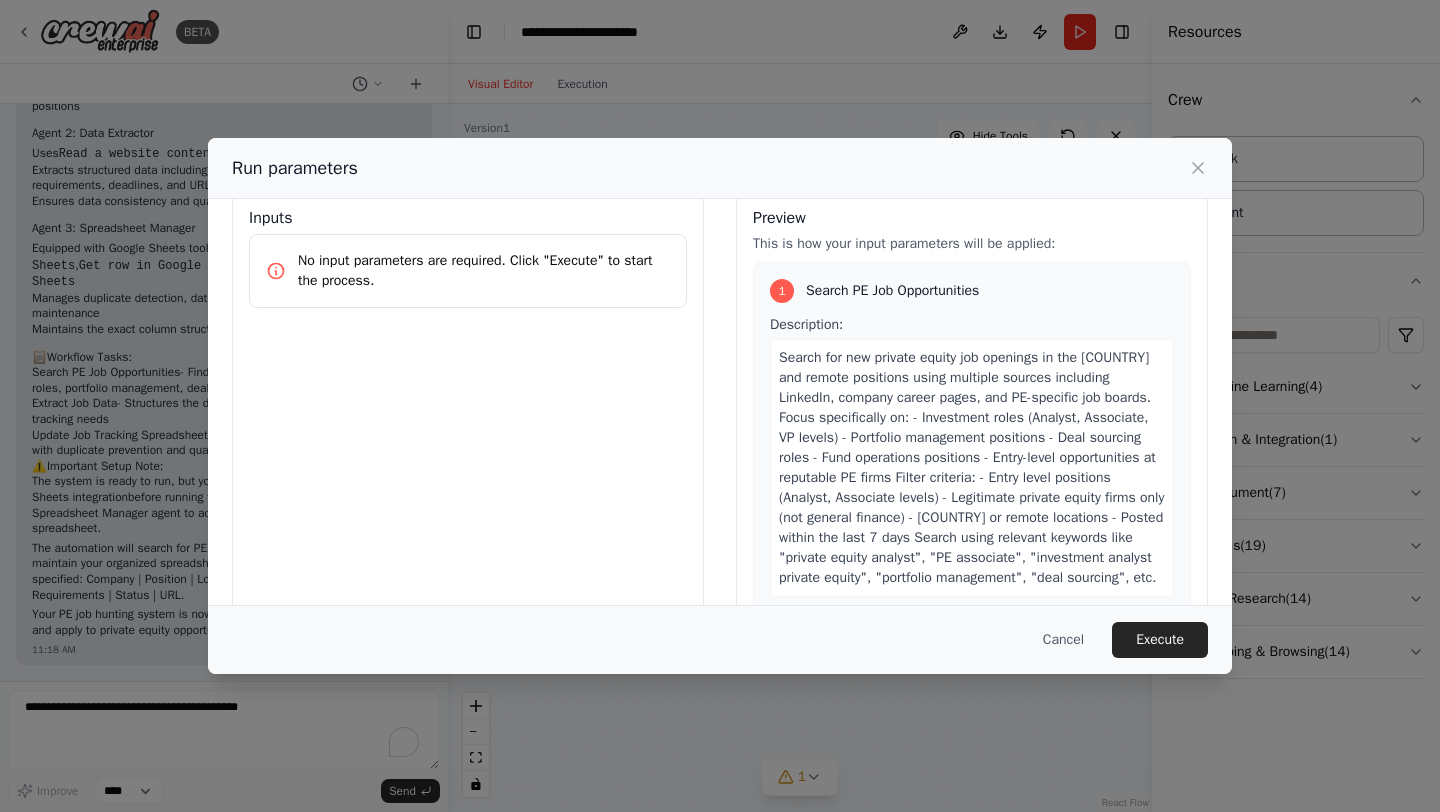 scroll, scrollTop: 116, scrollLeft: 0, axis: vertical 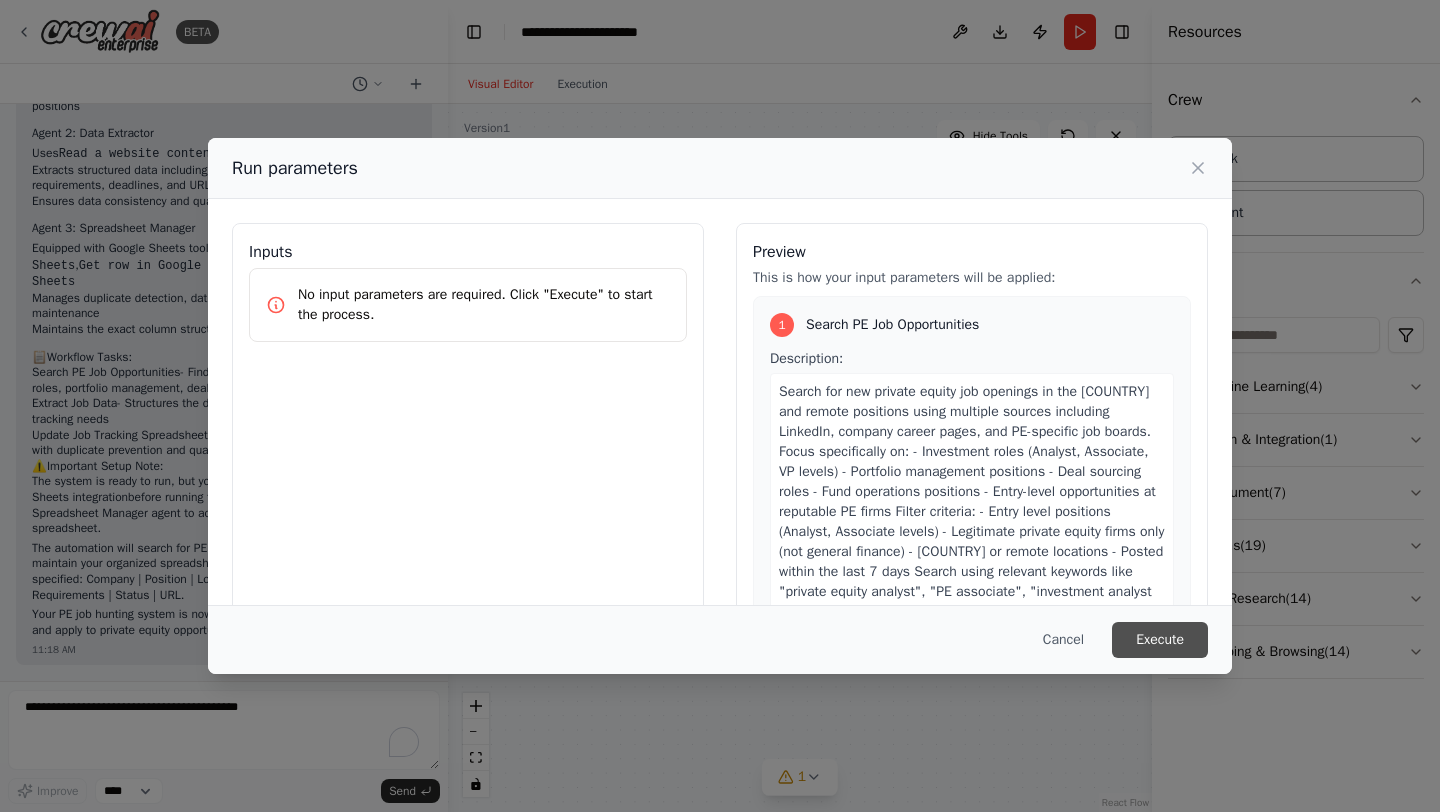 click on "Execute" at bounding box center [1160, 640] 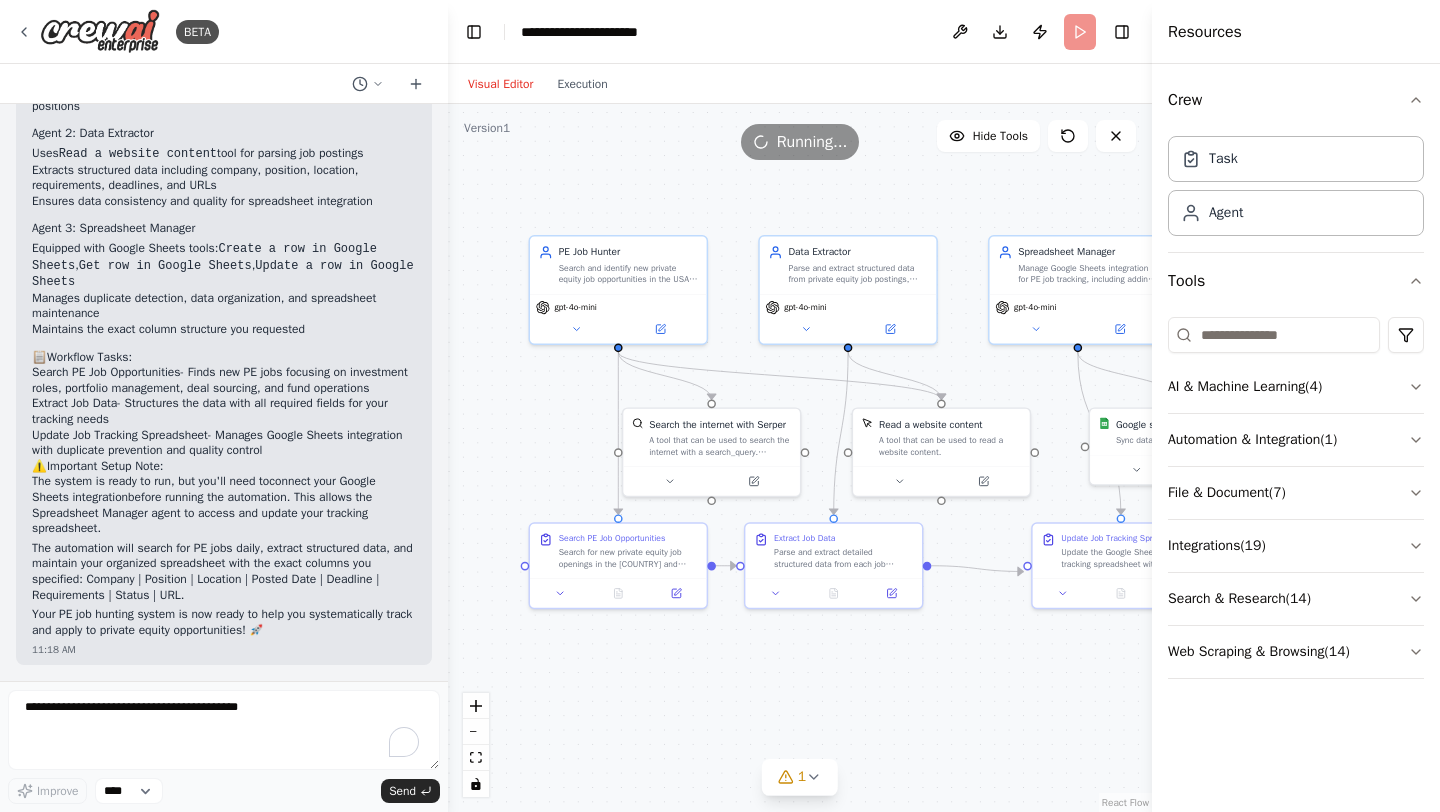 drag, startPoint x: 1111, startPoint y: 237, endPoint x: 1240, endPoint y: 237, distance: 129 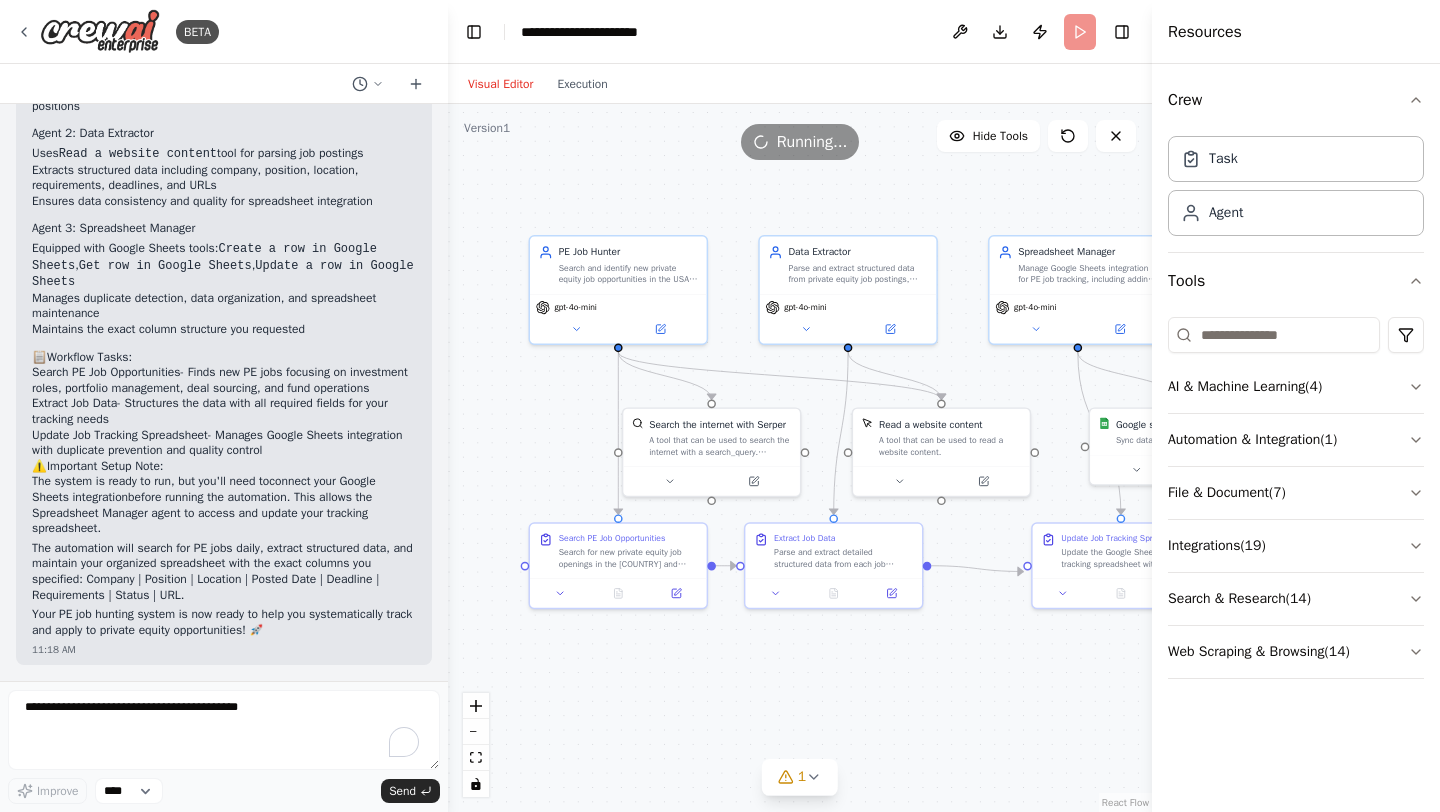 click on "BETA "Create a multi-agent system with three specialized agents:
Agent 1 - PE Job Hunter:
Role: Private equity job research specialist
Task: Search LinkedIn, company career pages, and PE-specific job boards for new openings in USA or remote positions
Focus: Investment roles, portfolio management, deal sourcing, and fund operations, Private Equity
Filter criteria: Entry level positions, reputable firms, legitimate PE roles only
Agent 2 - Data Extractor:
Role: Job information parser
Task: Extract structured data from job postings including company name, position title, location, requirements, application deadline, salary range, and job URL
Output format: Clean, organized data ready for spreadsheet insertion
Agent 3 - Spreadsheet Manager:
Role: Google Sheets integration specialist
Task: Add new job listings to my Google Sheets, check for duplicates, maintain organized columns, and ensure data quality
Workflow:
Agent 1 searches for new PE jobs daily
11:17 AM ▶ 11:17 AM" at bounding box center [720, 406] 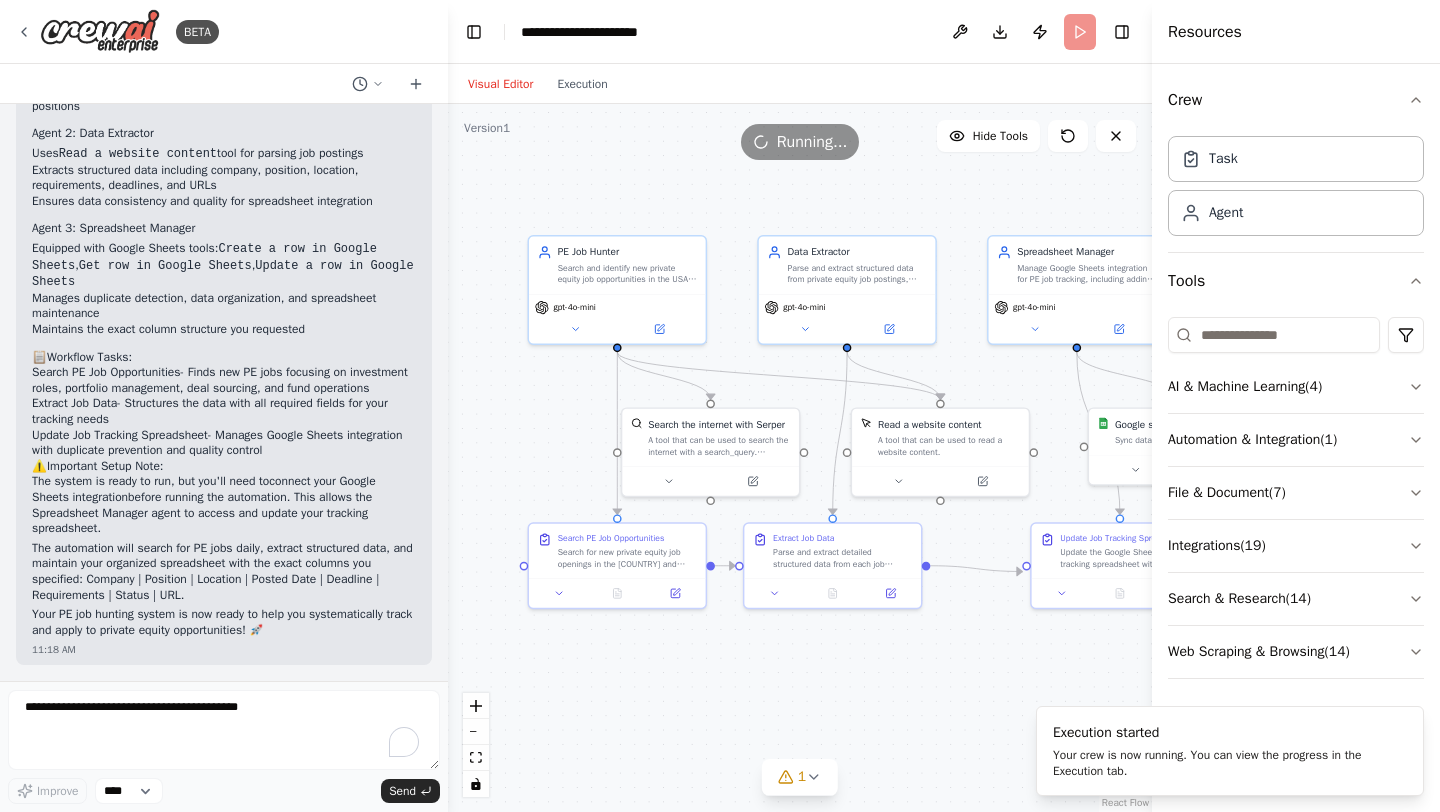 click on ".deletable-edge-delete-btn {
width: 20px;
height: 20px;
border: 0px solid #ffffff;
color: #6b7280;
background-color: #f8fafc;
cursor: pointer;
border-radius: 50%;
font-size: 12px;
padding: 3px;
display: flex;
align-items: center;
justify-content: center;
transition: all 0.2s cubic-bezier(0.4, 0, 0.2, 1);
box-shadow: 0 2px 4px rgba(0, 0, 0, 0.1);
}
.deletable-edge-delete-btn:hover {
background-color: #ef4444;
color: #ffffff;
border-color: #dc2626;
transform: scale(1.1);
box-shadow: 0 4px 12px rgba(239, 68, 68, 0.4);
}
.deletable-edge-delete-btn:active {
transform: scale(0.95);
box-shadow: 0 2px 4px rgba(239, 68, 68, 0.3);
}
PE Job Hunter gpt-4o-mini Search the internet with Serper gpt-4o-mini" at bounding box center [800, 458] 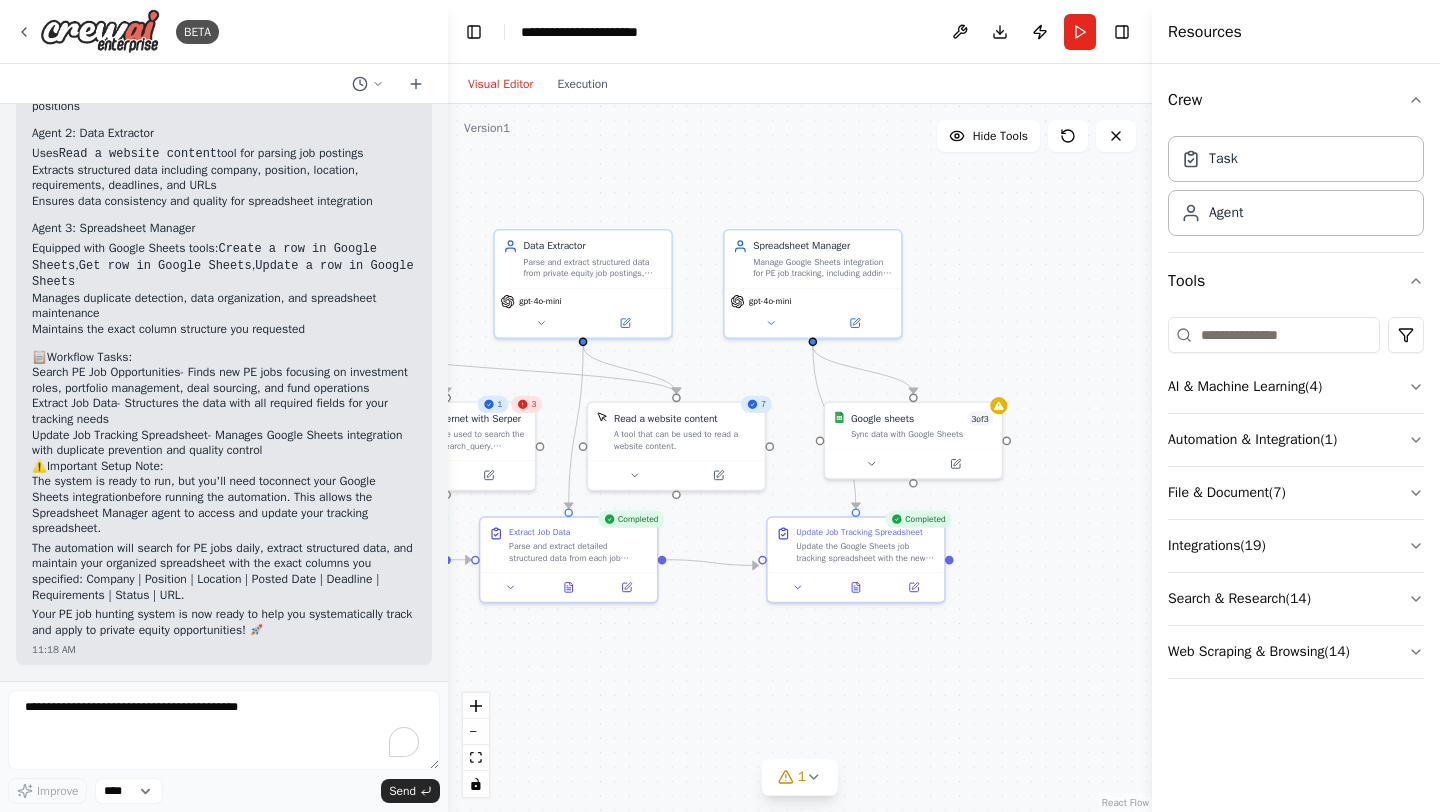 drag, startPoint x: 823, startPoint y: 691, endPoint x: 559, endPoint y: 685, distance: 264.06818 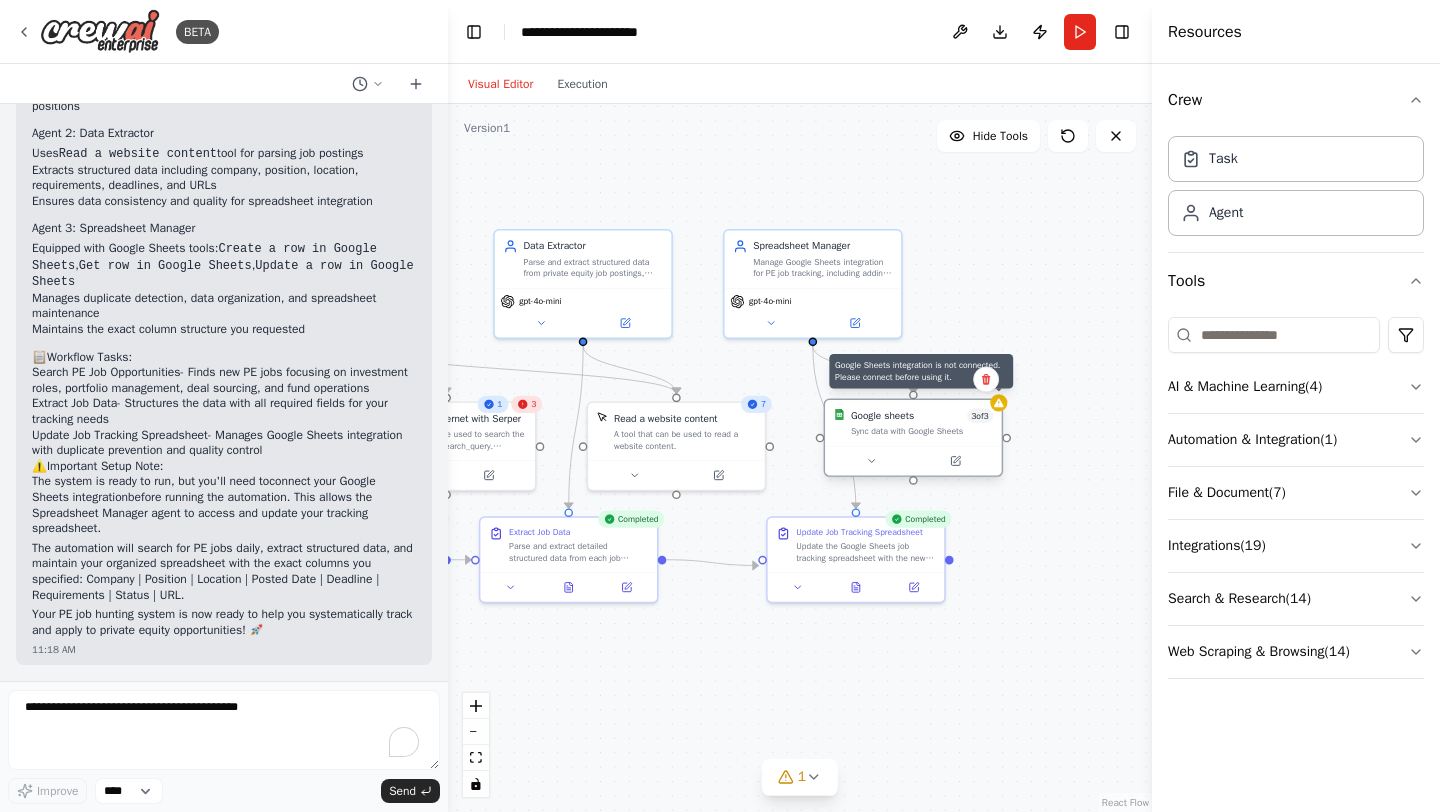 click on ".deletable-edge-delete-btn {
width: 20px;
height: 20px;
border: 0px solid #ffffff;
color: #6b7280;
background-color: #f8fafc;
cursor: pointer;
border-radius: 50%;
font-size: 12px;
padding: 3px;
display: flex;
align-items: center;
justify-content: center;
transition: all 0.2s cubic-bezier(0.4, 0, 0.2, 1);
box-shadow: 0 2px 4px rgba(0, 0, 0, 0.1);
}
.deletable-edge-delete-btn:hover {
background-color: #ef4444;
color: #ffffff;
border-color: #dc2626;
transform: scale(1.1);
box-shadow: 0 4px 12px rgba(239, 68, 68, 0.4);
}
.deletable-edge-delete-btn:active {
transform: scale(0.95);
box-shadow: 0 2px 4px rgba(239, 68, 68, 0.3);
}
PE Job Hunter gpt-4o-mini 1 3 Search the internet with Serper 7 3 3" at bounding box center (800, 458) 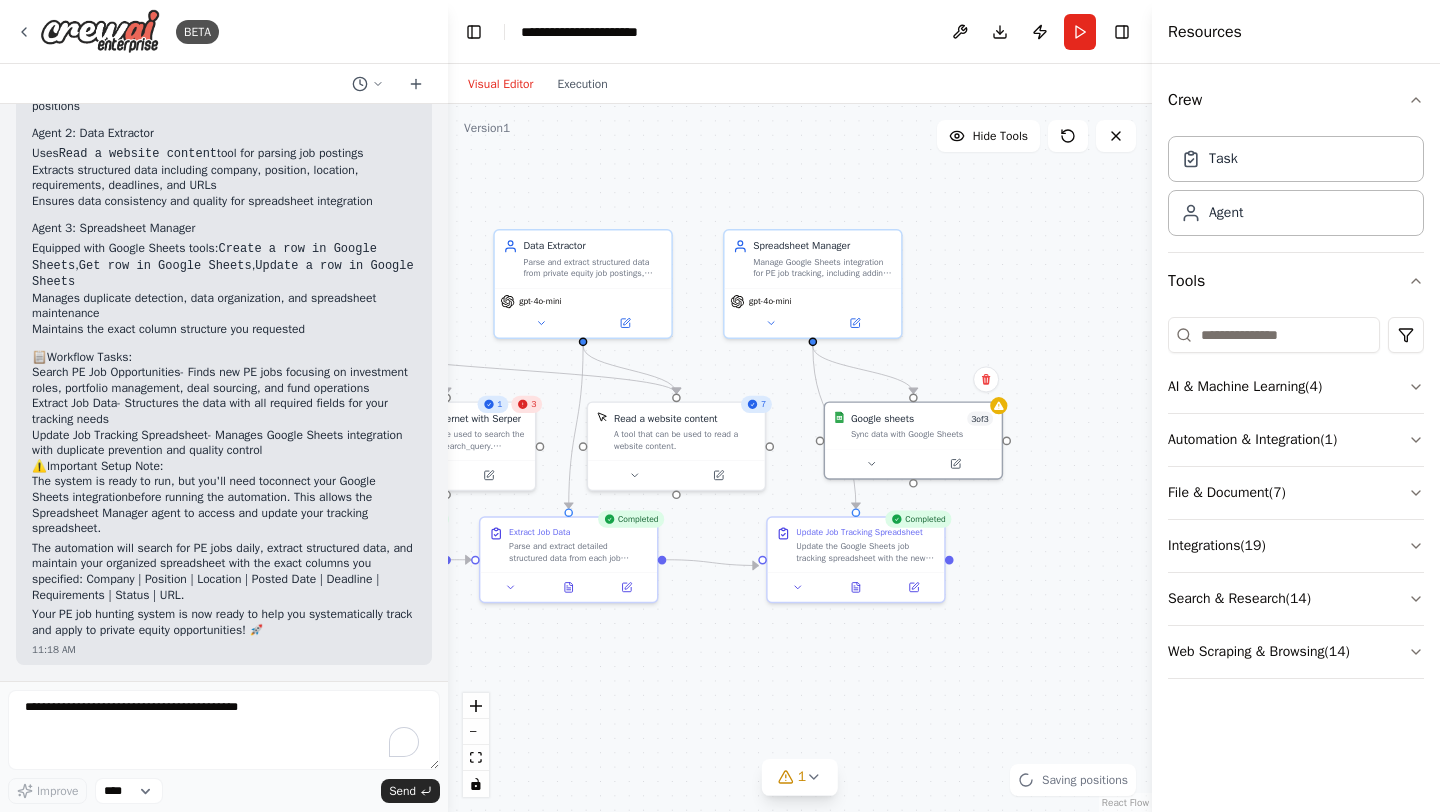 click on ".deletable-edge-delete-btn {
width: 20px;
height: 20px;
border: 0px solid #ffffff;
color: #6b7280;
background-color: #f8fafc;
cursor: pointer;
border-radius: 50%;
font-size: 12px;
padding: 3px;
display: flex;
align-items: center;
justify-content: center;
transition: all 0.2s cubic-bezier(0.4, 0, 0.2, 1);
box-shadow: 0 2px 4px rgba(0, 0, 0, 0.1);
}
.deletable-edge-delete-btn:hover {
background-color: #ef4444;
color: #ffffff;
border-color: #dc2626;
transform: scale(1.1);
box-shadow: 0 4px 12px rgba(239, 68, 68, 0.4);
}
.deletable-edge-delete-btn:active {
transform: scale(0.95);
box-shadow: 0 2px 4px rgba(239, 68, 68, 0.3);
}
PE Job Hunter gpt-4o-mini 1 3 Search the internet with Serper 7 3 3" at bounding box center [800, 458] 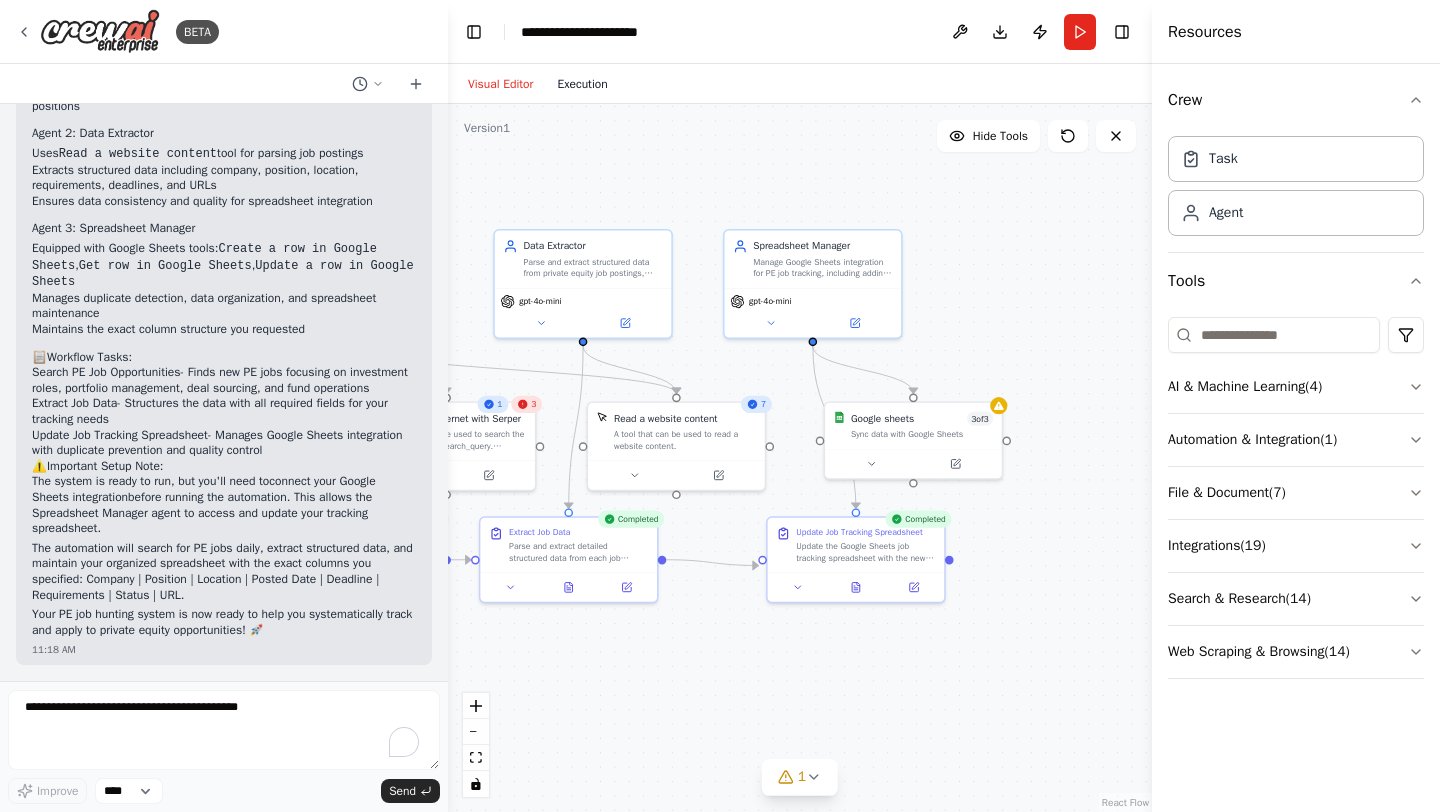 click on "Execution" at bounding box center [582, 84] 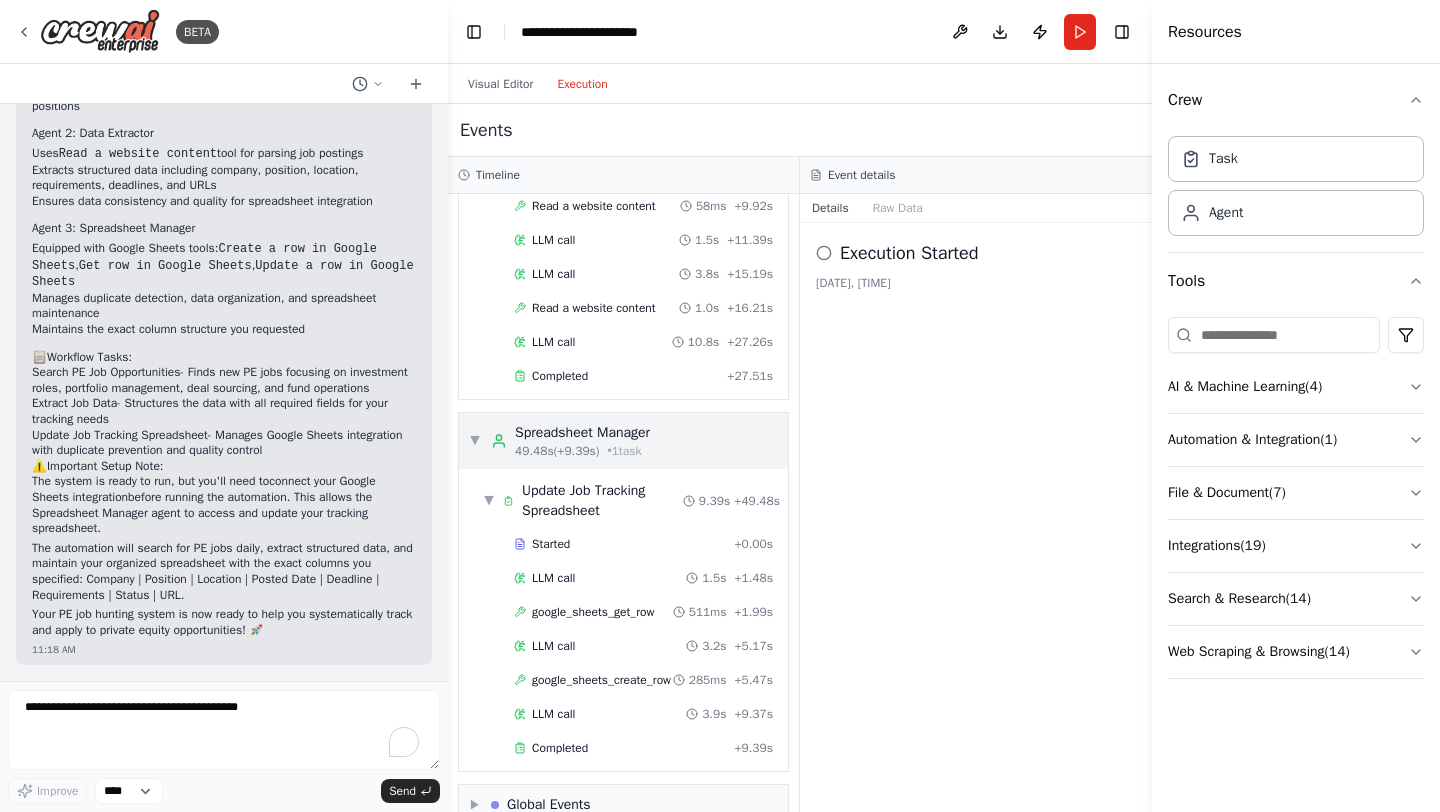 scroll, scrollTop: 1026, scrollLeft: 0, axis: vertical 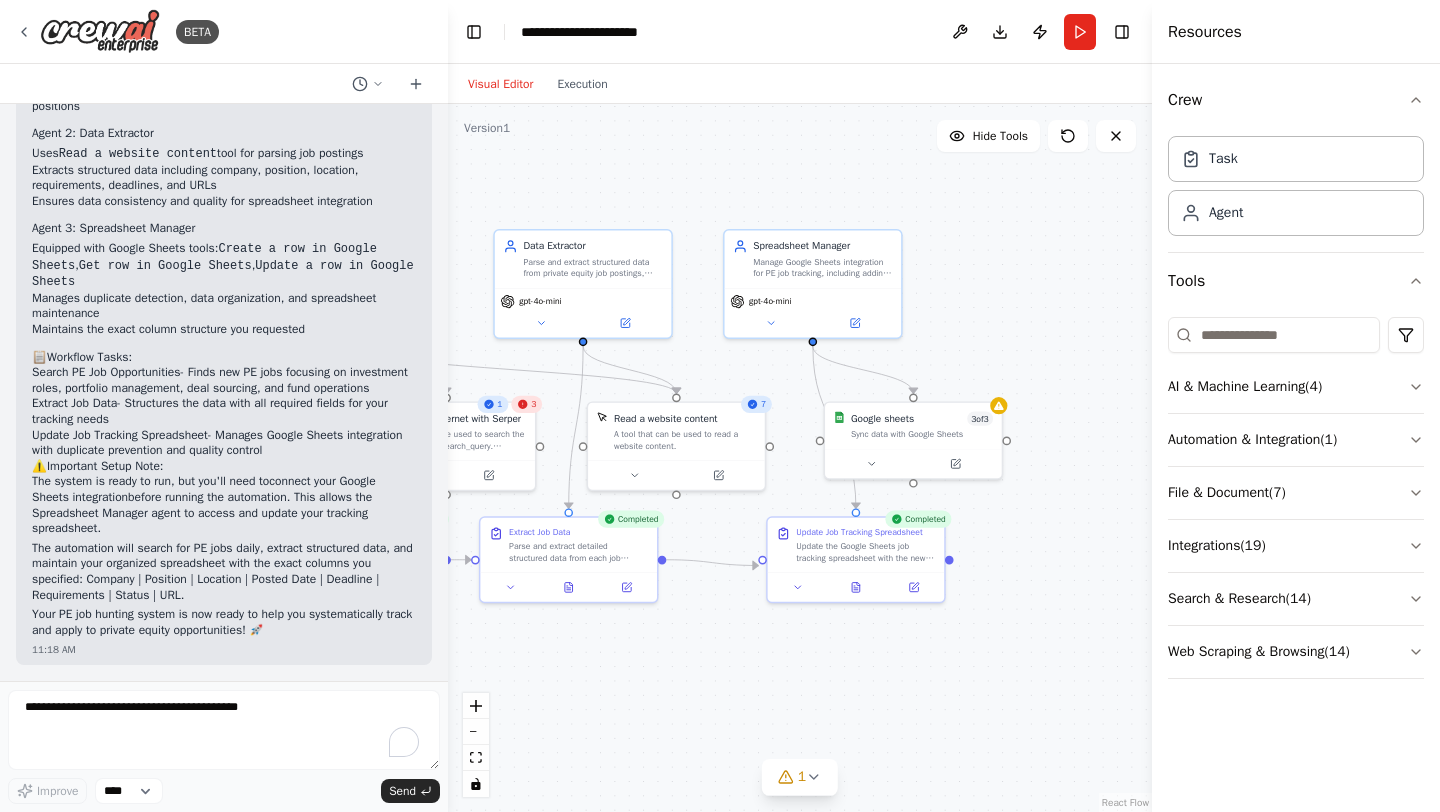 click on "Visual Editor" at bounding box center [500, 84] 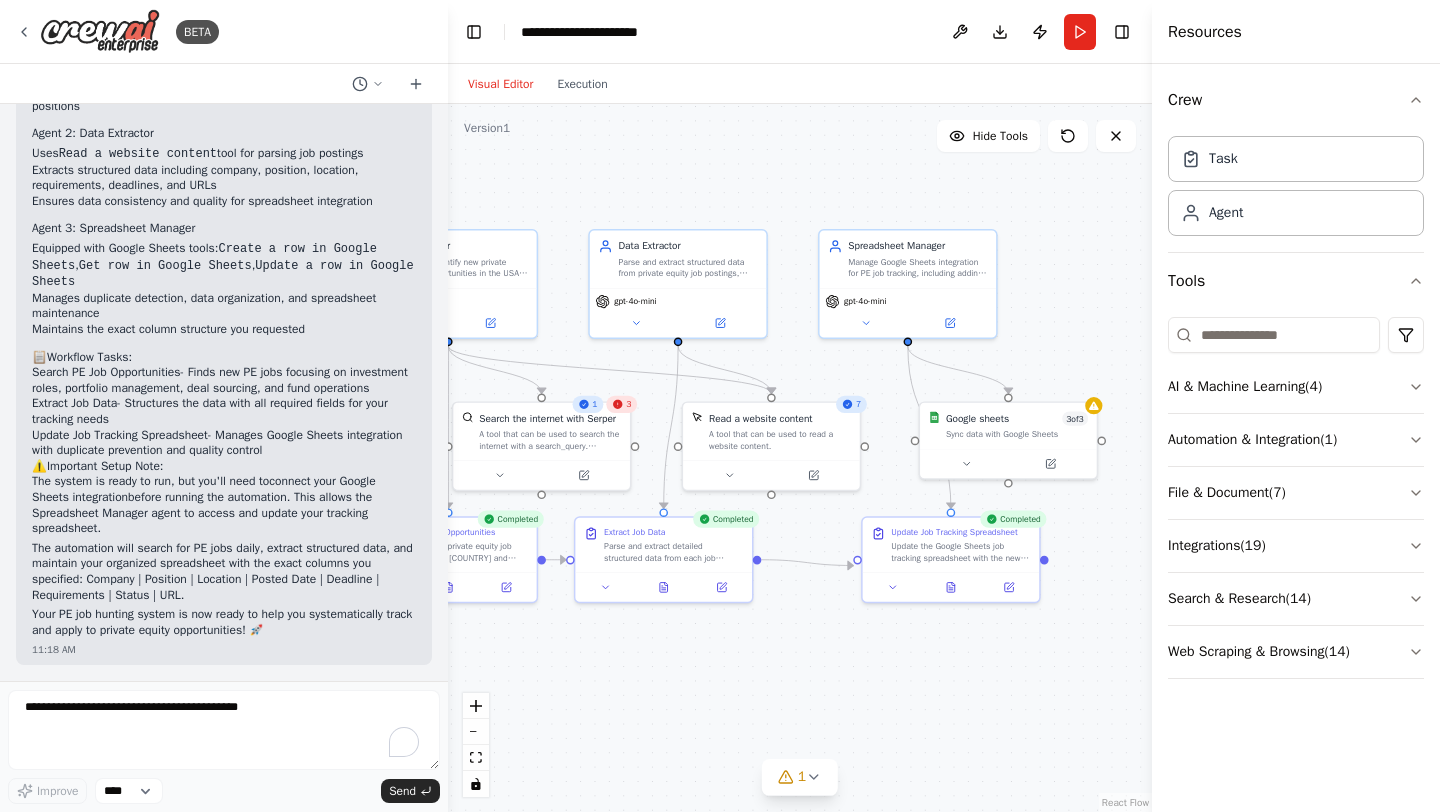 drag, startPoint x: 920, startPoint y: 315, endPoint x: 1012, endPoint y: 310, distance: 92.13577 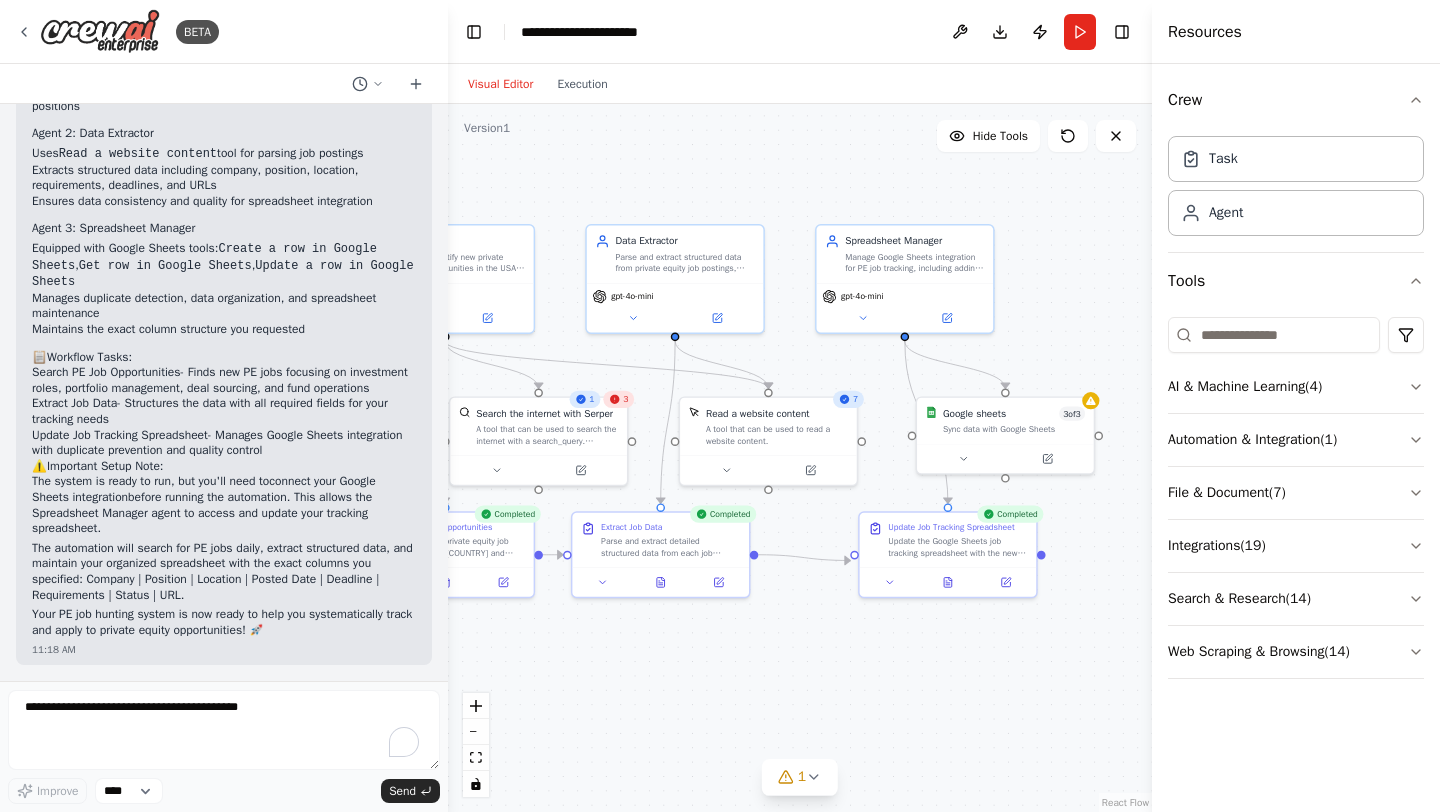 click on "3" at bounding box center [625, 399] 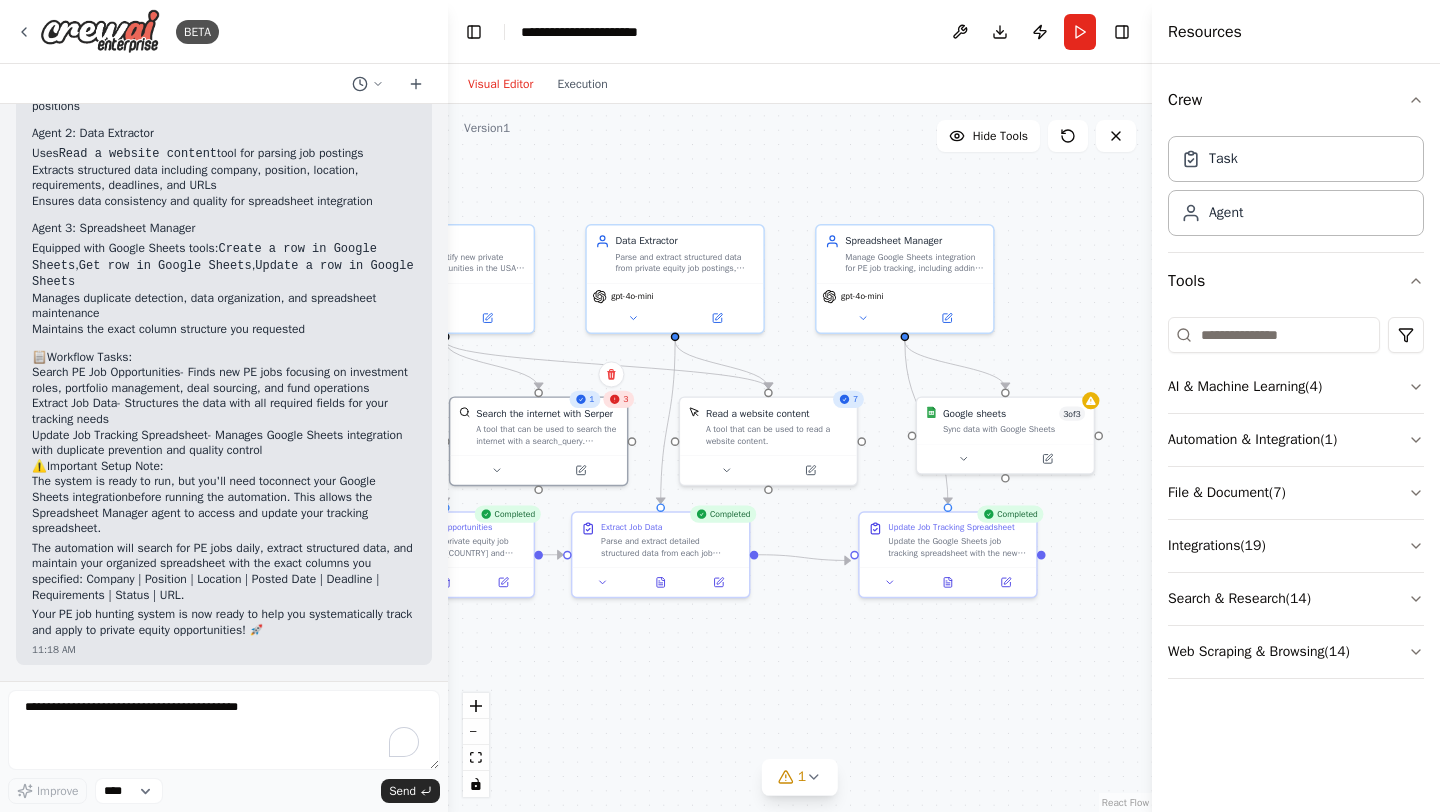 click on "3" at bounding box center [618, 399] 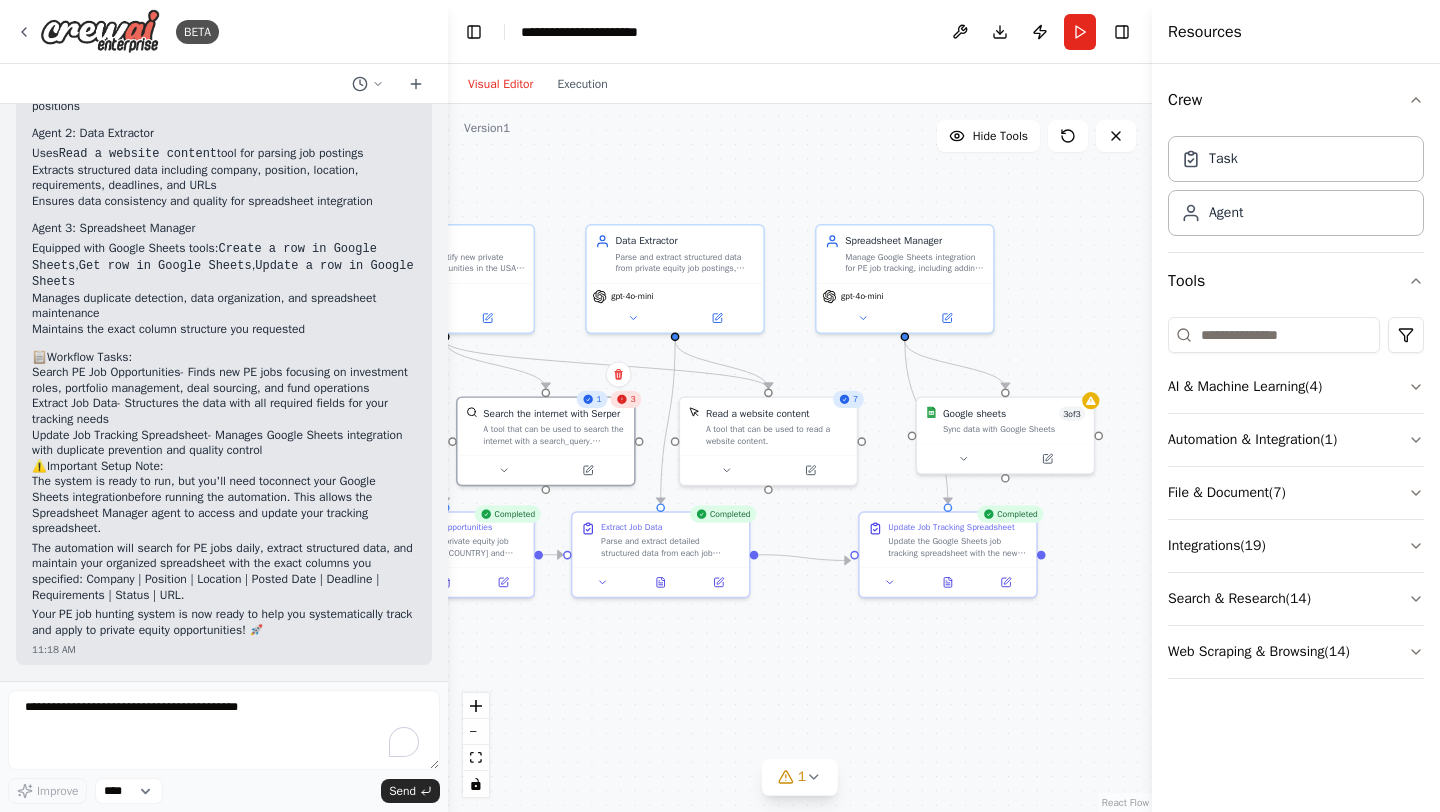 click on "3" at bounding box center (625, 399) 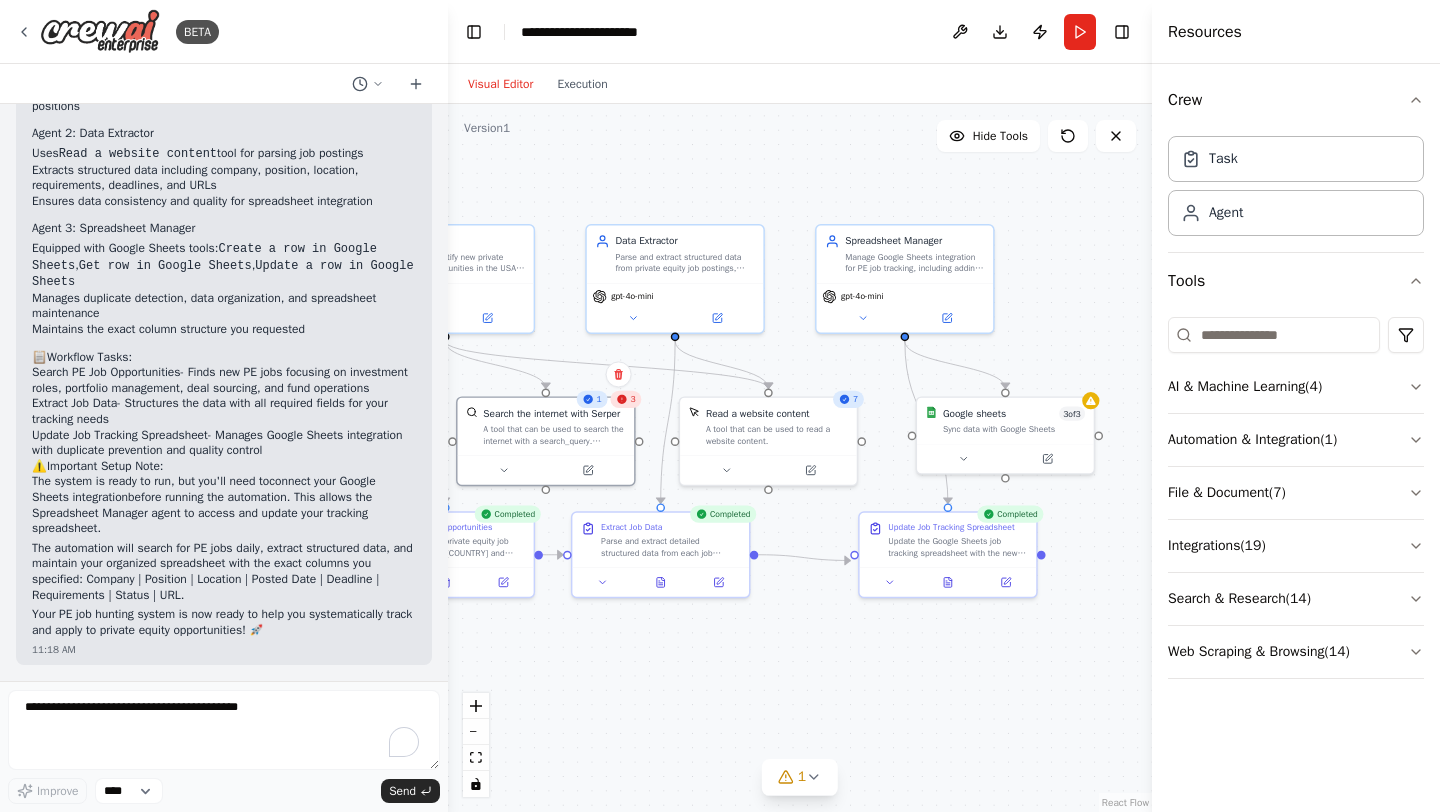click on "1" at bounding box center [591, 399] 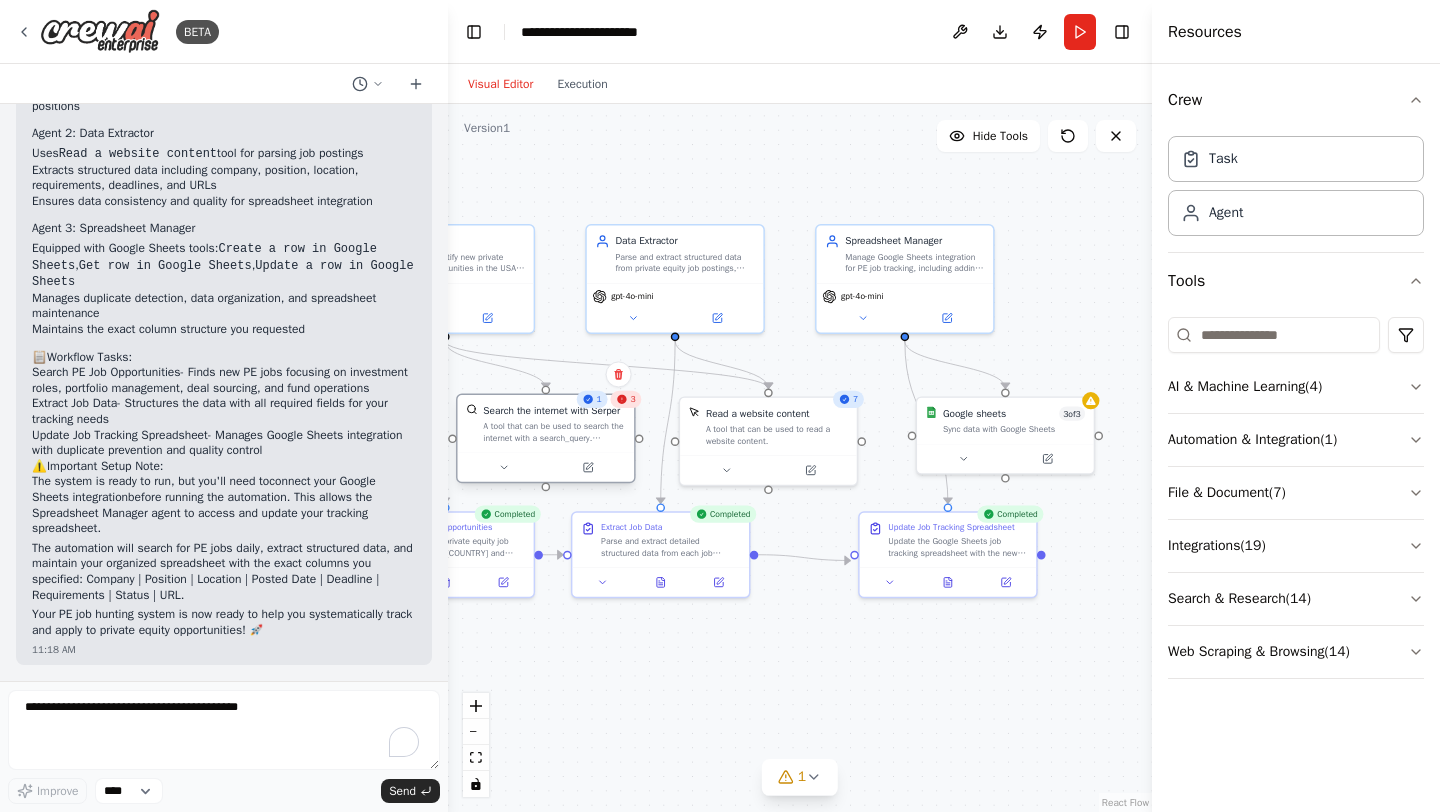 click at bounding box center (546, 466) 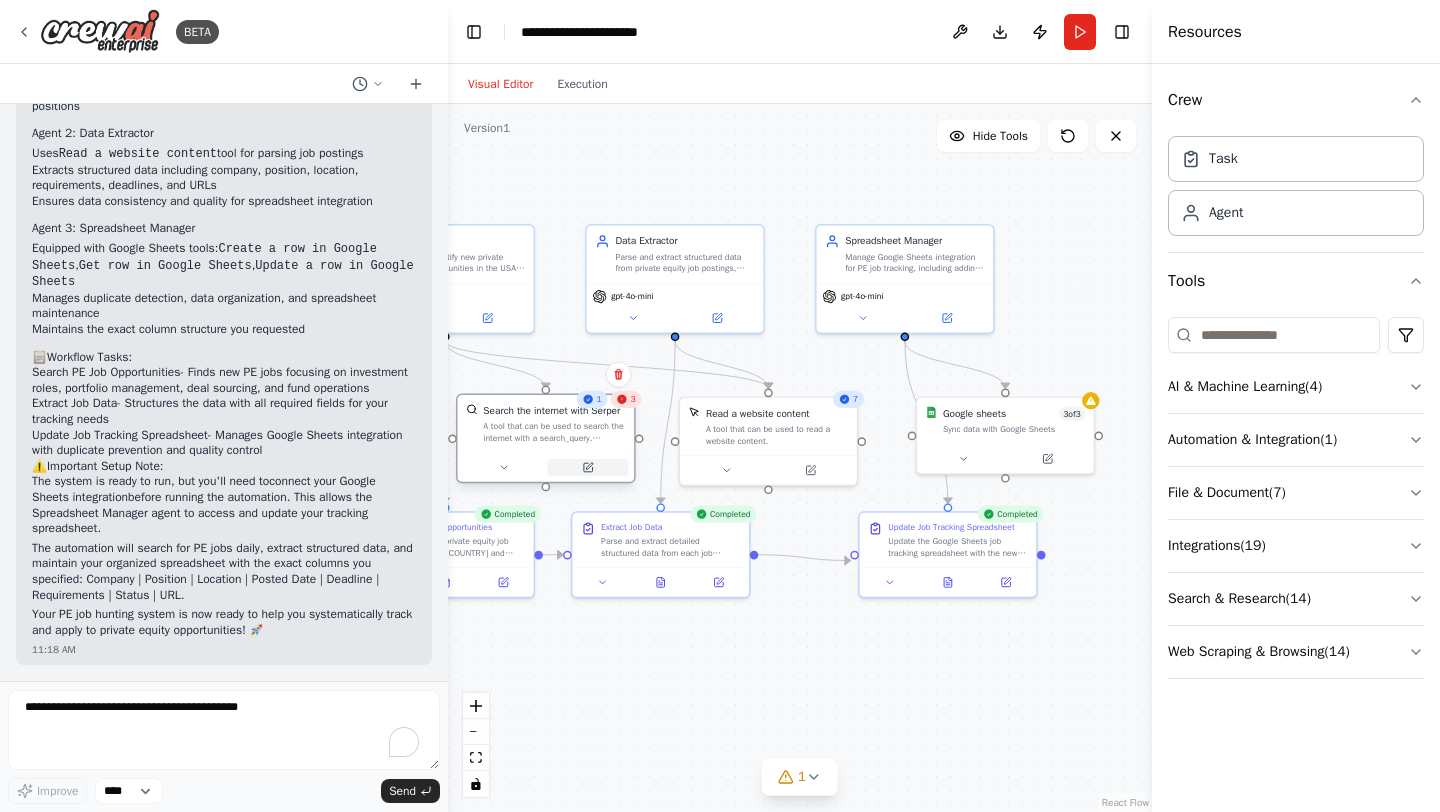click at bounding box center [587, 467] 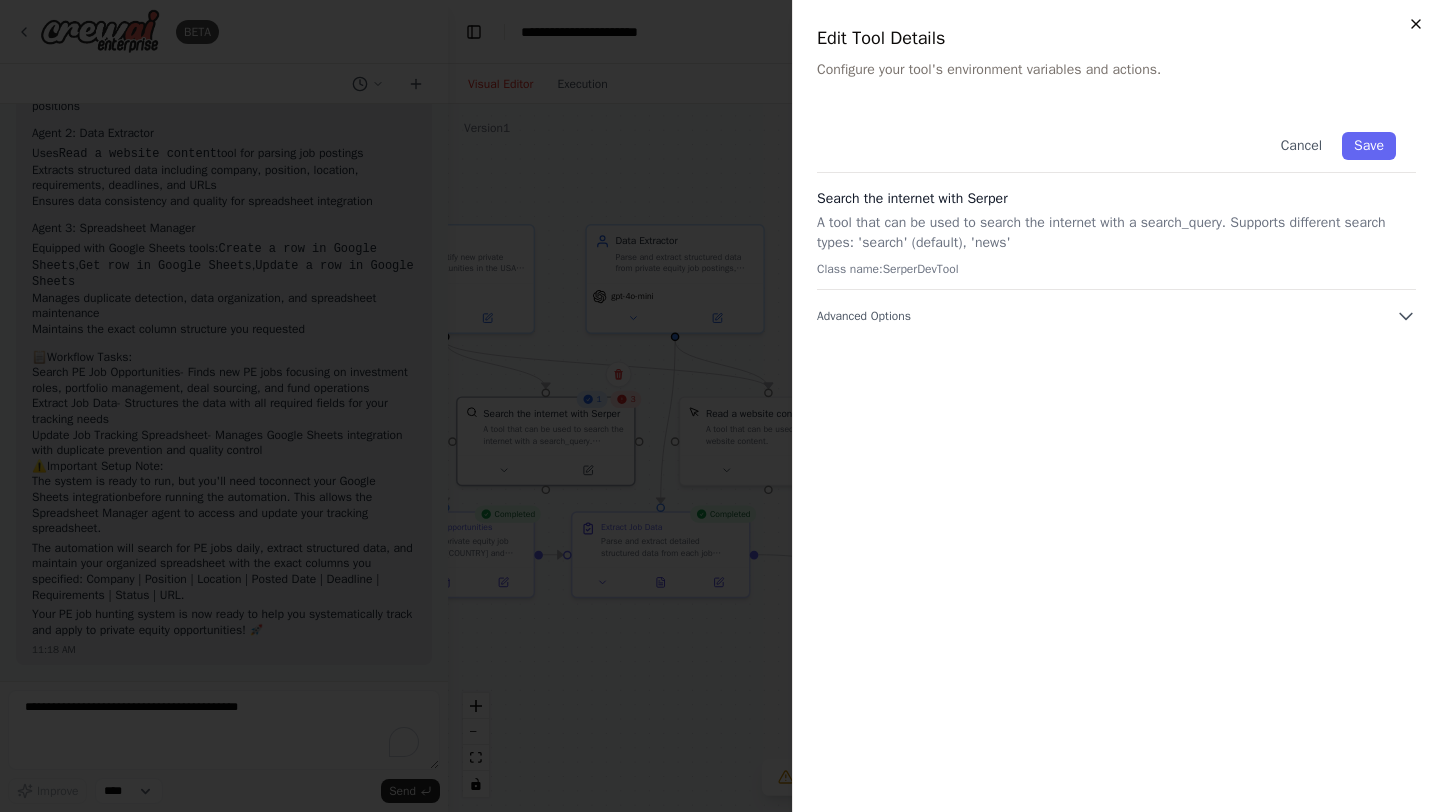 click 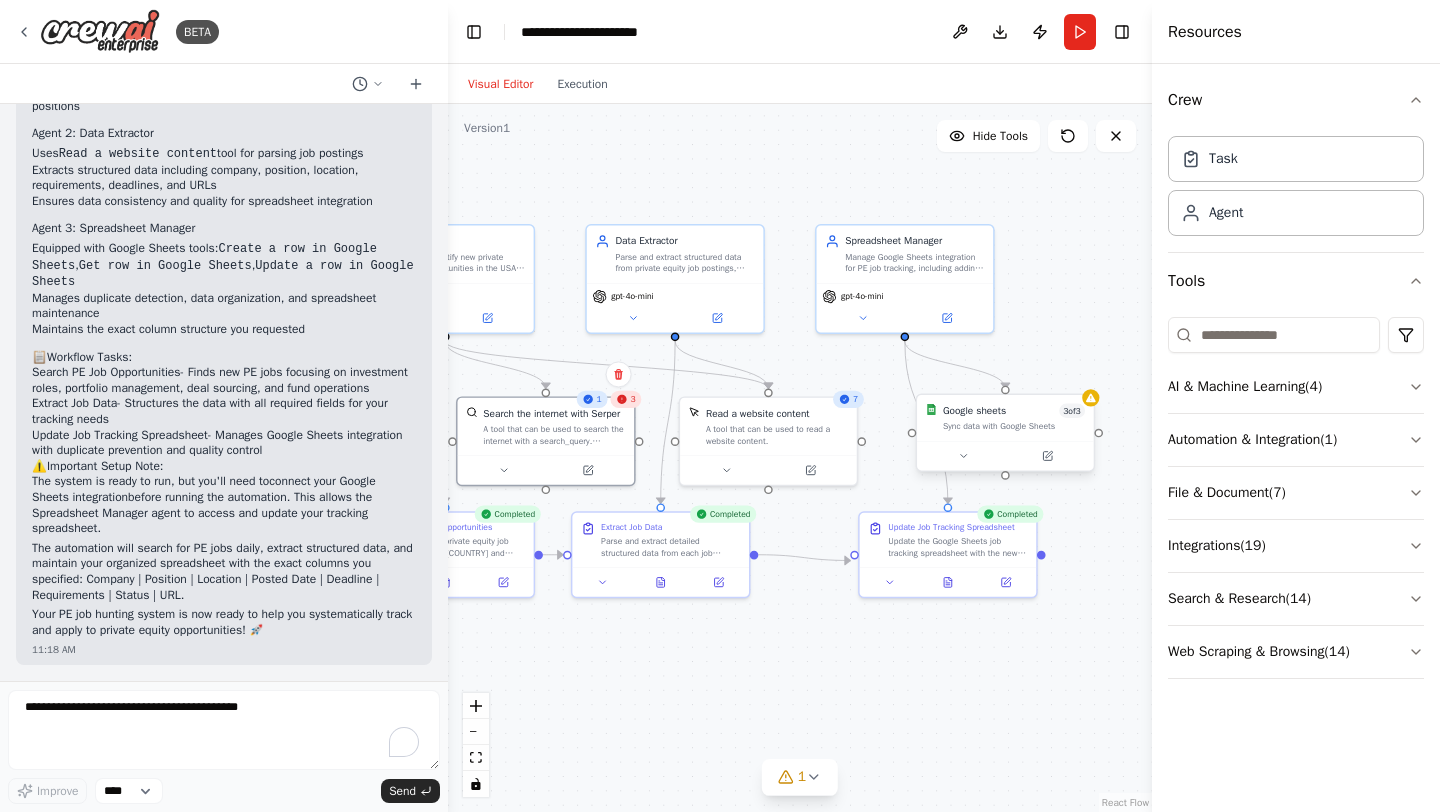 click on "Sync data with Google Sheets" at bounding box center (1014, 426) 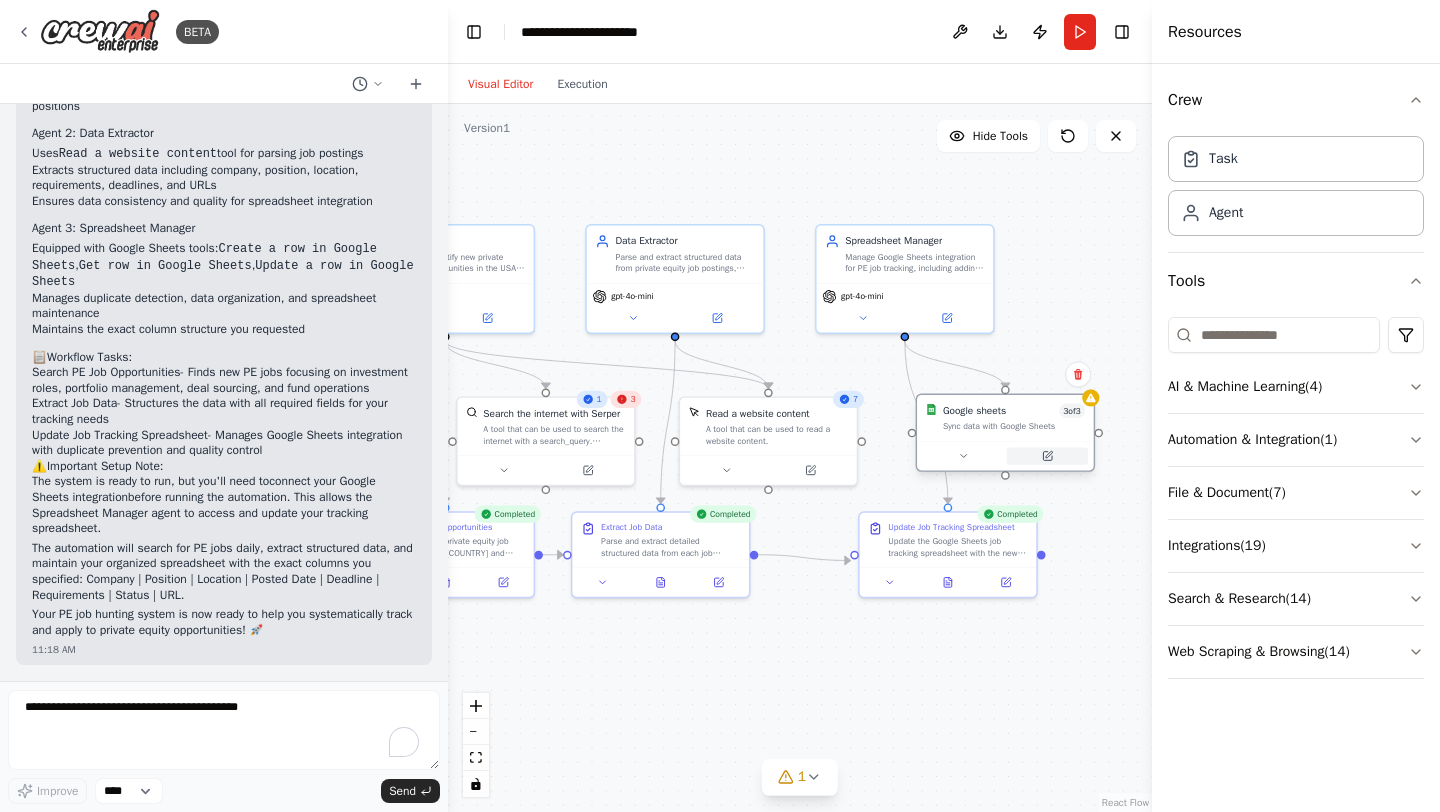 click 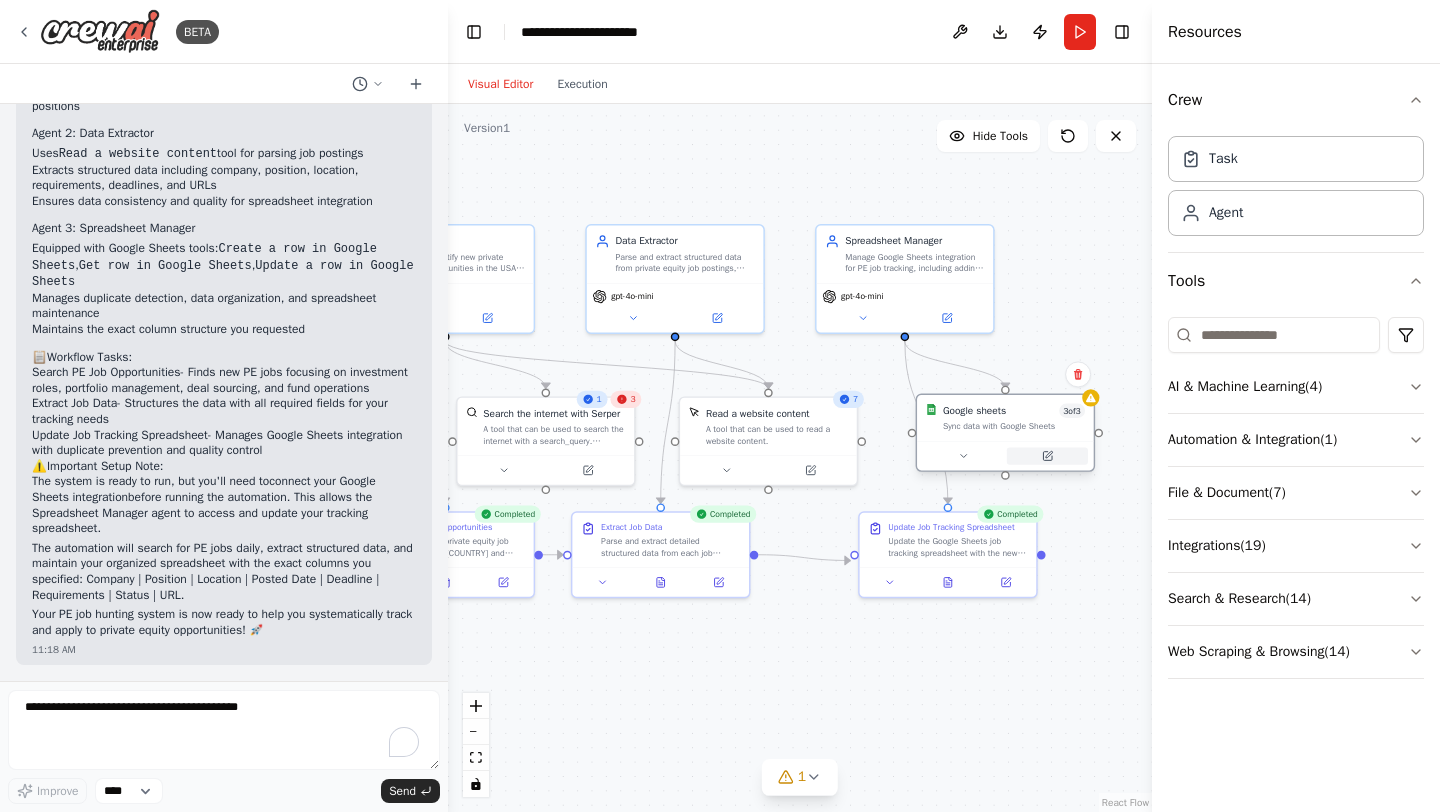click 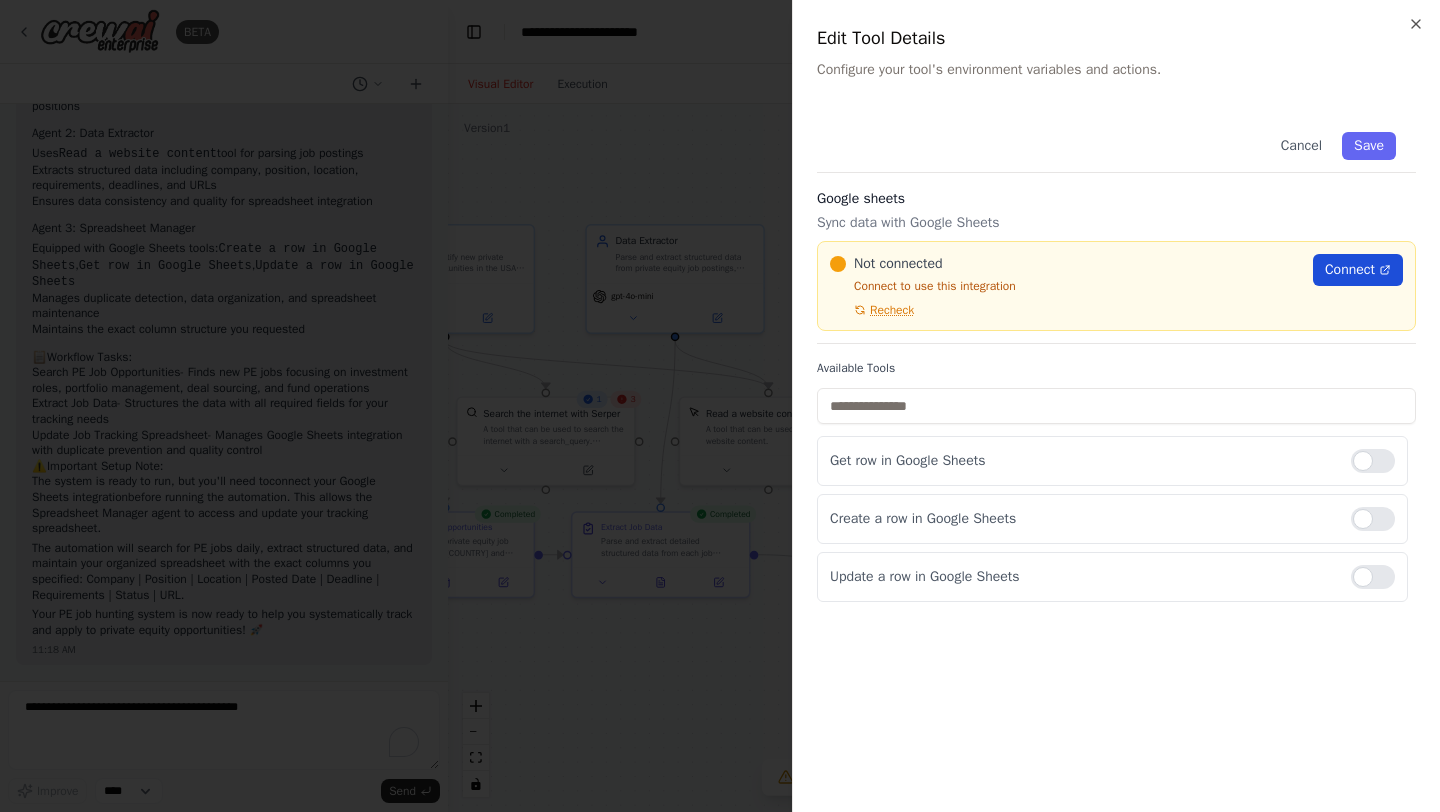 click on "Connect" at bounding box center (1350, 270) 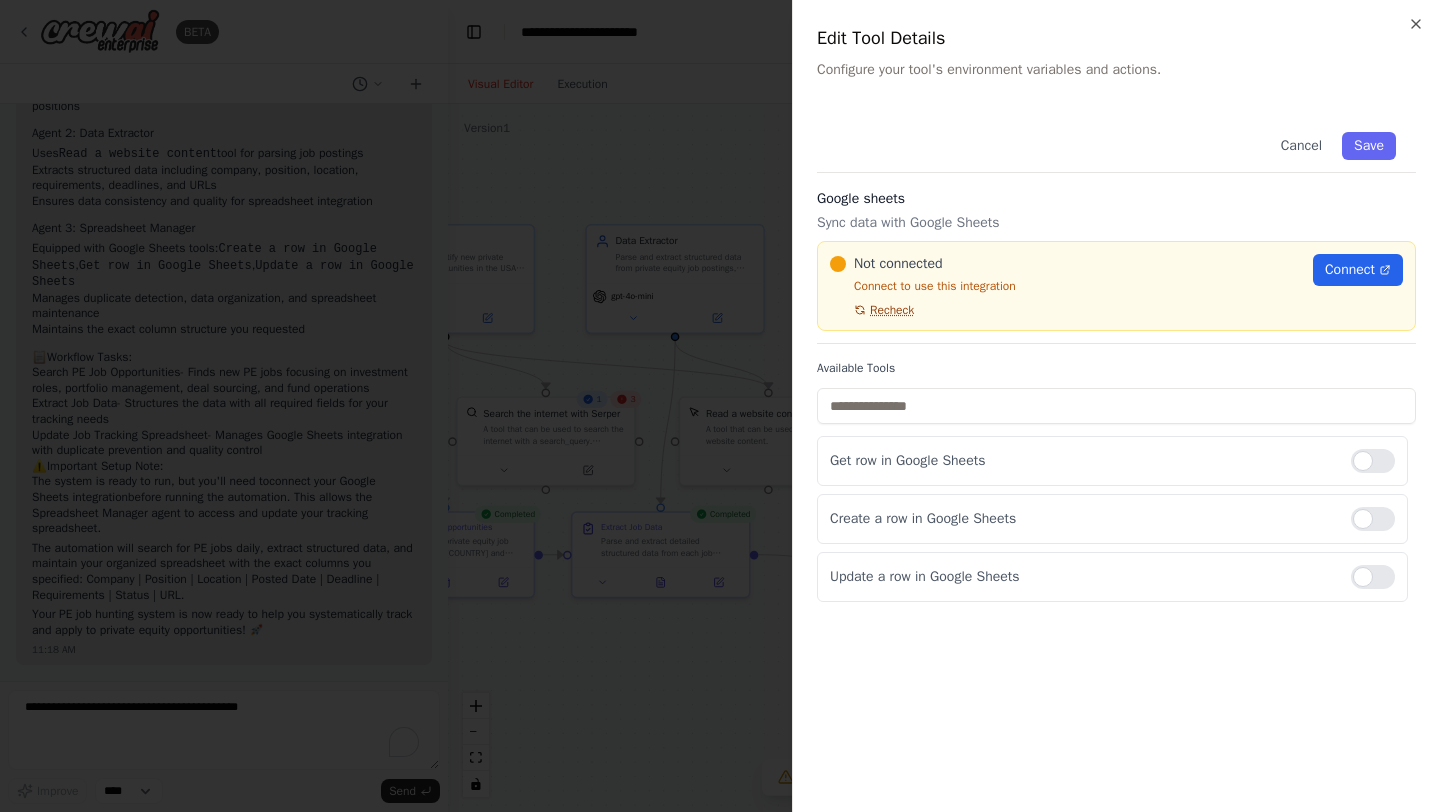 click on "Recheck" at bounding box center [892, 310] 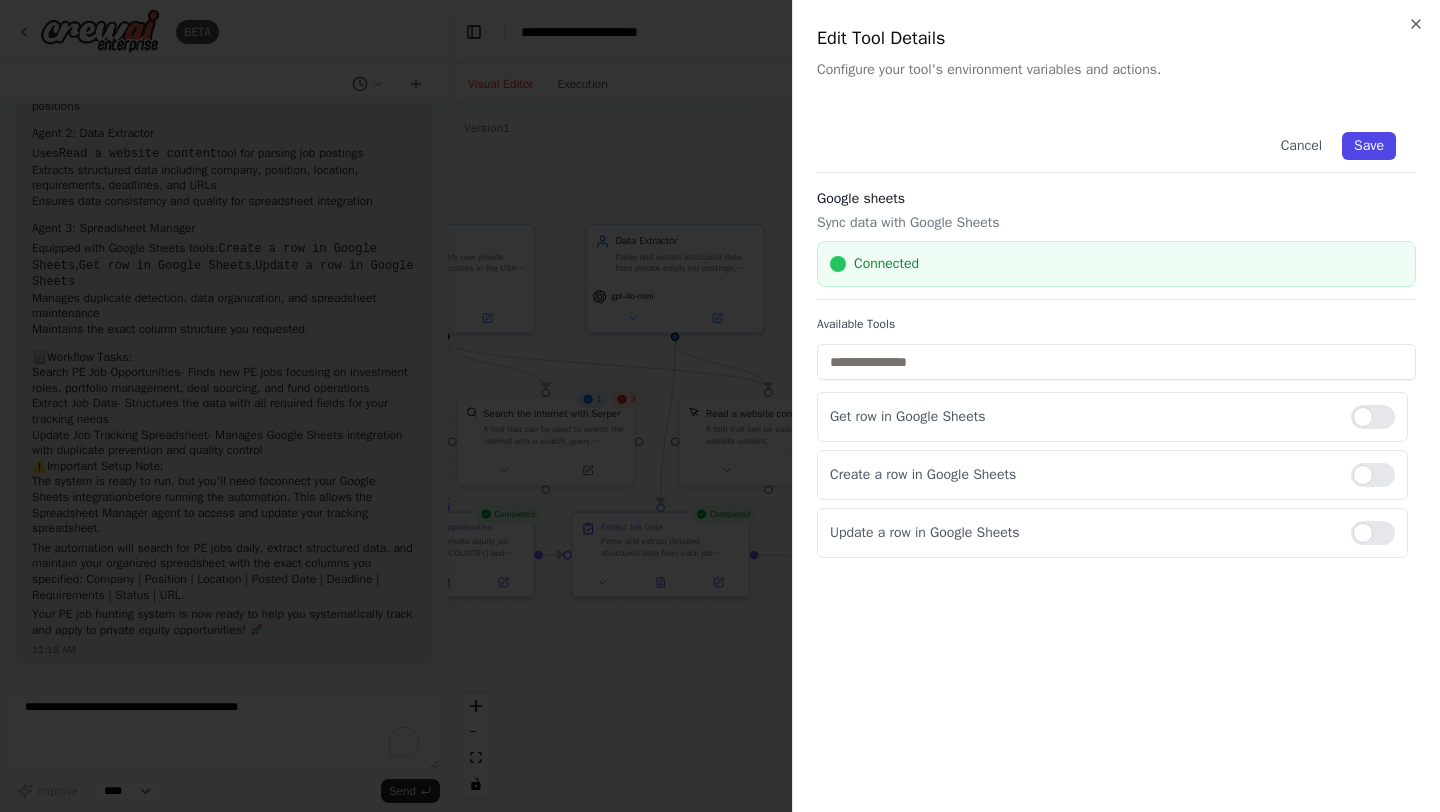 click on "Save" at bounding box center [1369, 146] 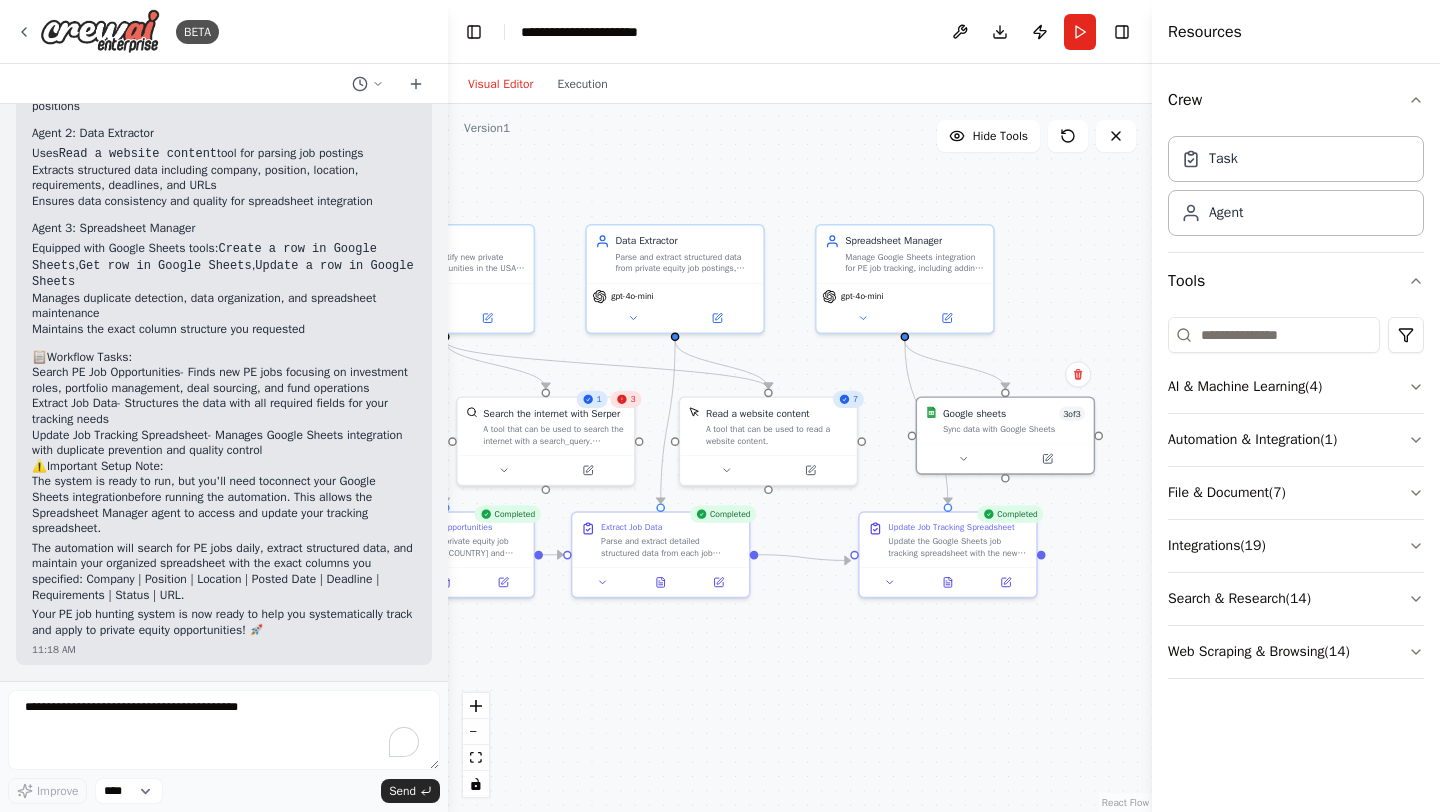 click on ".deletable-edge-delete-btn {
width: 20px;
height: 20px;
border: 0px solid #ffffff;
color: #6b7280;
background-color: #f8fafc;
cursor: pointer;
border-radius: 50%;
font-size: 12px;
padding: 3px;
display: flex;
align-items: center;
justify-content: center;
transition: all 0.2s cubic-bezier(0.4, 0, 0.2, 1);
box-shadow: 0 2px 4px rgba(0, 0, 0, 0.1);
}
.deletable-edge-delete-btn:hover {
background-color: #ef4444;
color: #ffffff;
border-color: #dc2626;
transform: scale(1.1);
box-shadow: 0 4px 12px rgba(239, 68, 68, 0.4);
}
.deletable-edge-delete-btn:active {
transform: scale(0.95);
box-shadow: 0 2px 4px rgba(239, 68, 68, 0.3);
}
PE Job Hunter gpt-4o-mini 1 3 Search the internet with Serper 7 3 3" at bounding box center [800, 458] 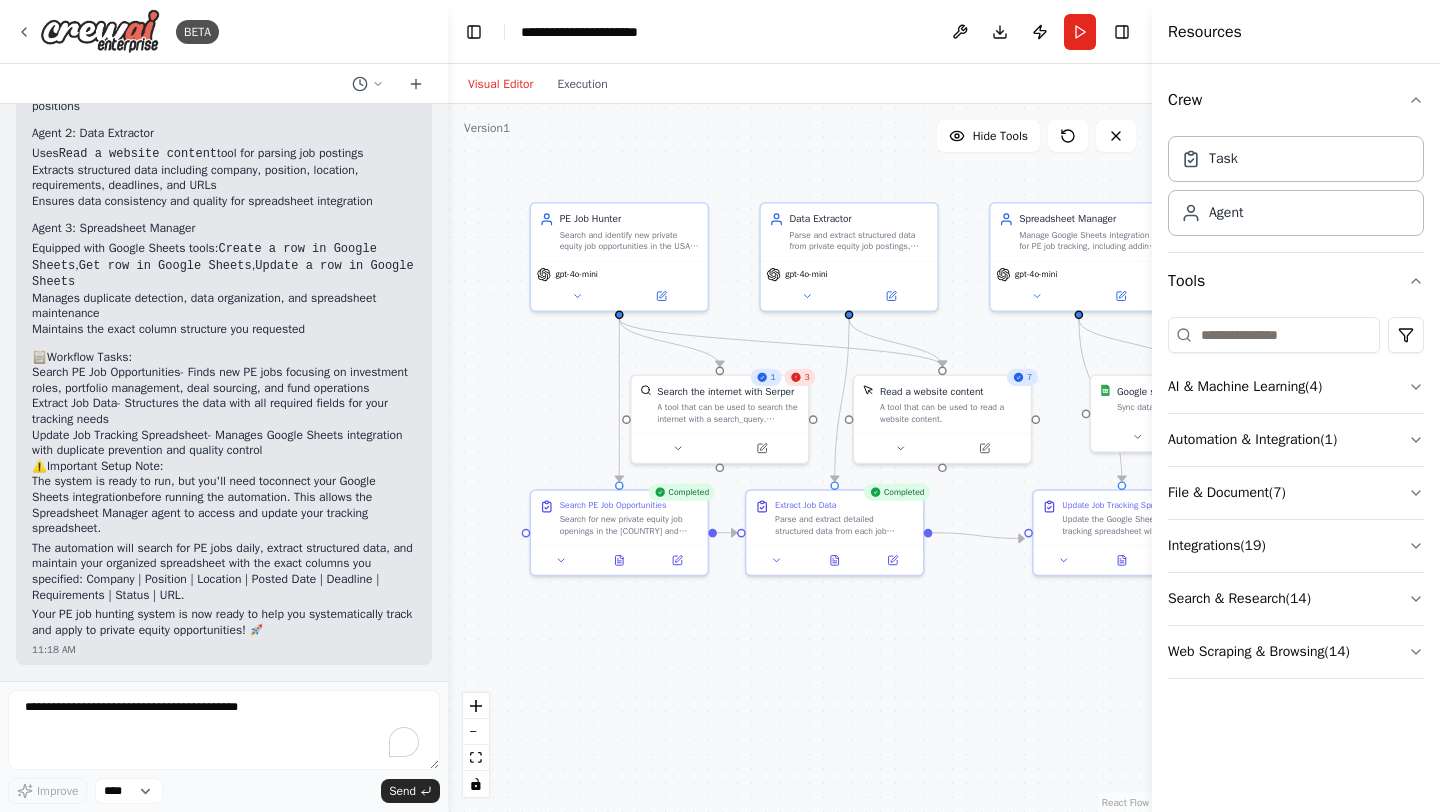 drag, startPoint x: 949, startPoint y: 680, endPoint x: 1119, endPoint y: 658, distance: 171.41762 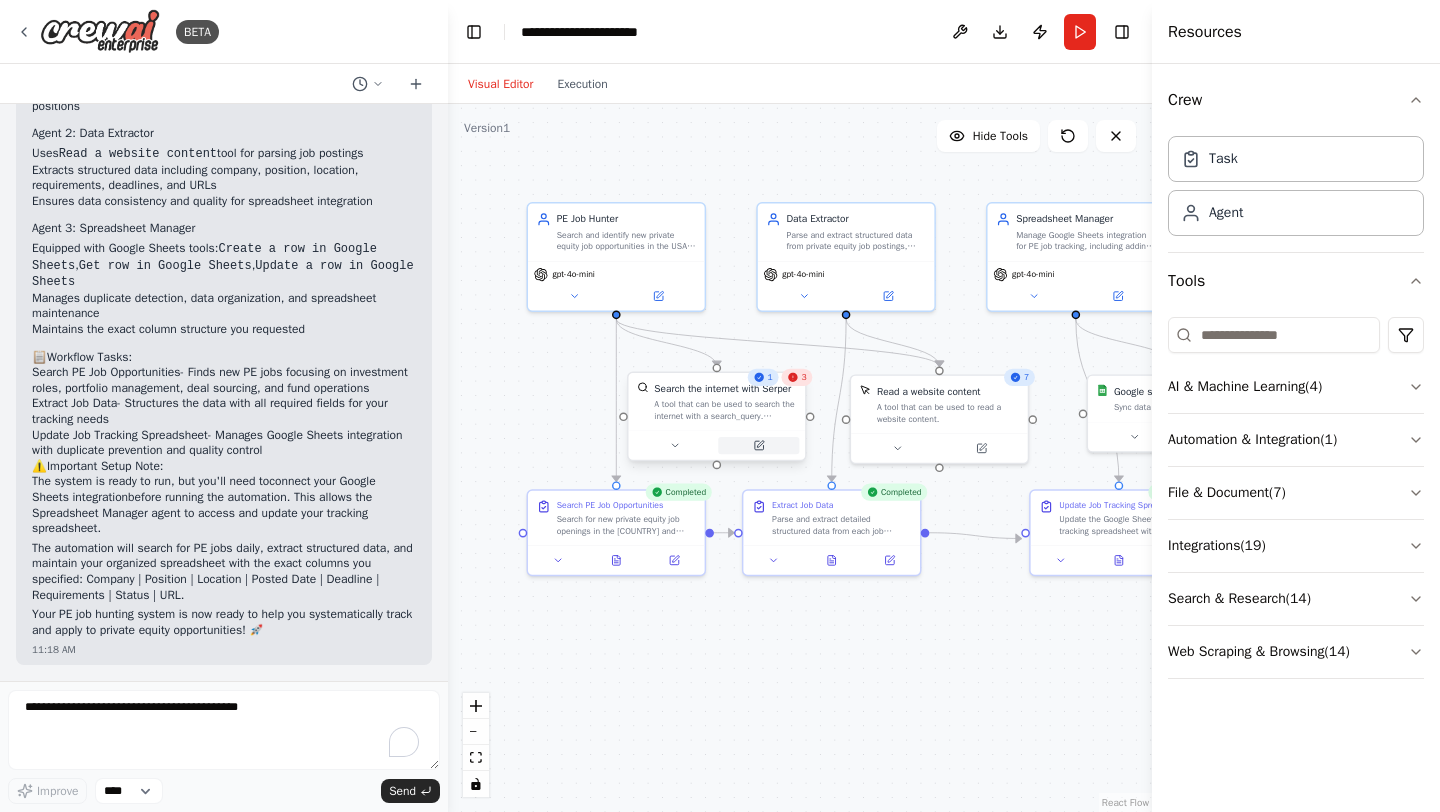 click 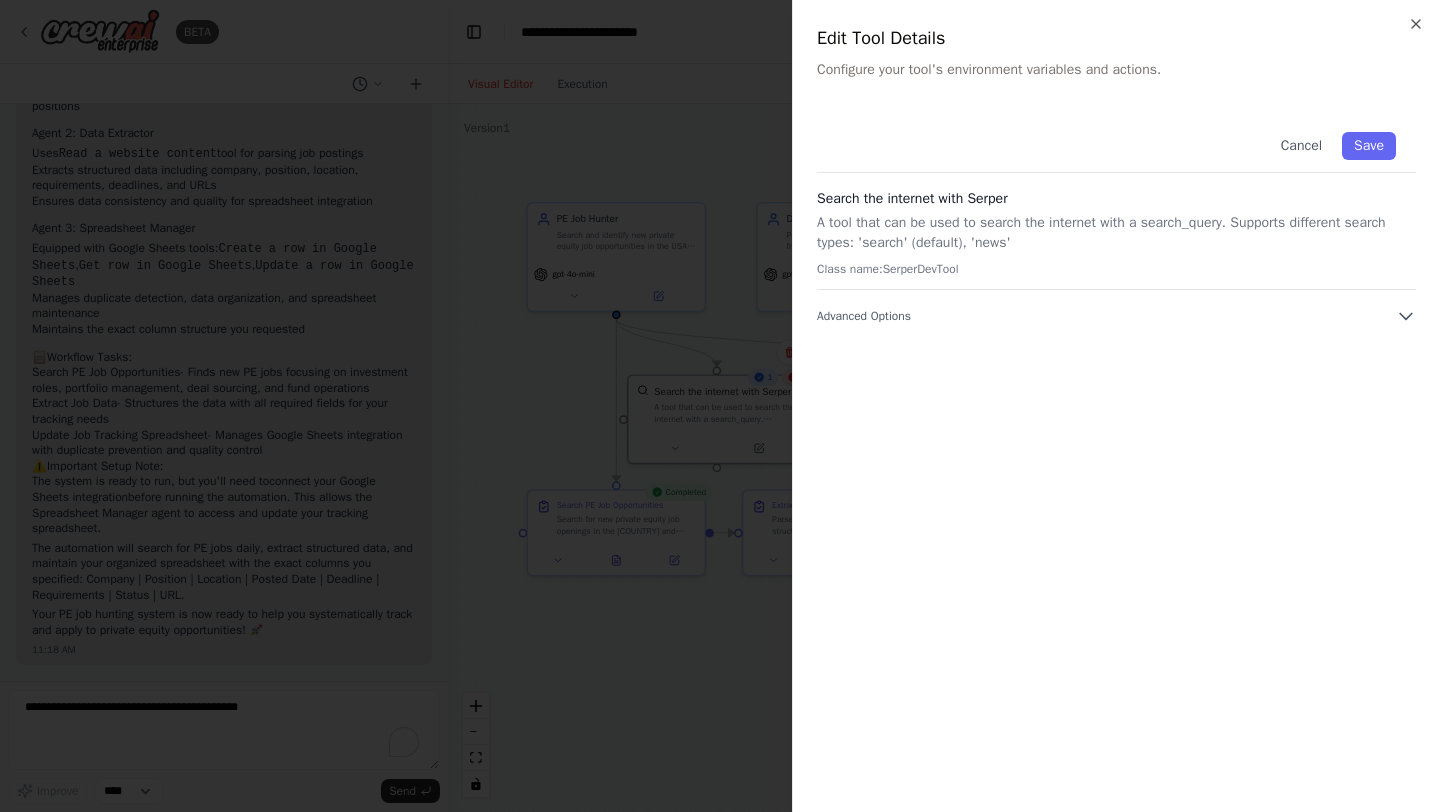 drag, startPoint x: 1362, startPoint y: 148, endPoint x: 1414, endPoint y: 387, distance: 244.59149 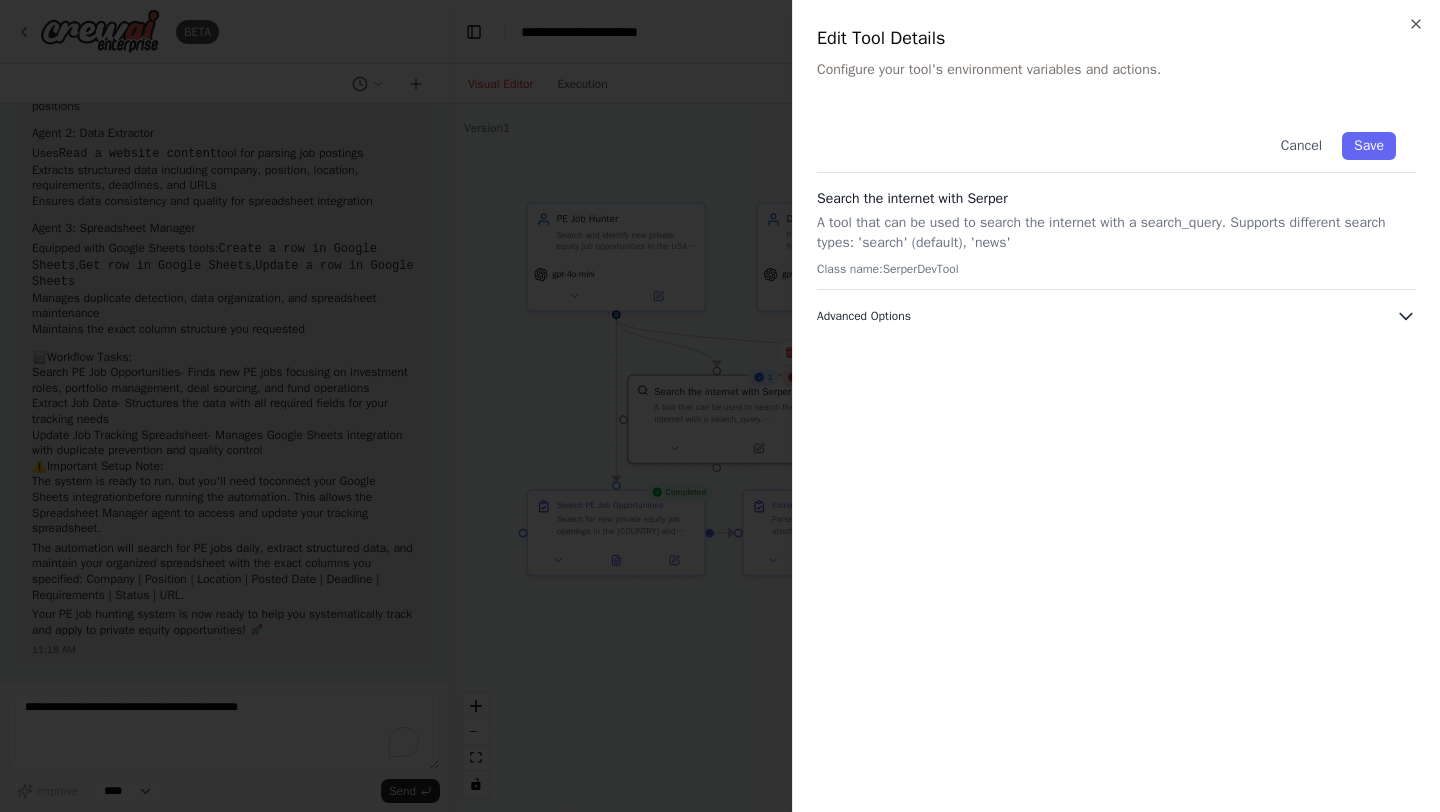 click 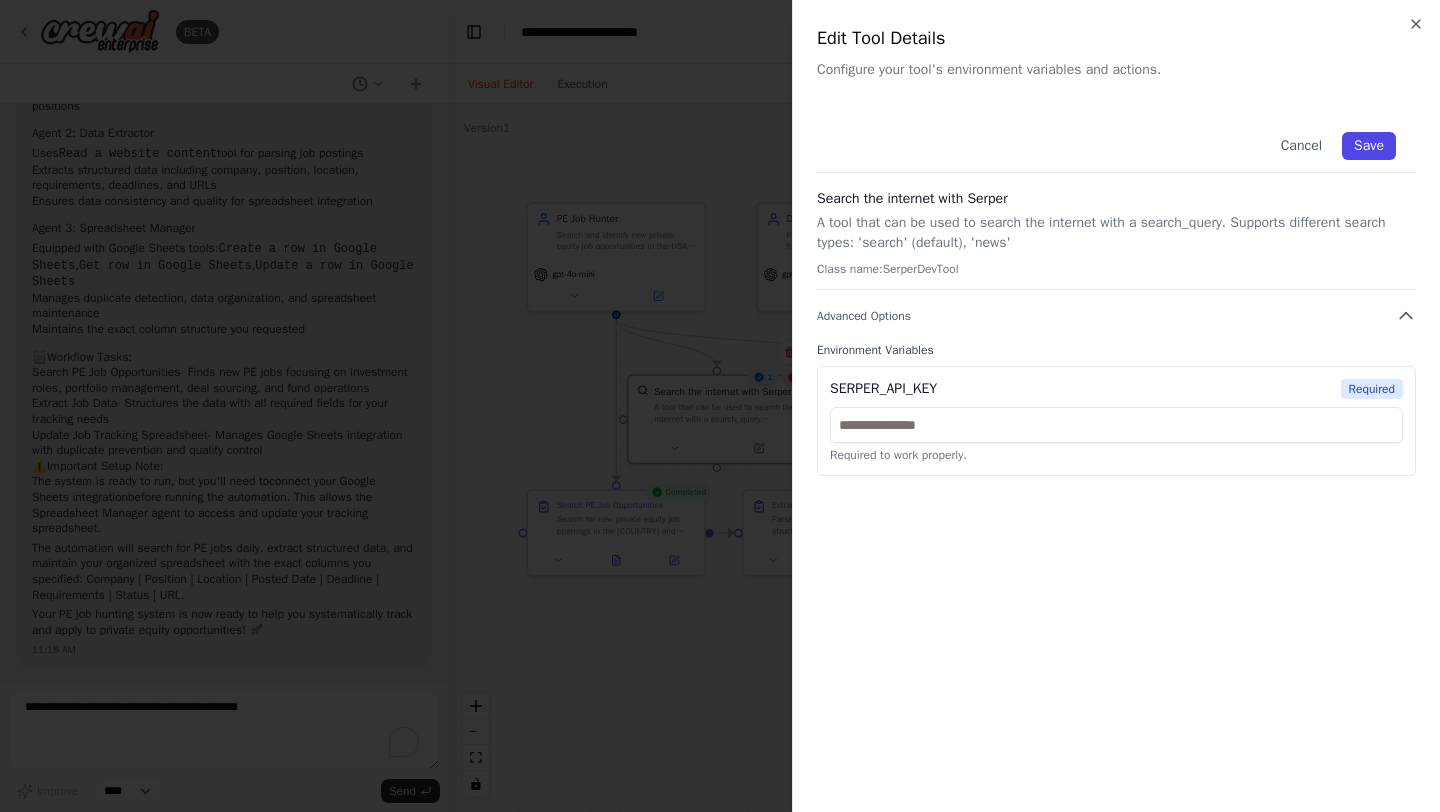 click on "Save" at bounding box center [1369, 146] 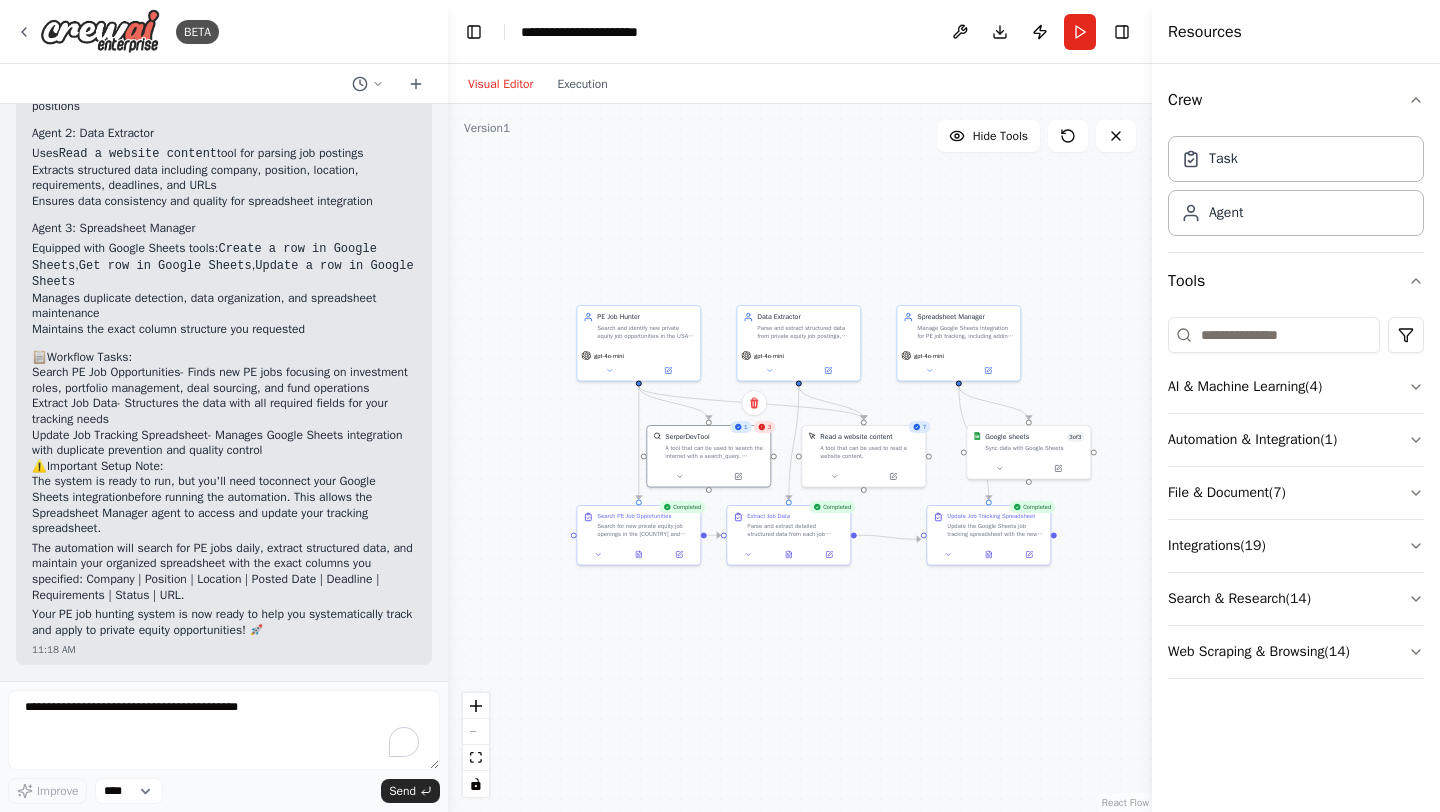 drag, startPoint x: 986, startPoint y: 602, endPoint x: 885, endPoint y: 602, distance: 101 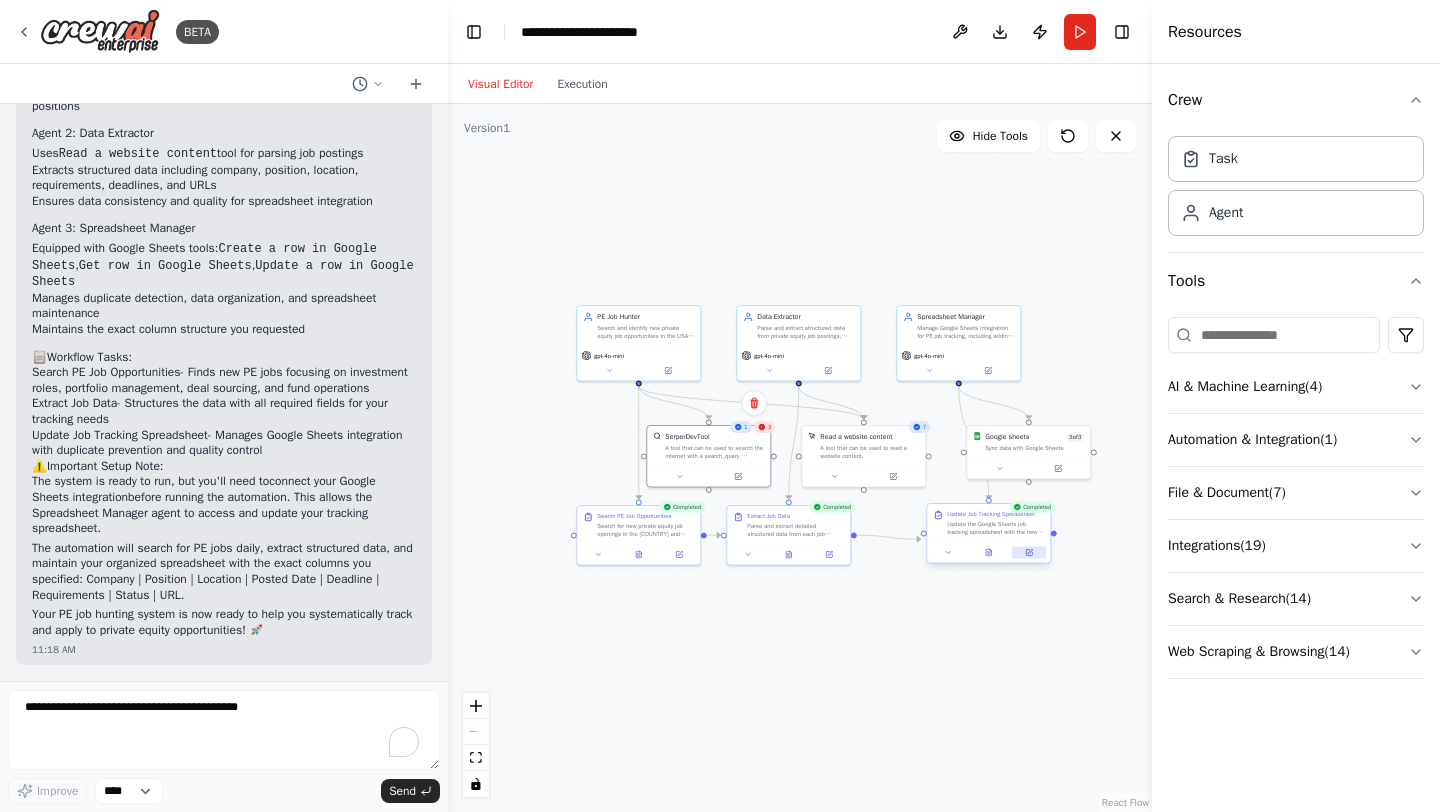click 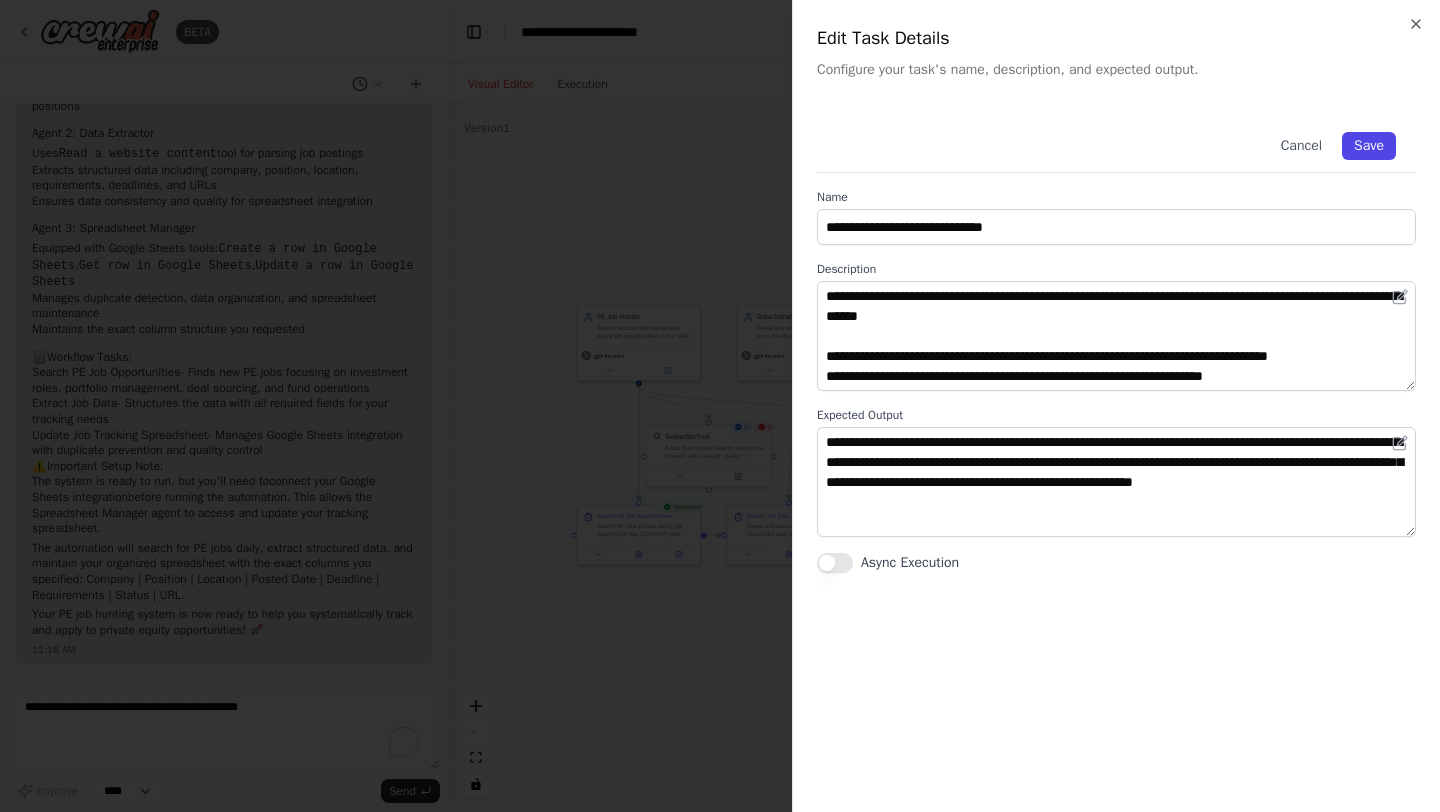 click on "Save" at bounding box center [1369, 146] 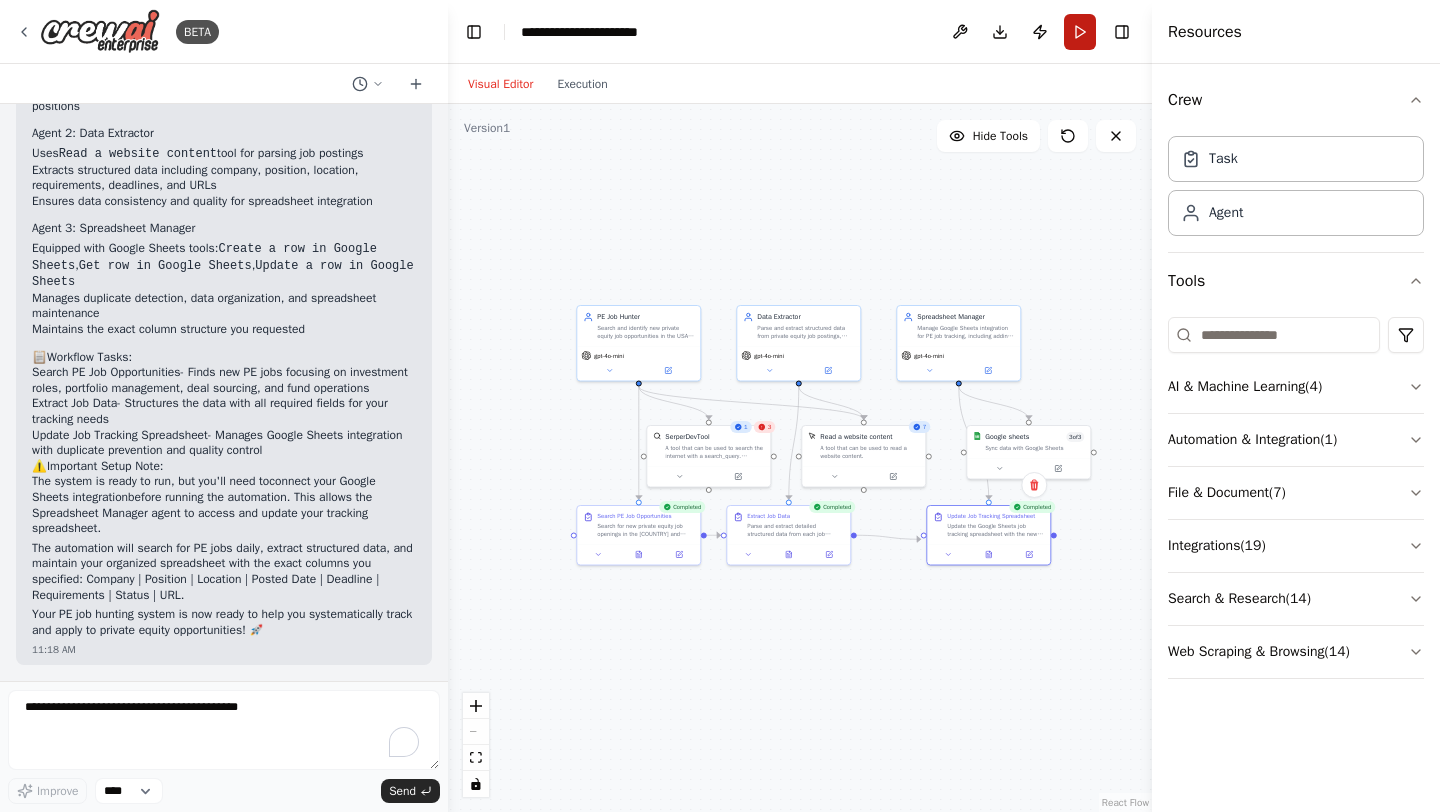 click on "Run" at bounding box center (1080, 32) 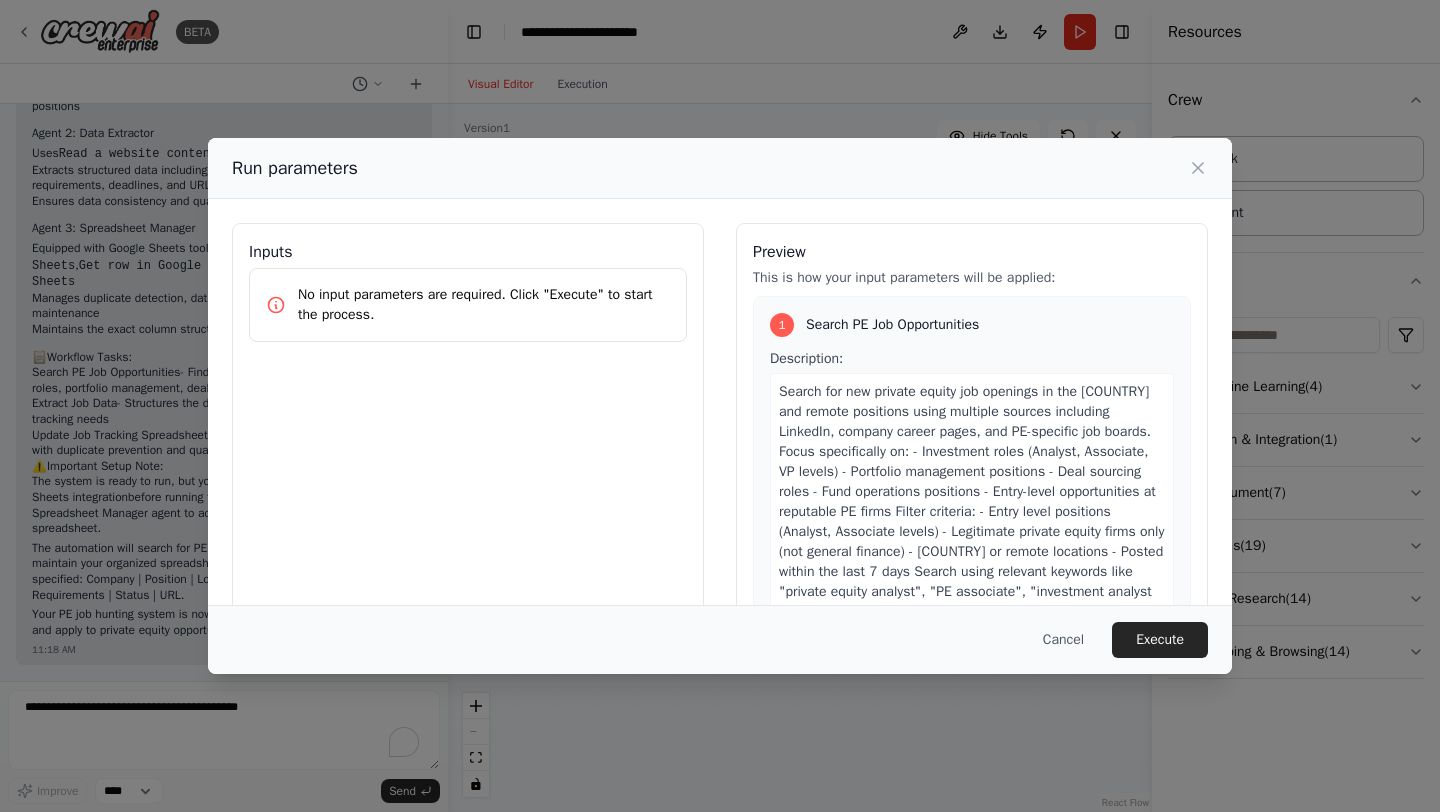 click on "Cancel Execute" at bounding box center [720, 639] 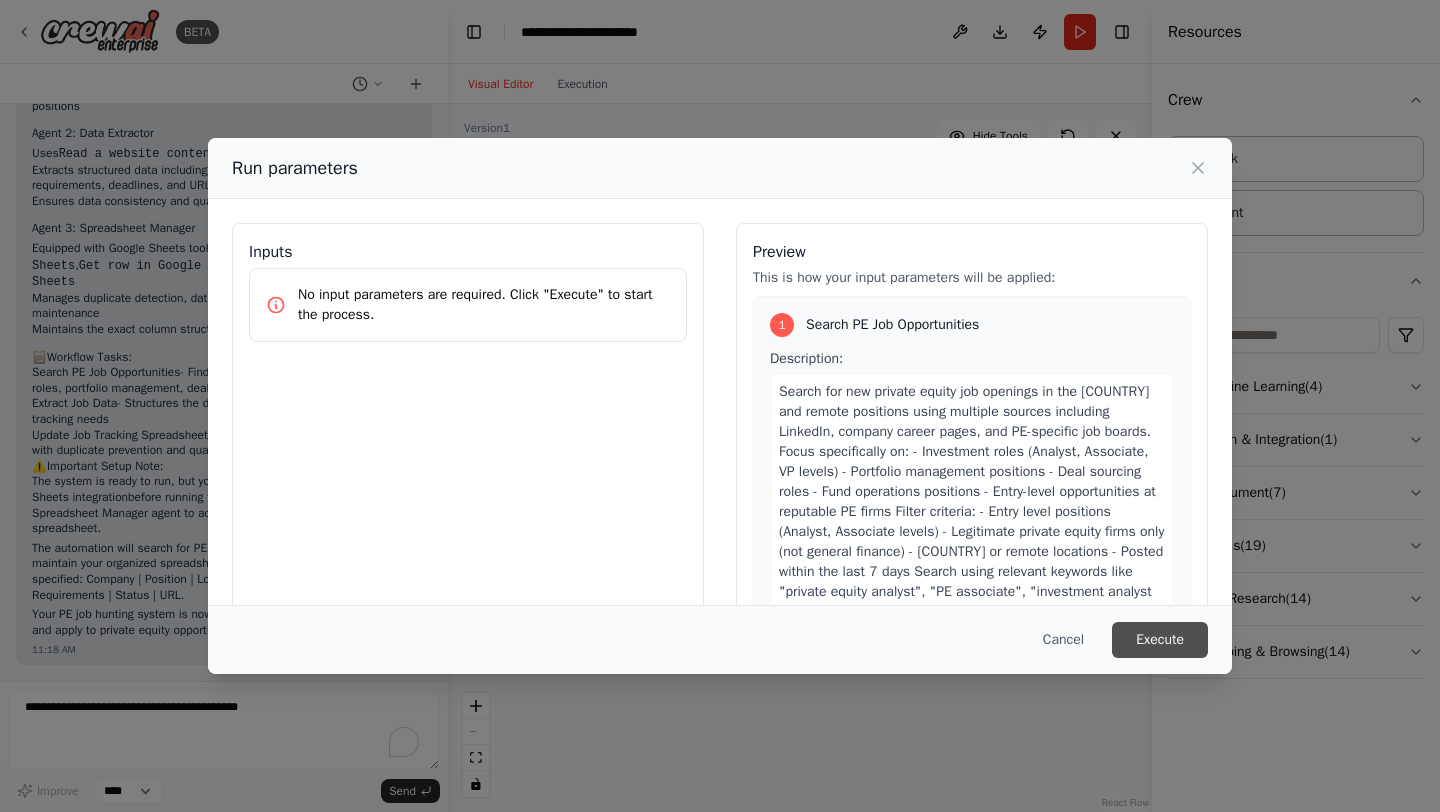 click on "Execute" at bounding box center [1160, 640] 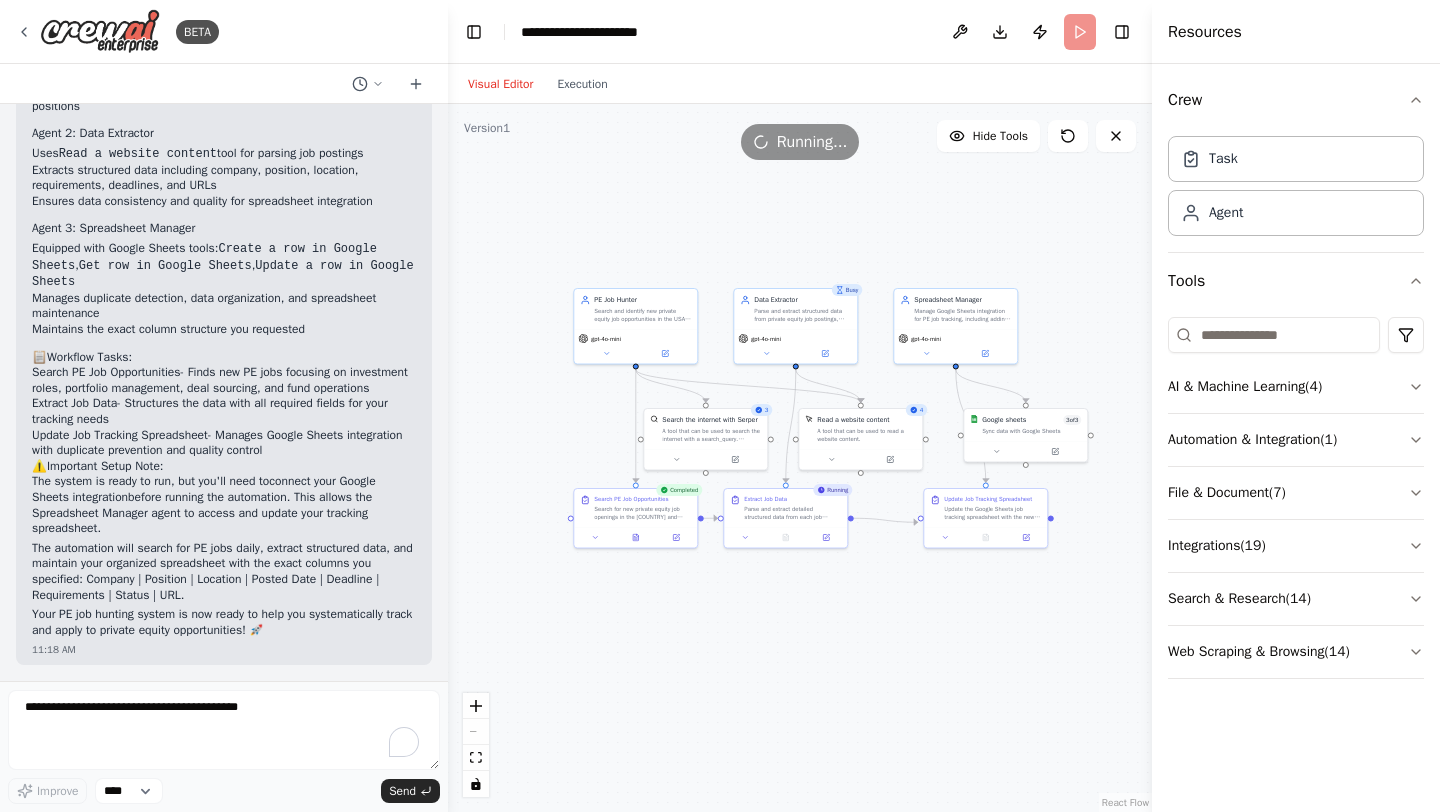 drag, startPoint x: 507, startPoint y: 240, endPoint x: 508, endPoint y: 225, distance: 15.033297 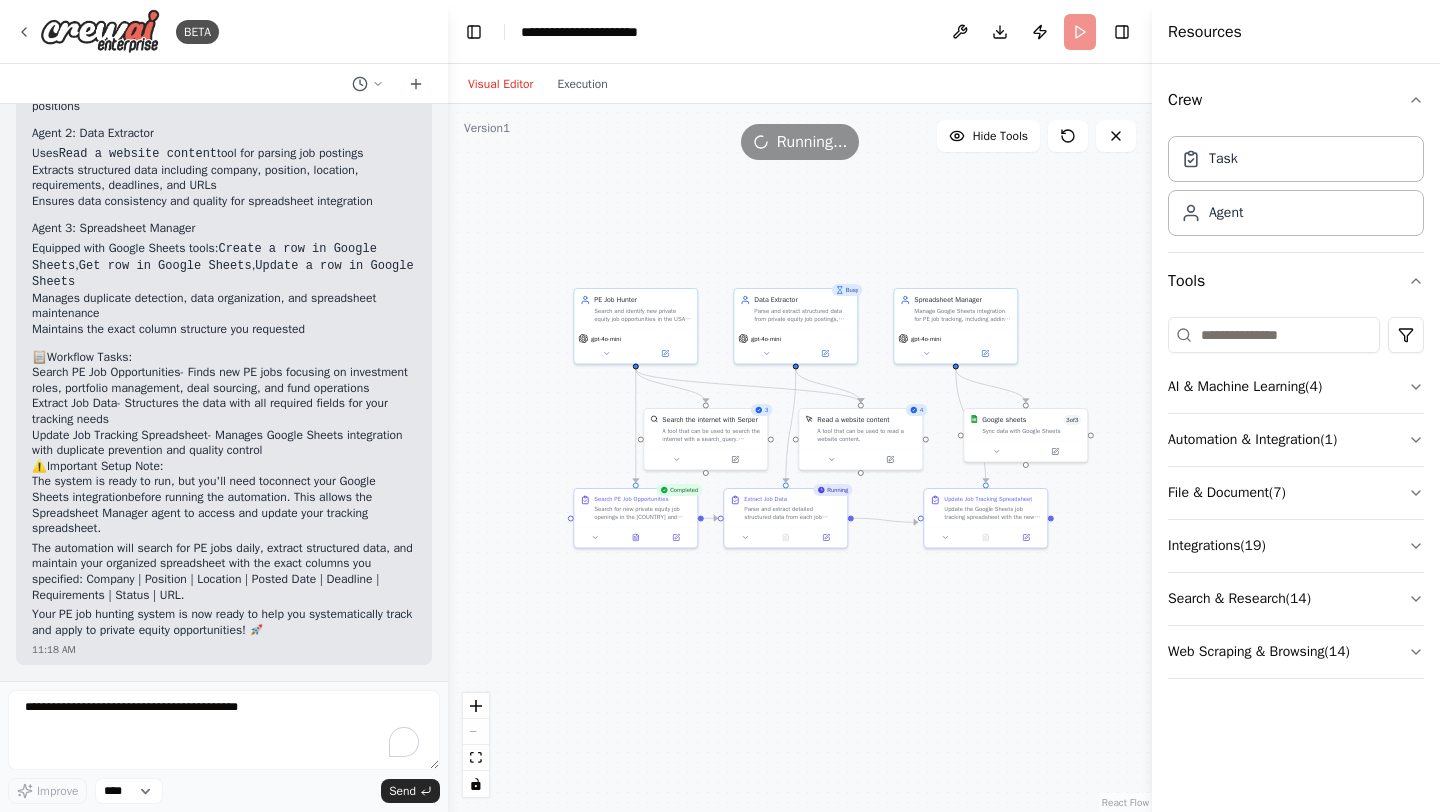 click on ".deletable-edge-delete-btn {
width: 20px;
height: 20px;
border: 0px solid #ffffff;
color: #6b7280;
background-color: #f8fafc;
cursor: pointer;
border-radius: 50%;
font-size: 12px;
padding: 3px;
display: flex;
align-items: center;
justify-content: center;
transition: all 0.2s cubic-bezier(0.4, 0, 0.2, 1);
box-shadow: 0 2px 4px rgba(0, 0, 0, 0.1);
}
.deletable-edge-delete-btn:hover {
background-color: #ef4444;
color: #ffffff;
border-color: #dc2626;
transform: scale(1.1);
box-shadow: 0 4px 12px rgba(239, 68, 68, 0.4);
}
.deletable-edge-delete-btn:active {
transform: scale(0.95);
box-shadow: 0 2px 4px rgba(239, 68, 68, 0.3);
}
PE Job Hunter gpt-4o-mini 3 Search the internet with Serper 4 Busy 3" at bounding box center [800, 458] 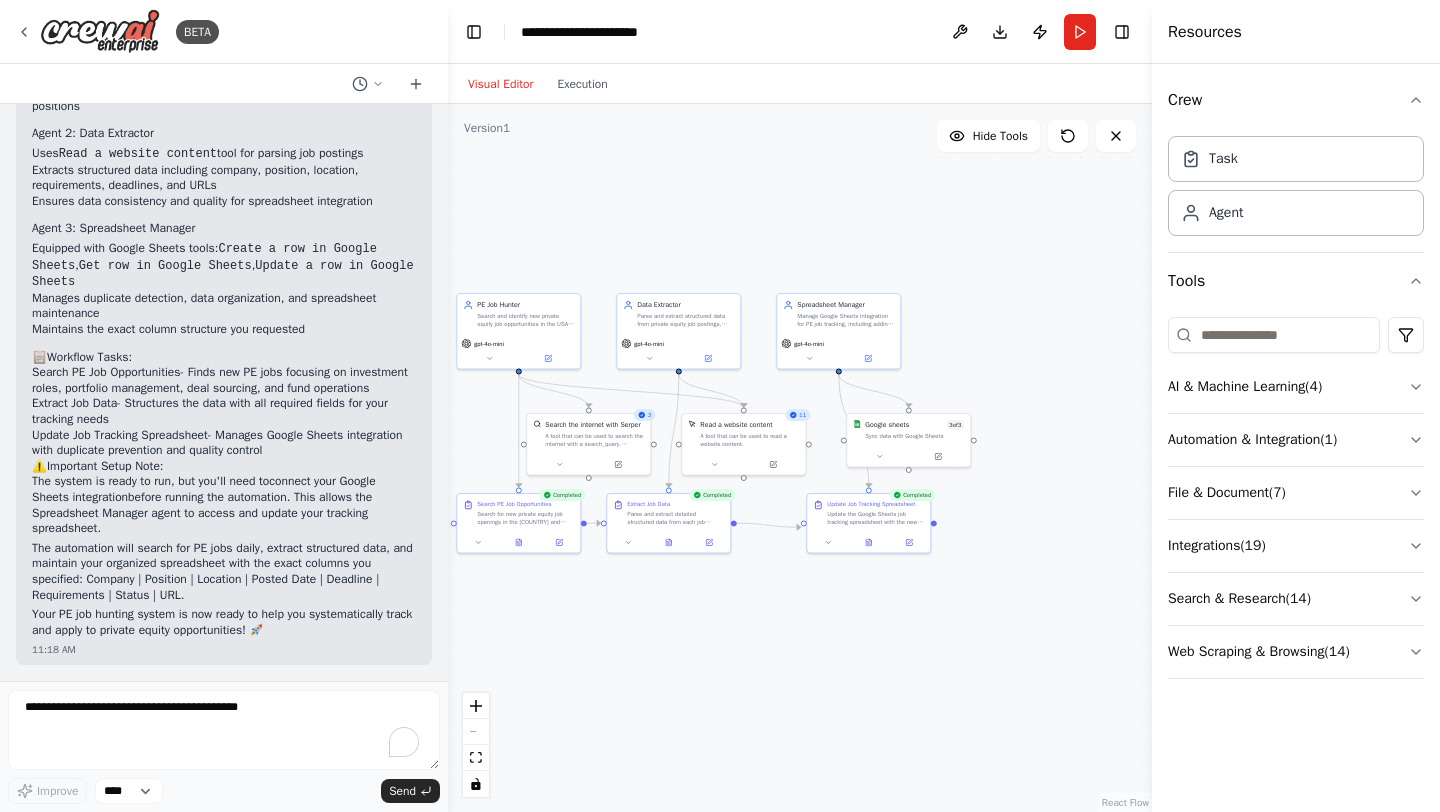 drag, startPoint x: 901, startPoint y: 215, endPoint x: 789, endPoint y: 219, distance: 112.0714 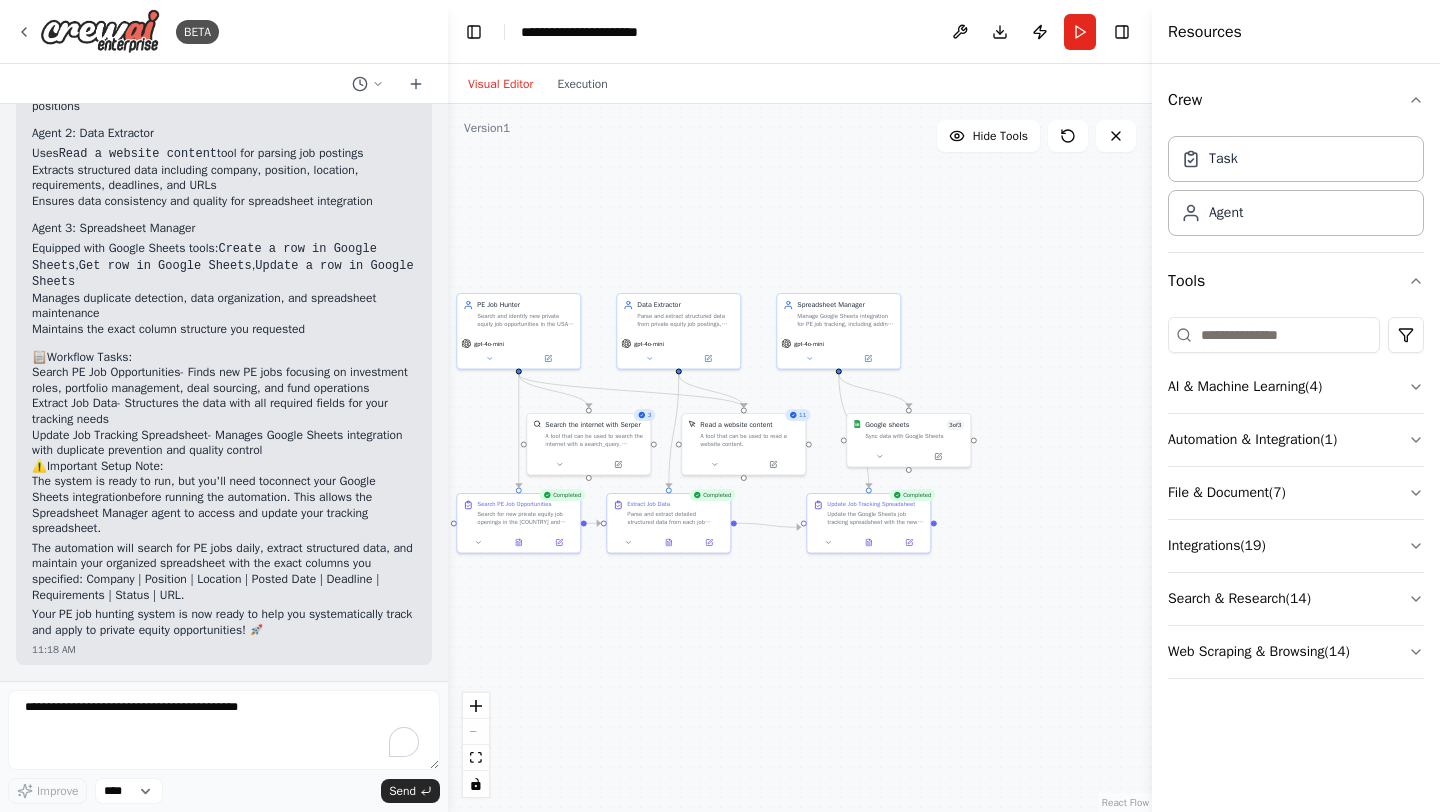click on ".deletable-edge-delete-btn {
width: 20px;
height: 20px;
border: 0px solid #ffffff;
color: #6b7280;
background-color: #f8fafc;
cursor: pointer;
border-radius: 50%;
font-size: 12px;
padding: 3px;
display: flex;
align-items: center;
justify-content: center;
transition: all 0.2s cubic-bezier(0.4, 0, 0.2, 1);
box-shadow: 0 2px 4px rgba(0, 0, 0, 0.1);
}
.deletable-edge-delete-btn:hover {
background-color: #ef4444;
color: #ffffff;
border-color: #dc2626;
transform: scale(1.1);
box-shadow: 0 4px 12px rgba(239, 68, 68, 0.4);
}
.deletable-edge-delete-btn:active {
transform: scale(0.95);
box-shadow: 0 2px 4px rgba(239, 68, 68, 0.3);
}
PE Job Hunter gpt-4o-mini 3 Search the internet with Serper 11 3  of" at bounding box center [800, 458] 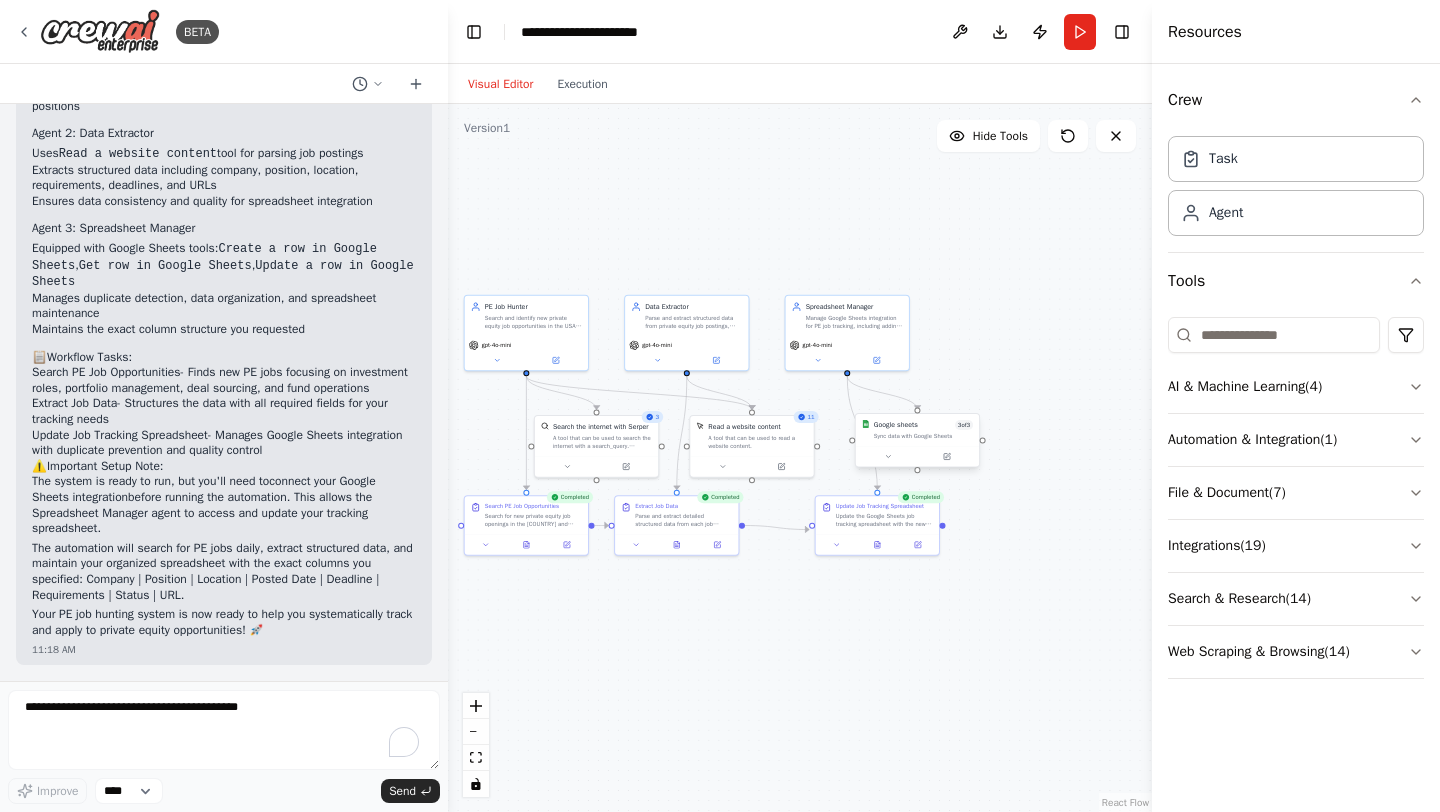click on "Sync data with Google Sheets" at bounding box center [923, 436] 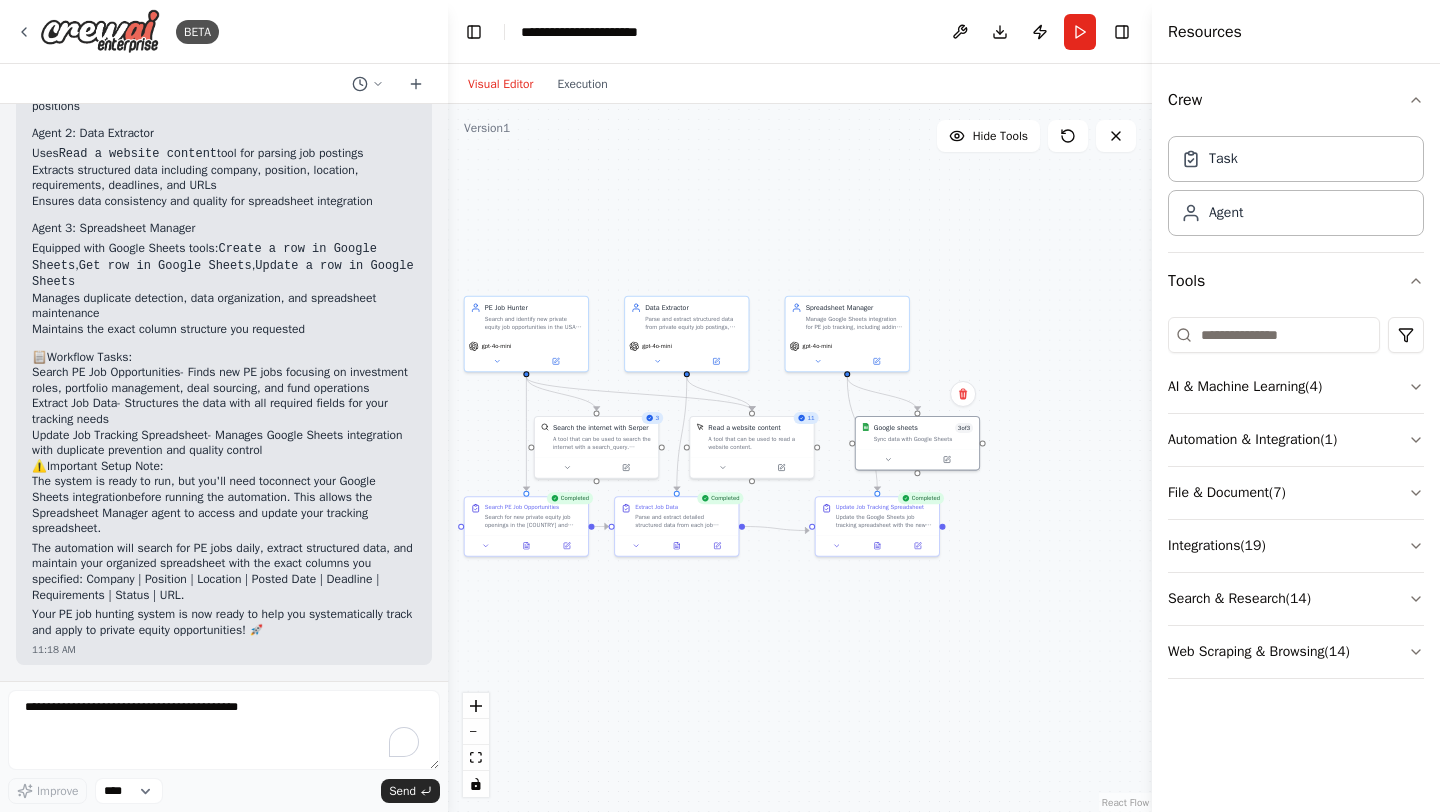 click on ".deletable-edge-delete-btn {
width: 20px;
height: 20px;
border: 0px solid #ffffff;
color: #6b7280;
background-color: #f8fafc;
cursor: pointer;
border-radius: 50%;
font-size: 12px;
padding: 3px;
display: flex;
align-items: center;
justify-content: center;
transition: all 0.2s cubic-bezier(0.4, 0, 0.2, 1);
box-shadow: 0 2px 4px rgba(0, 0, 0, 0.1);
}
.deletable-edge-delete-btn:hover {
background-color: #ef4444;
color: #ffffff;
border-color: #dc2626;
transform: scale(1.1);
box-shadow: 0 4px 12px rgba(239, 68, 68, 0.4);
}
.deletable-edge-delete-btn:active {
transform: scale(0.95);
box-shadow: 0 2px 4px rgba(239, 68, 68, 0.3);
}
PE Job Hunter gpt-4o-mini 3 Search the internet with Serper 11 3  of" at bounding box center [800, 458] 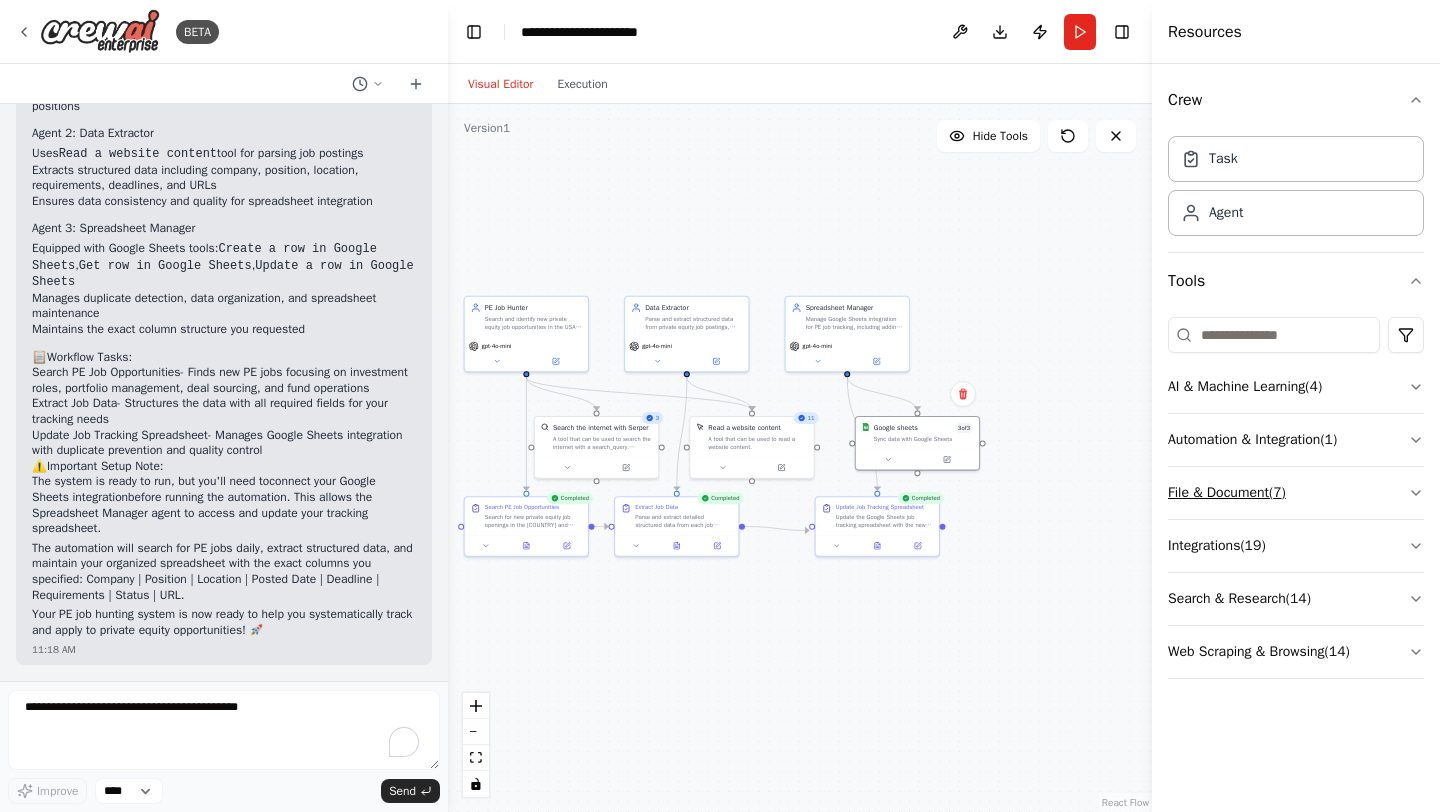 click on "File & Document  ( 7 )" at bounding box center [1296, 493] 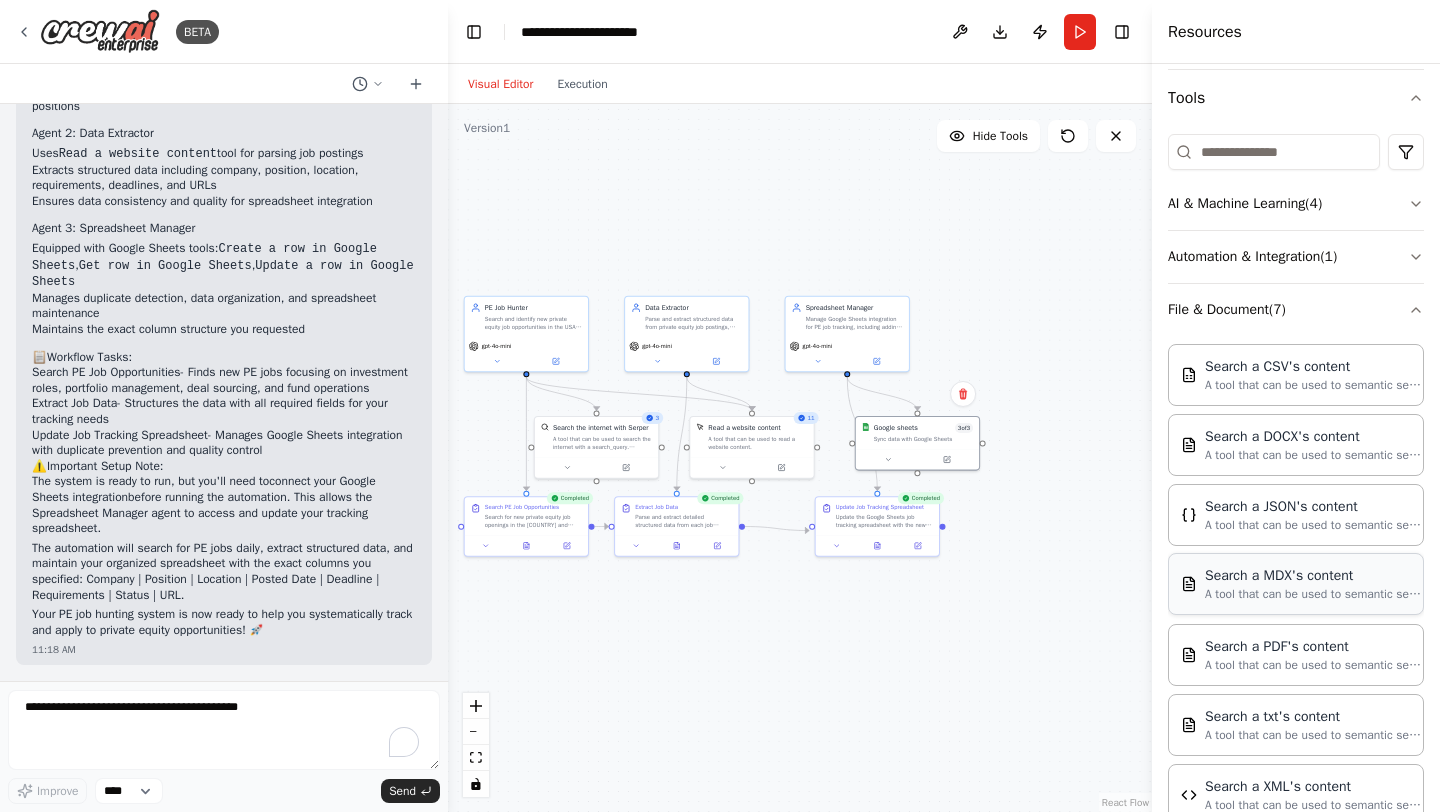 scroll, scrollTop: 258, scrollLeft: 0, axis: vertical 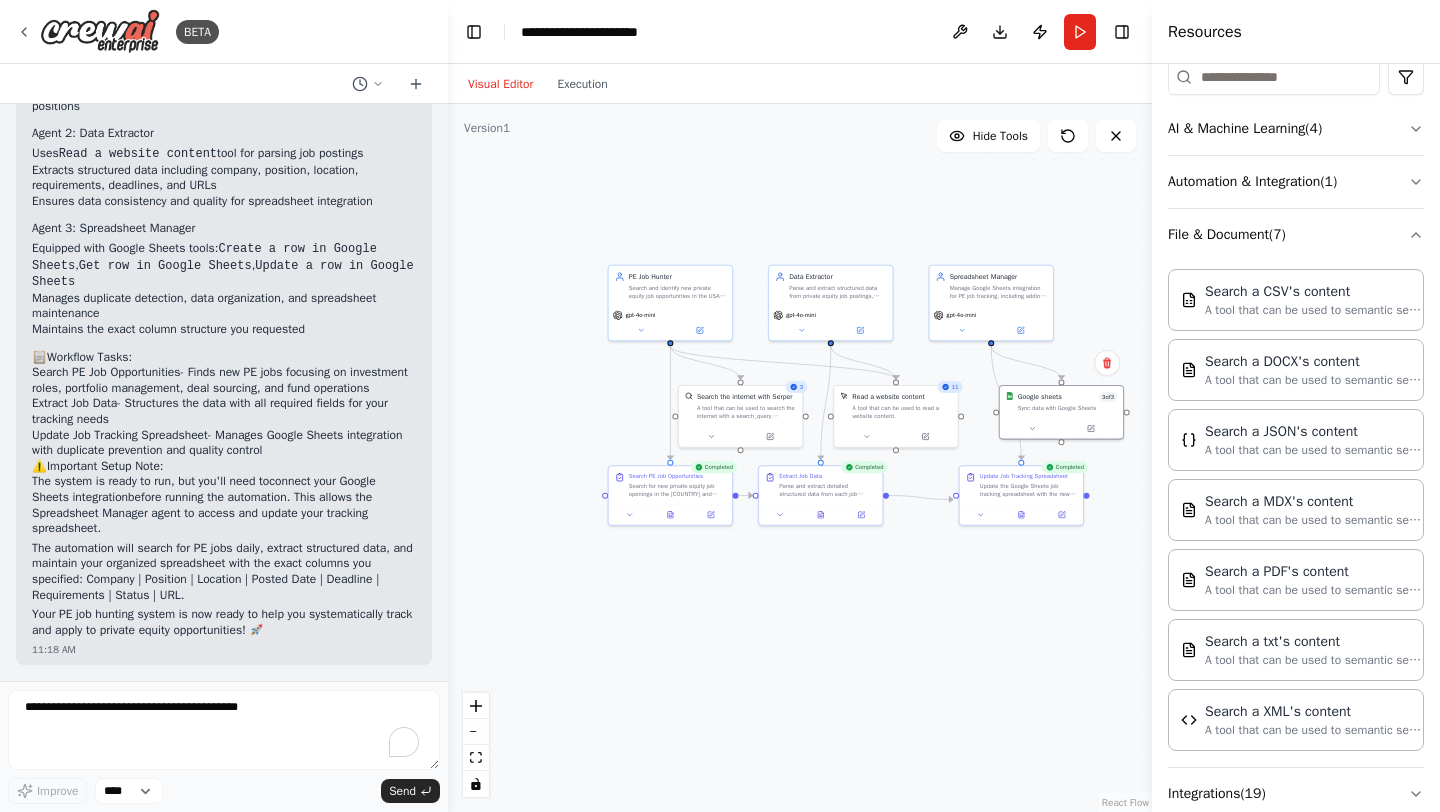 drag, startPoint x: 1010, startPoint y: 649, endPoint x: 1146, endPoint y: 622, distance: 138.65425 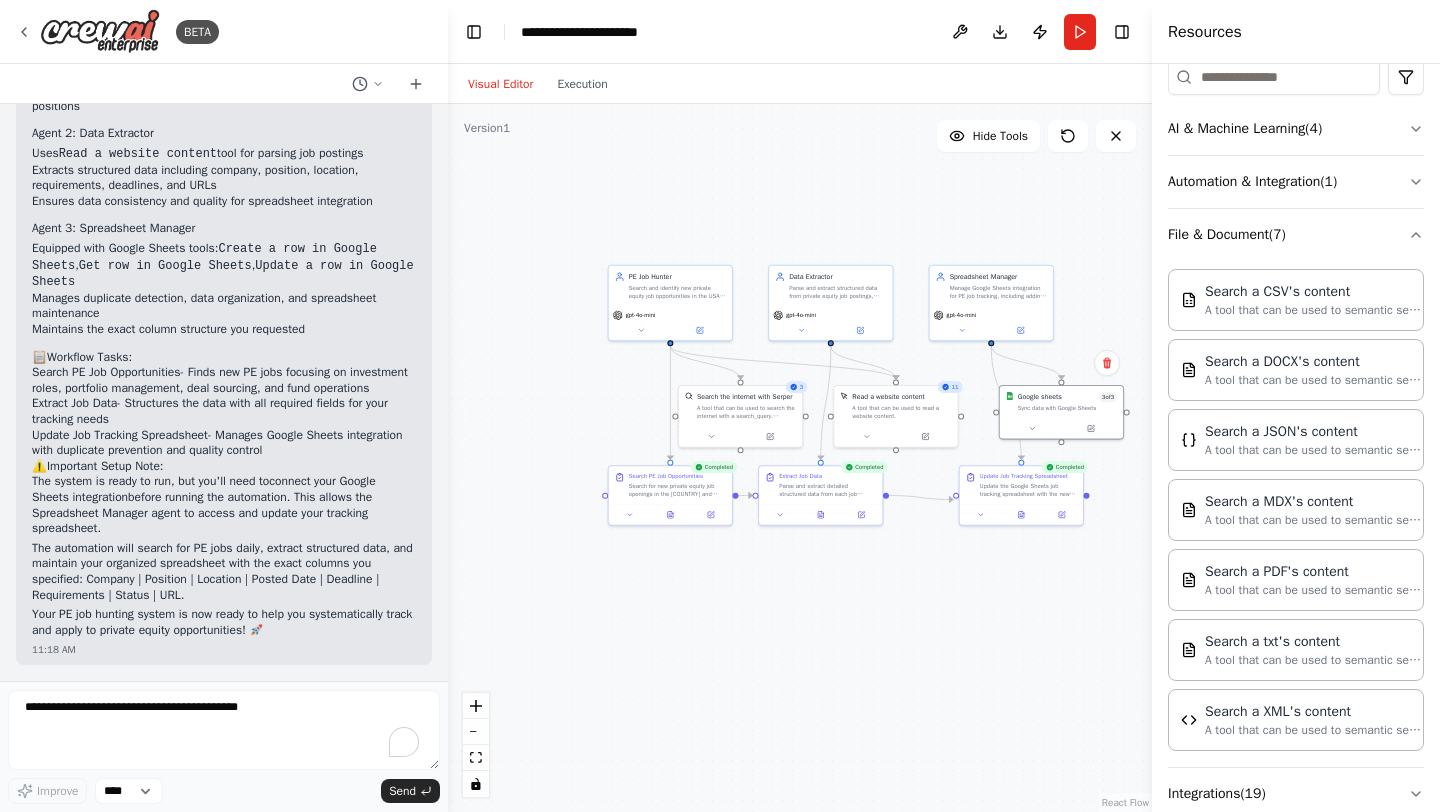 click on "BETA "Create a multi-agent system with three specialized agents:
Agent 1 - PE Job Hunter:
Role: Private equity job research specialist
Task: Search LinkedIn, company career pages, and PE-specific job boards for new openings in USA or remote positions
Focus: Investment roles, portfolio management, deal sourcing, and fund operations, Private Equity
Filter criteria: Entry level positions, reputable firms, legitimate PE roles only
Agent 2 - Data Extractor:
Role: Job information parser
Task: Extract structured data from job postings including company name, position title, location, requirements, application deadline, salary range, and job URL
Output format: Clean, organized data ready for spreadsheet insertion
Agent 3 - Spreadsheet Manager:
Role: Google Sheets integration specialist
Task: Add new job listings to my Google Sheets, check for duplicates, maintain organized columns, and ensure data quality
Workflow:
Agent 1 searches for new PE jobs daily
11:17 AM ▶ 11:17 AM" at bounding box center [720, 406] 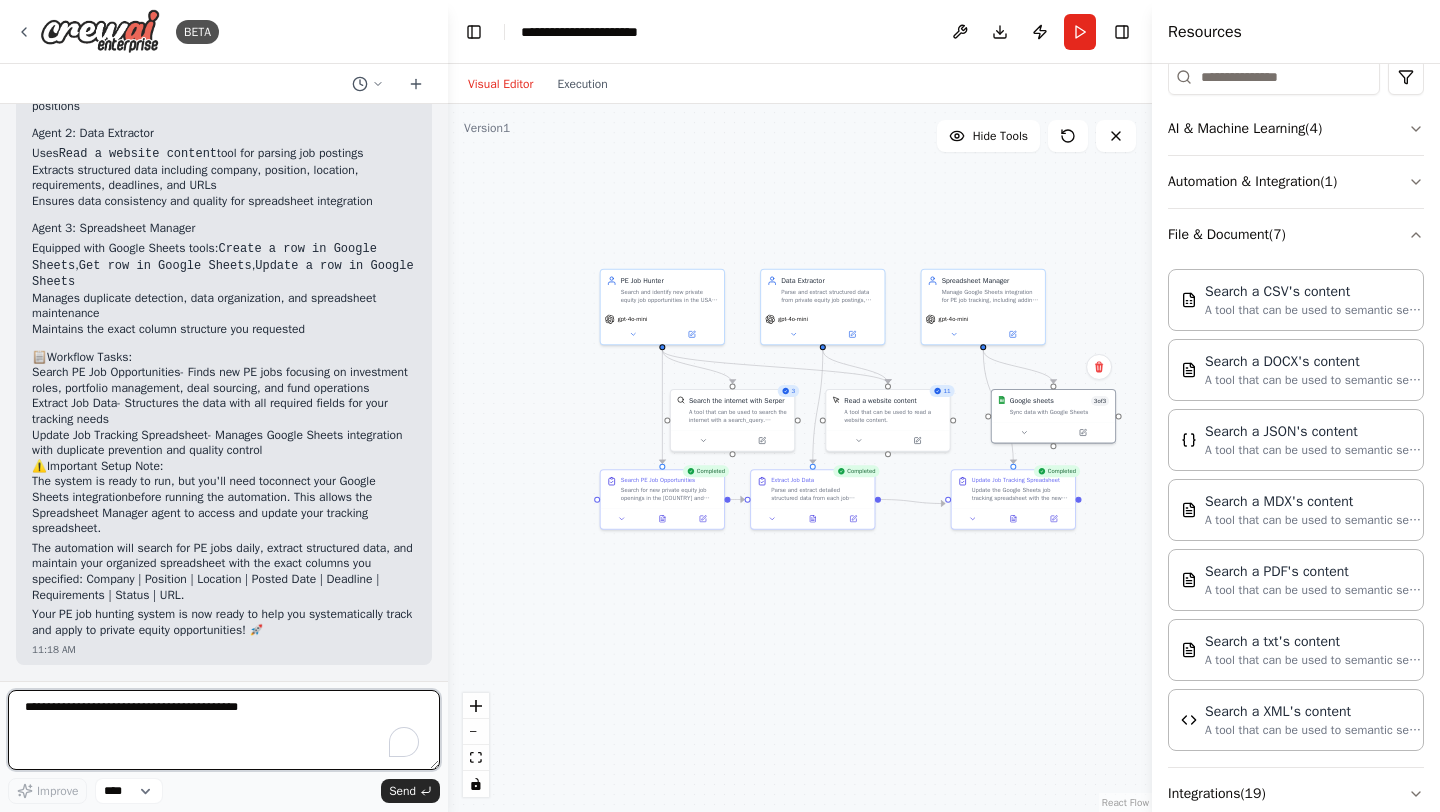 click at bounding box center (224, 730) 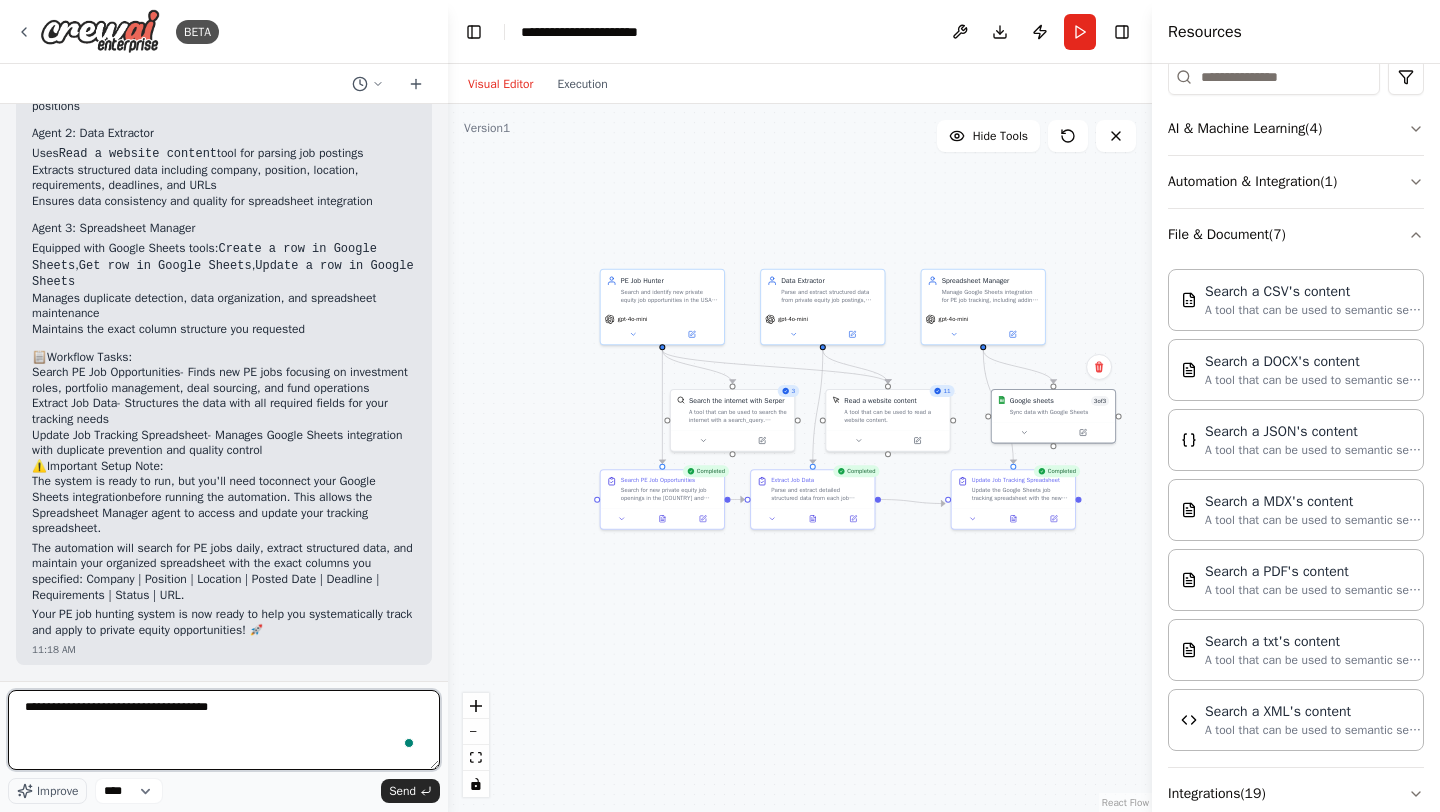 type on "**********" 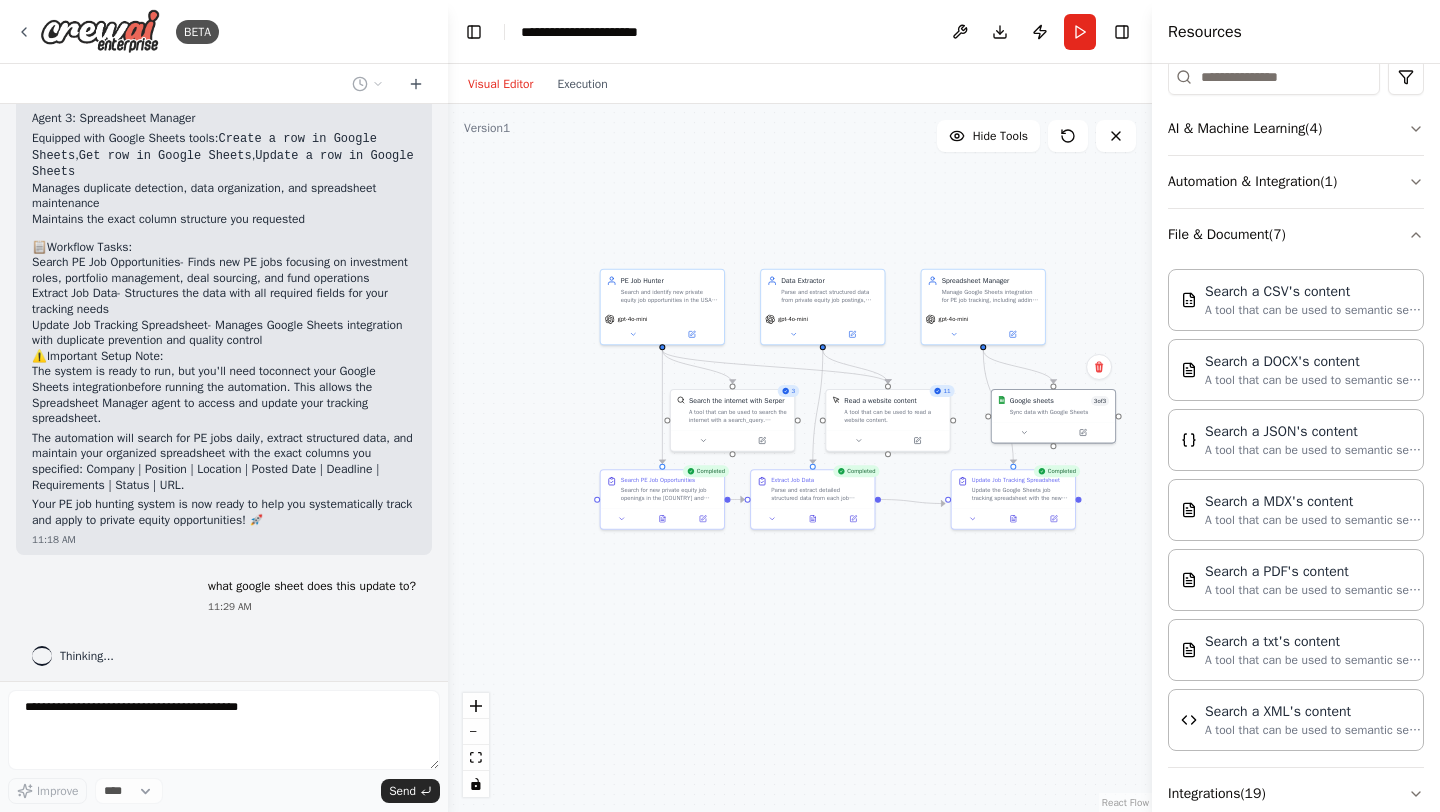 scroll, scrollTop: 2465, scrollLeft: 0, axis: vertical 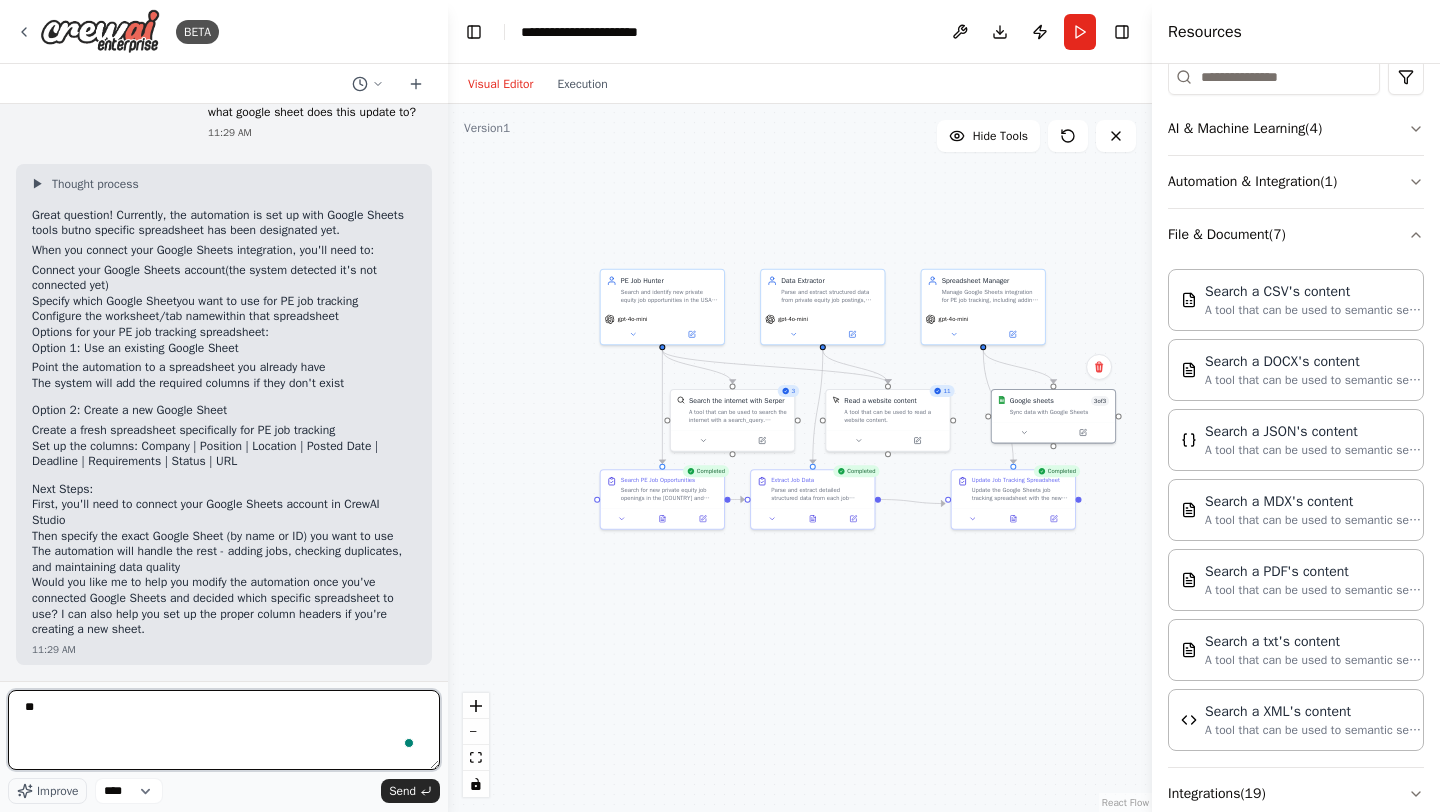 type on "**" 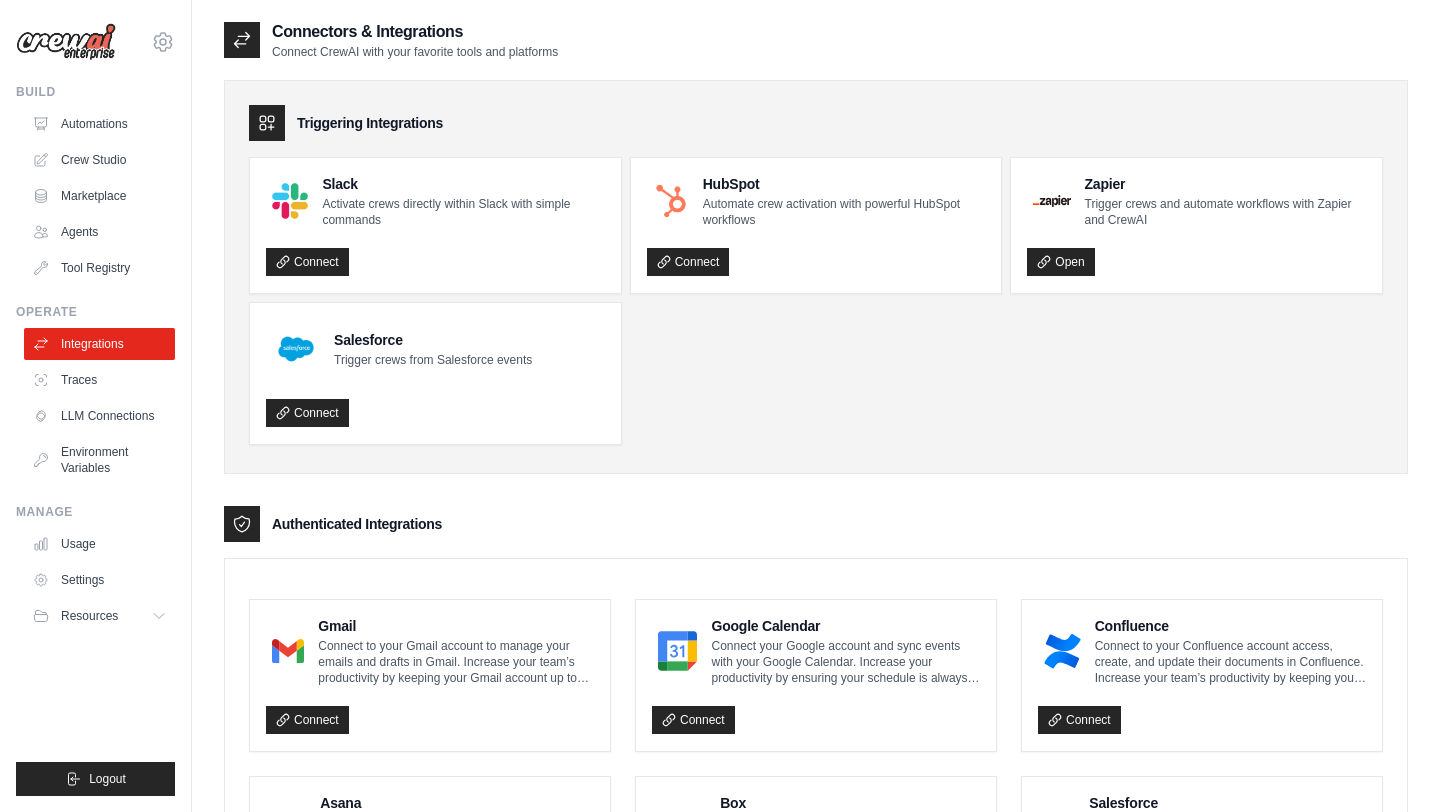 scroll, scrollTop: 0, scrollLeft: 0, axis: both 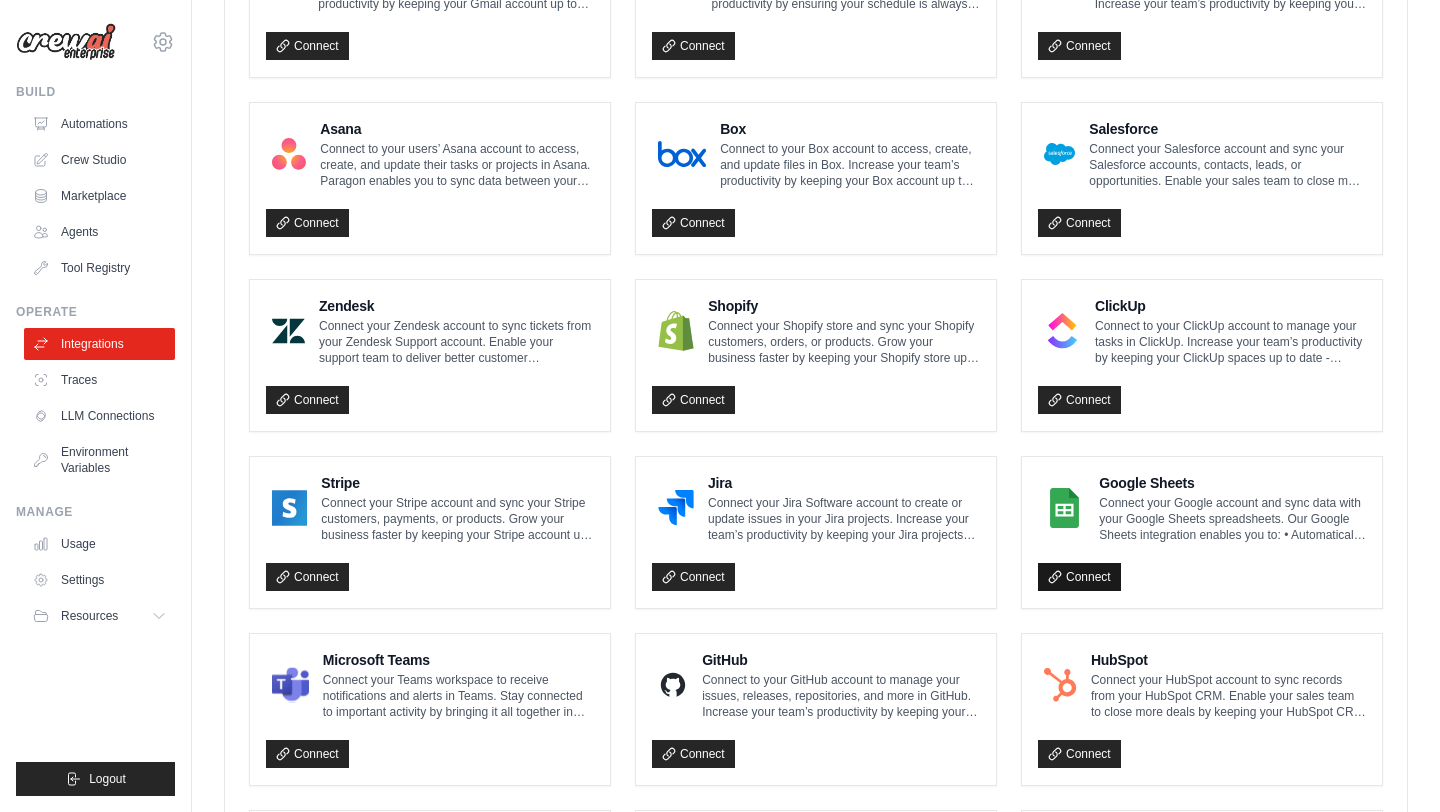 click 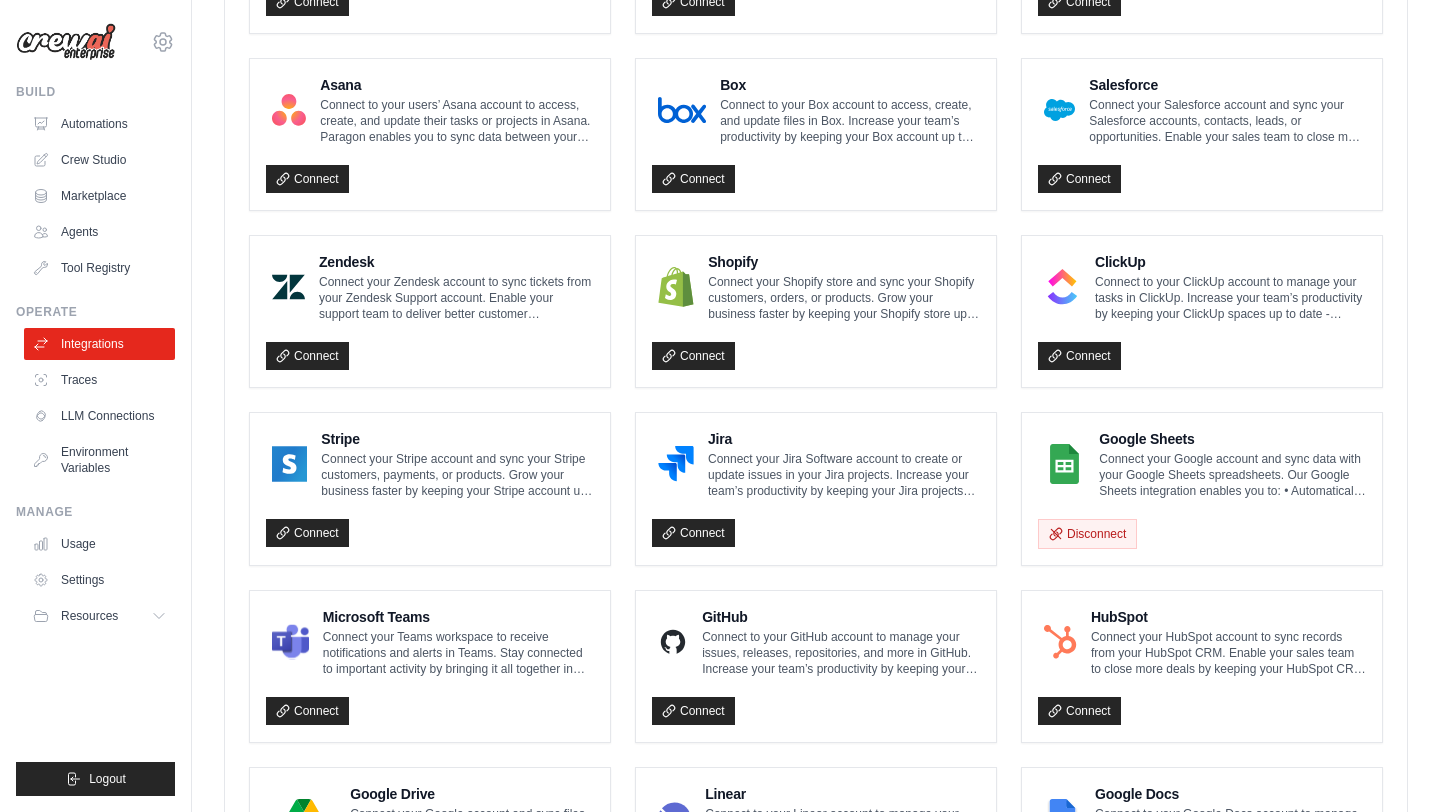 scroll, scrollTop: 815, scrollLeft: 0, axis: vertical 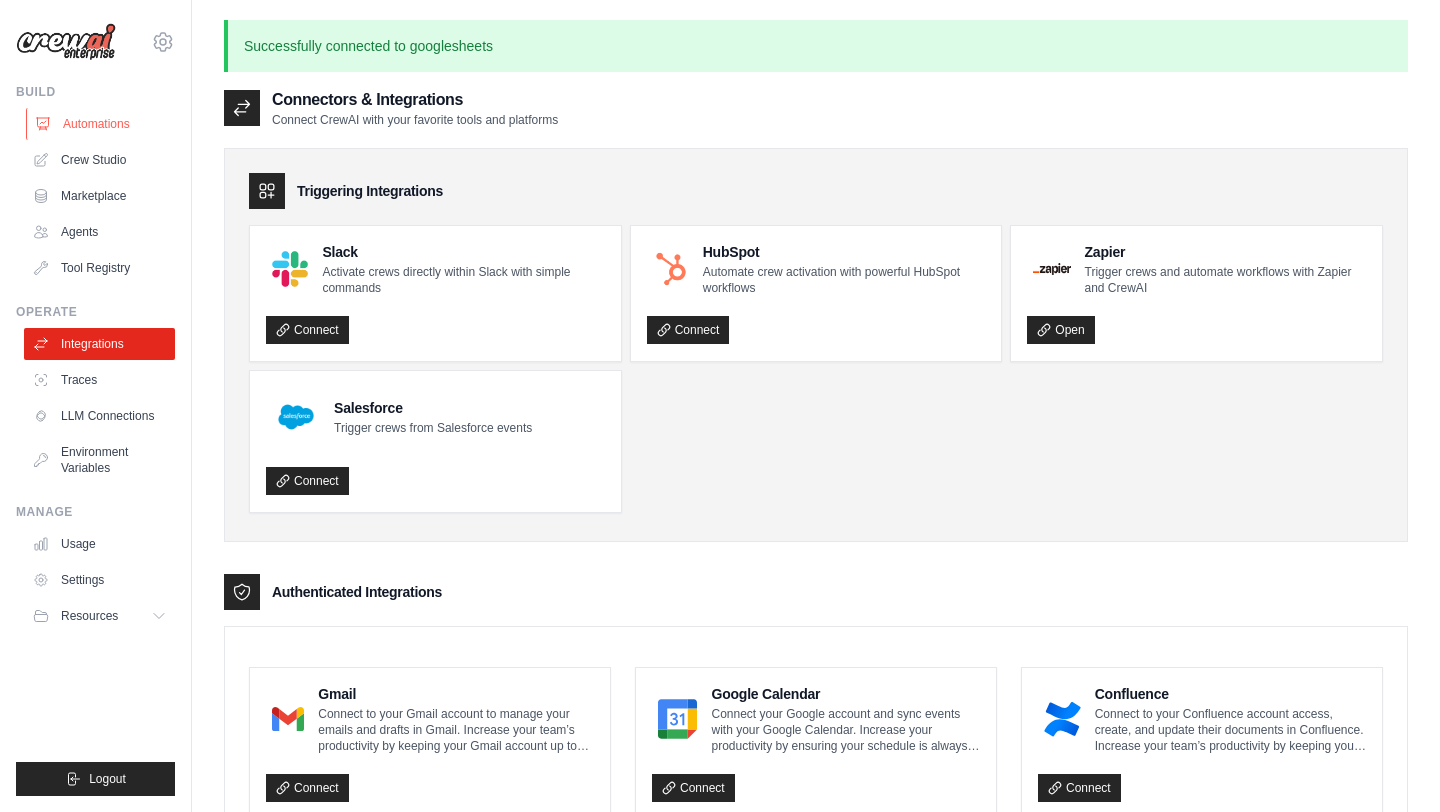 click on "Automations" at bounding box center (101, 124) 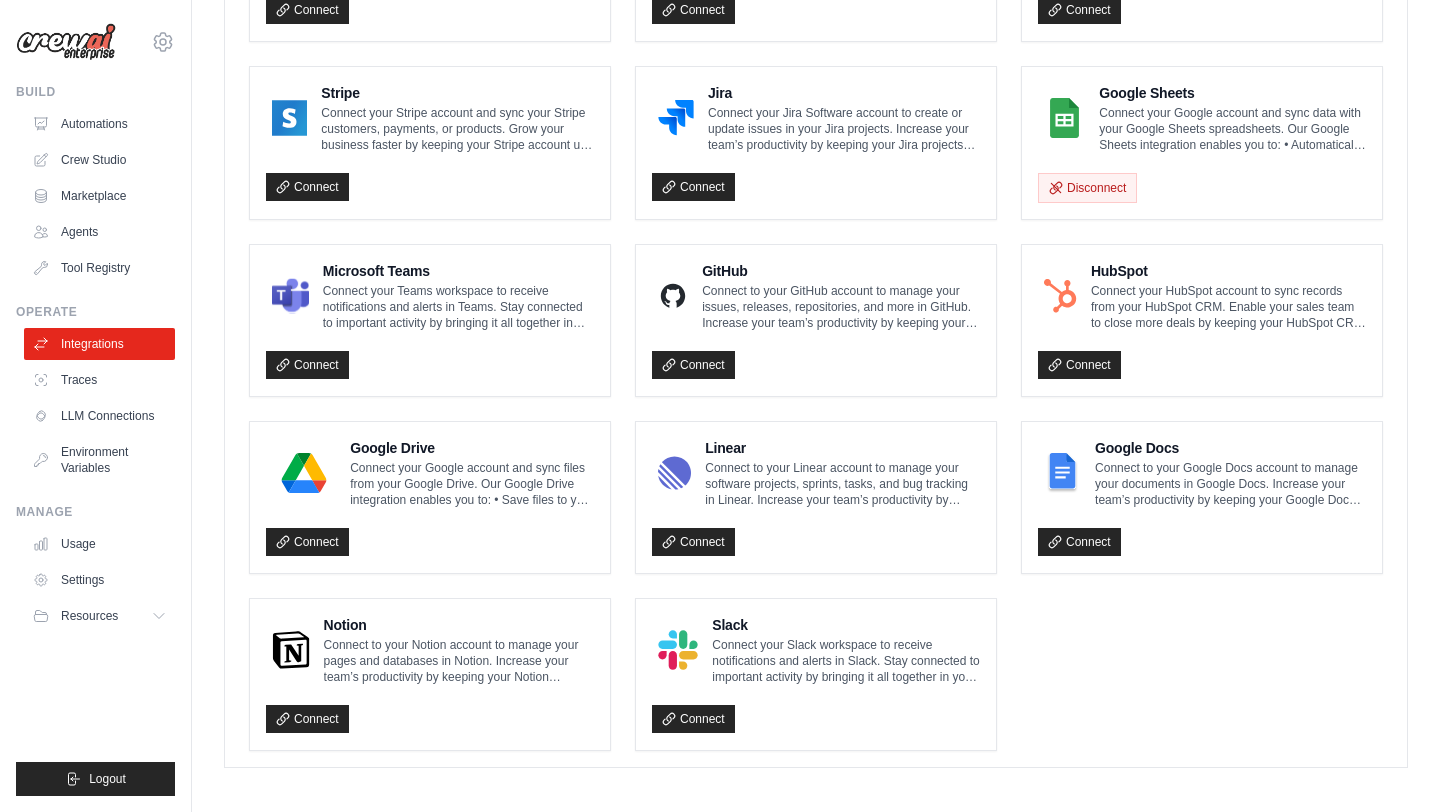 scroll, scrollTop: 1064, scrollLeft: 0, axis: vertical 